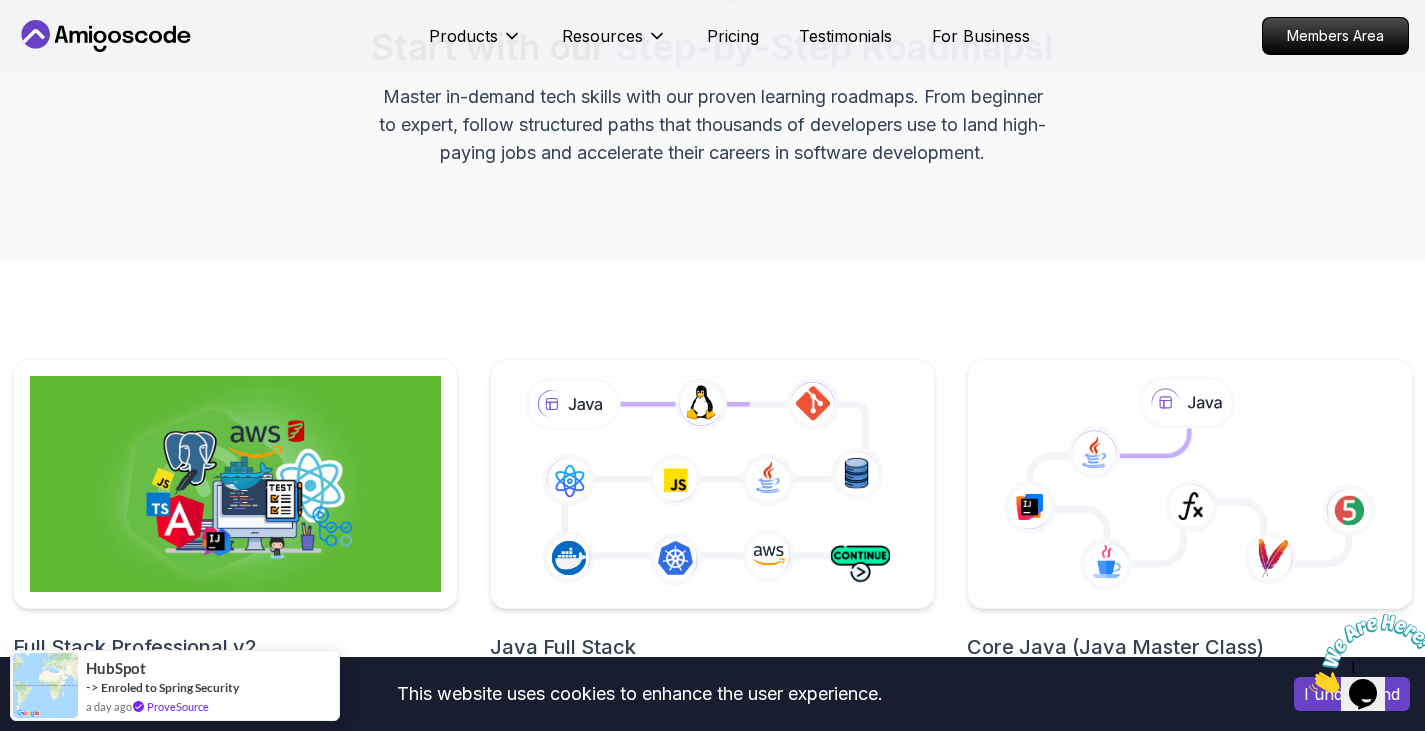 scroll, scrollTop: 262, scrollLeft: 0, axis: vertical 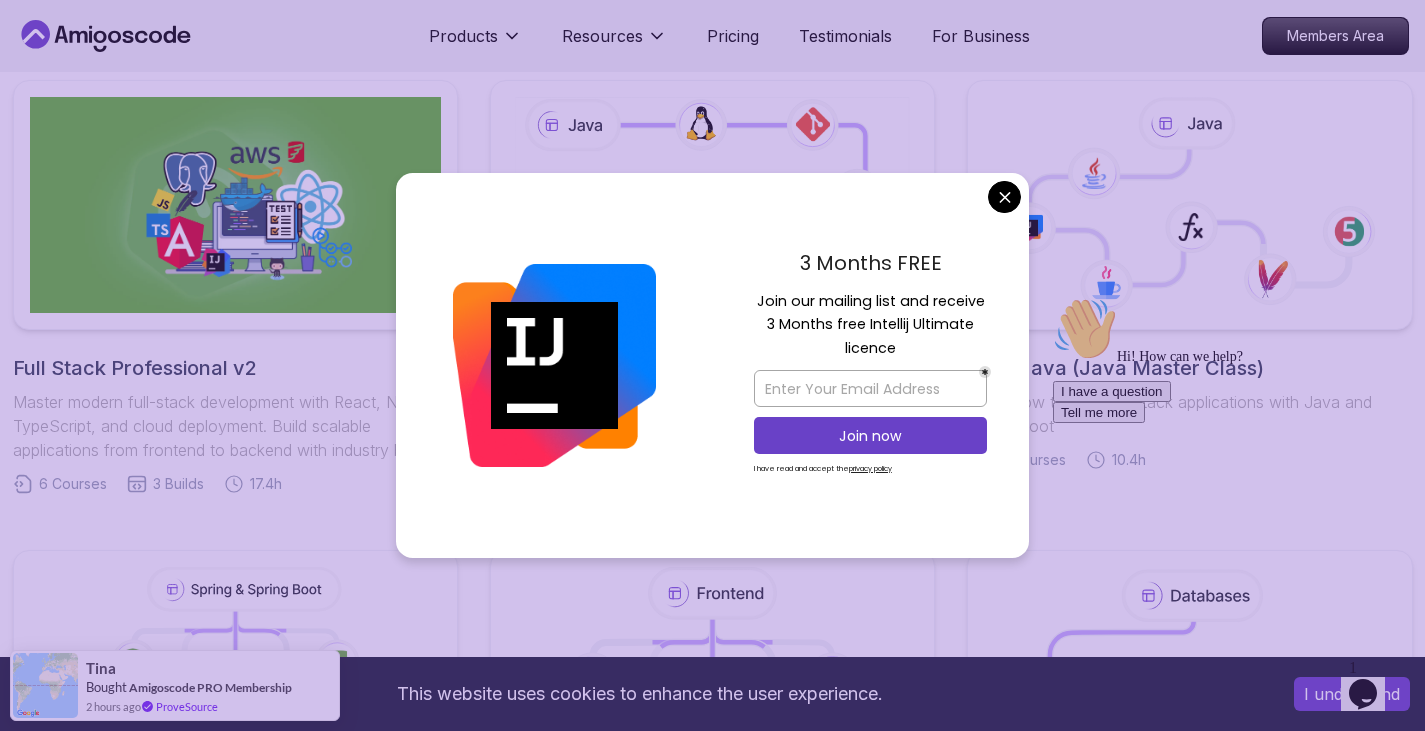 click on "This website uses cookies to enhance the user experience. I understand Products Resources Pricing Testimonials For Business Members Area Products Resources Pricing Testimonials For Business Members Area Roadmaps Start with our   Step-by-Step Roadmaps! Master in-demand tech skills with our proven learning roadmaps. From beginner to expert, follow structured paths that thousands of developers use to land high-paying jobs and accelerate their careers in software development. Full Stack Professional v2 Master modern full-stack development with React, Node.js, TypeScript, and cloud deployment. Build scalable applications from frontend to backend with industry best practices. 6   Courses 3   Builds 17.4h Java Full Stack Learn how to build full stack applications with Java and Spring Boot 29   Courses 4   Builds 9.2h Core Java (Java Master Class) Learn how to build full stack applications with Java and Spring Boot 18   Courses 10.4h Spring and Spring Boot 10   Courses 21.4h Frontend Developer 10   Courses 8.7h 5   4" at bounding box center [712, 1019] 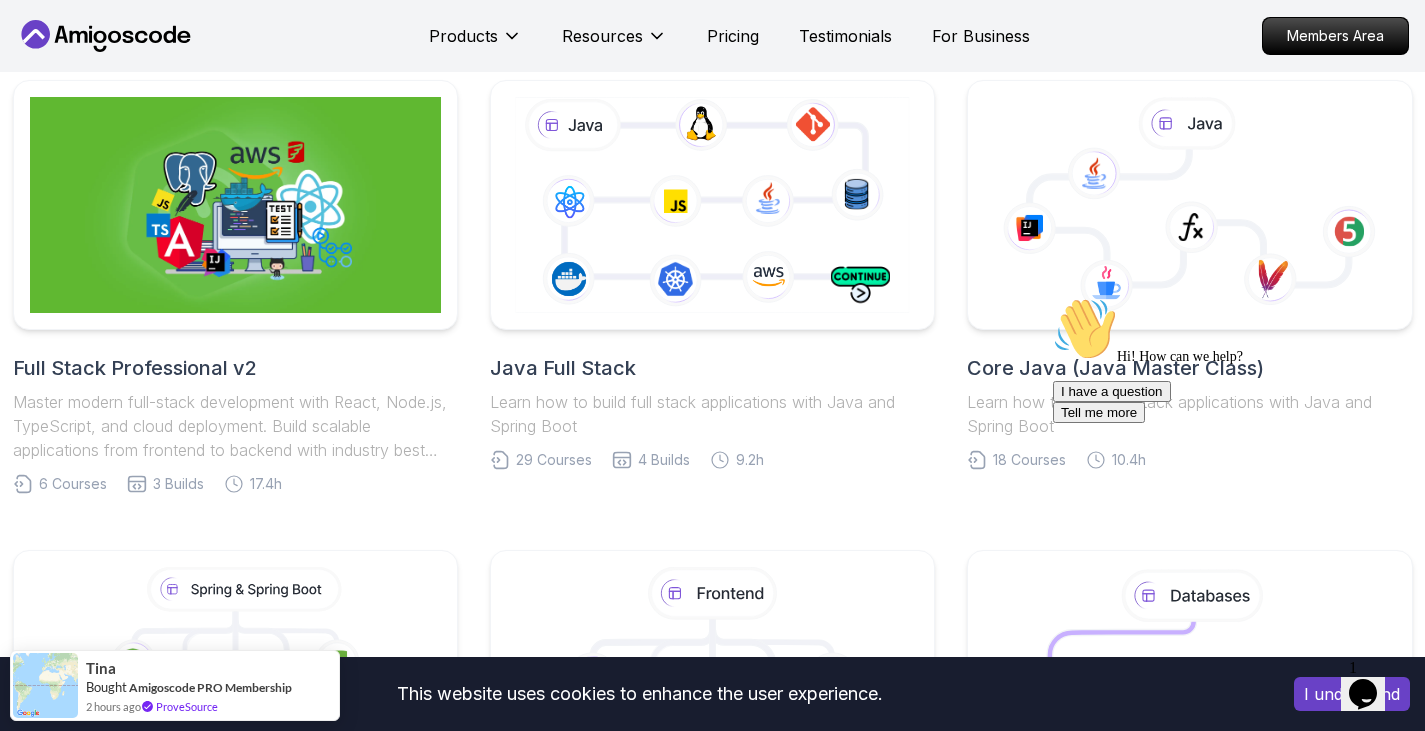 click 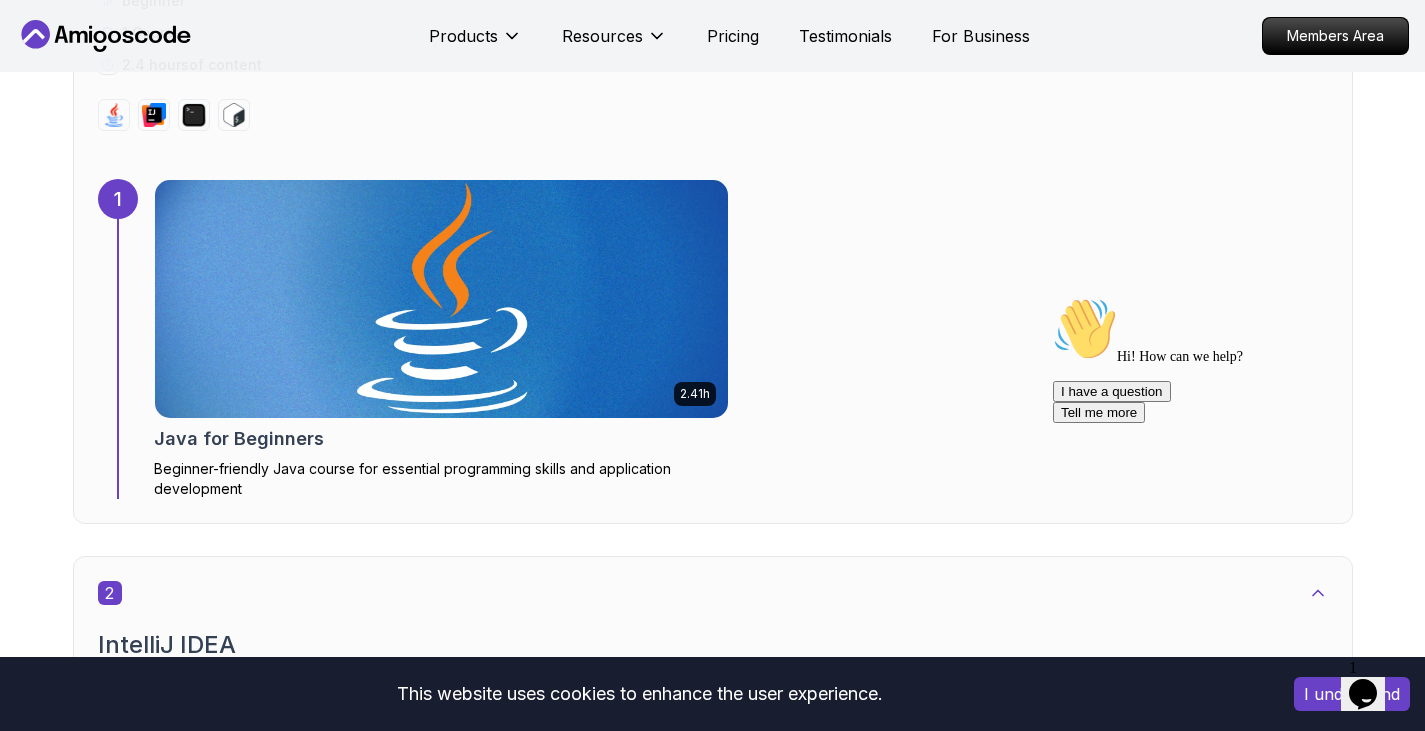 scroll, scrollTop: 1276, scrollLeft: 0, axis: vertical 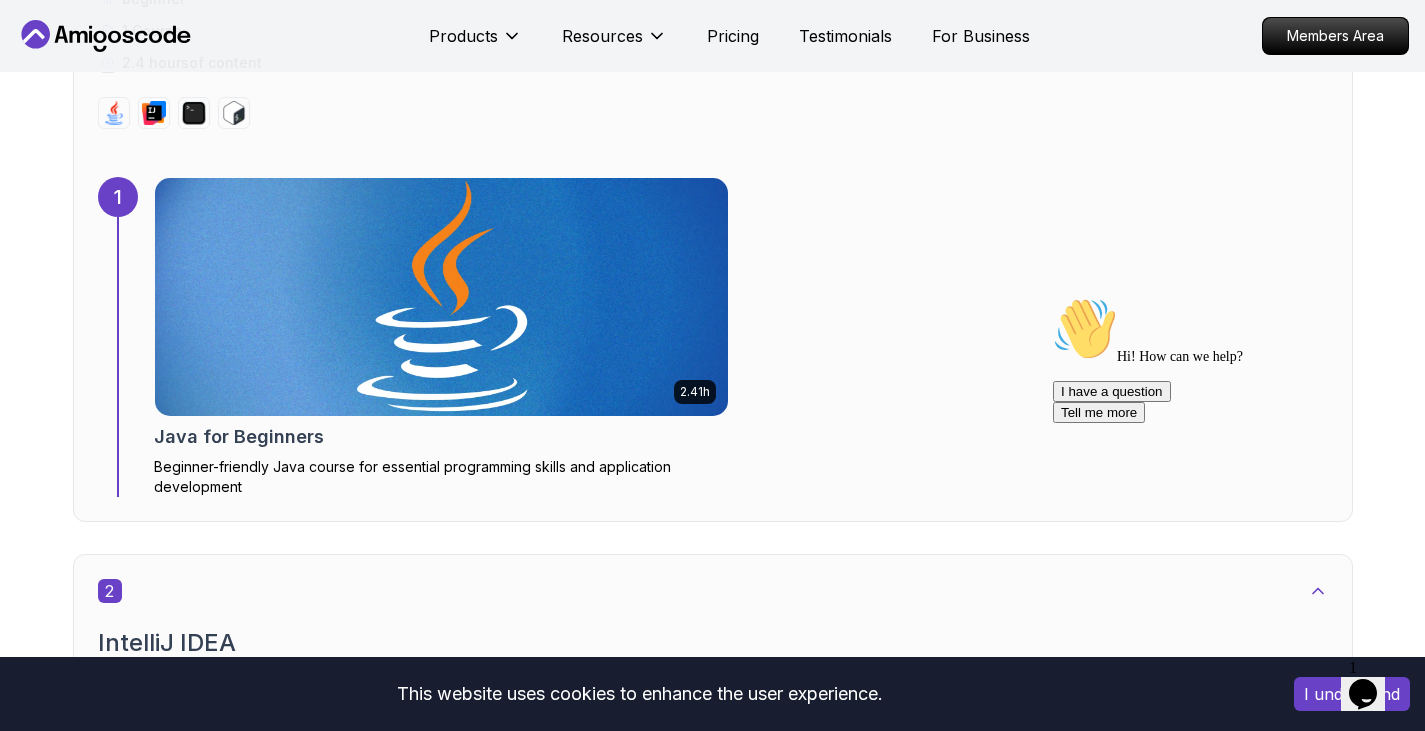 click at bounding box center [441, 297] 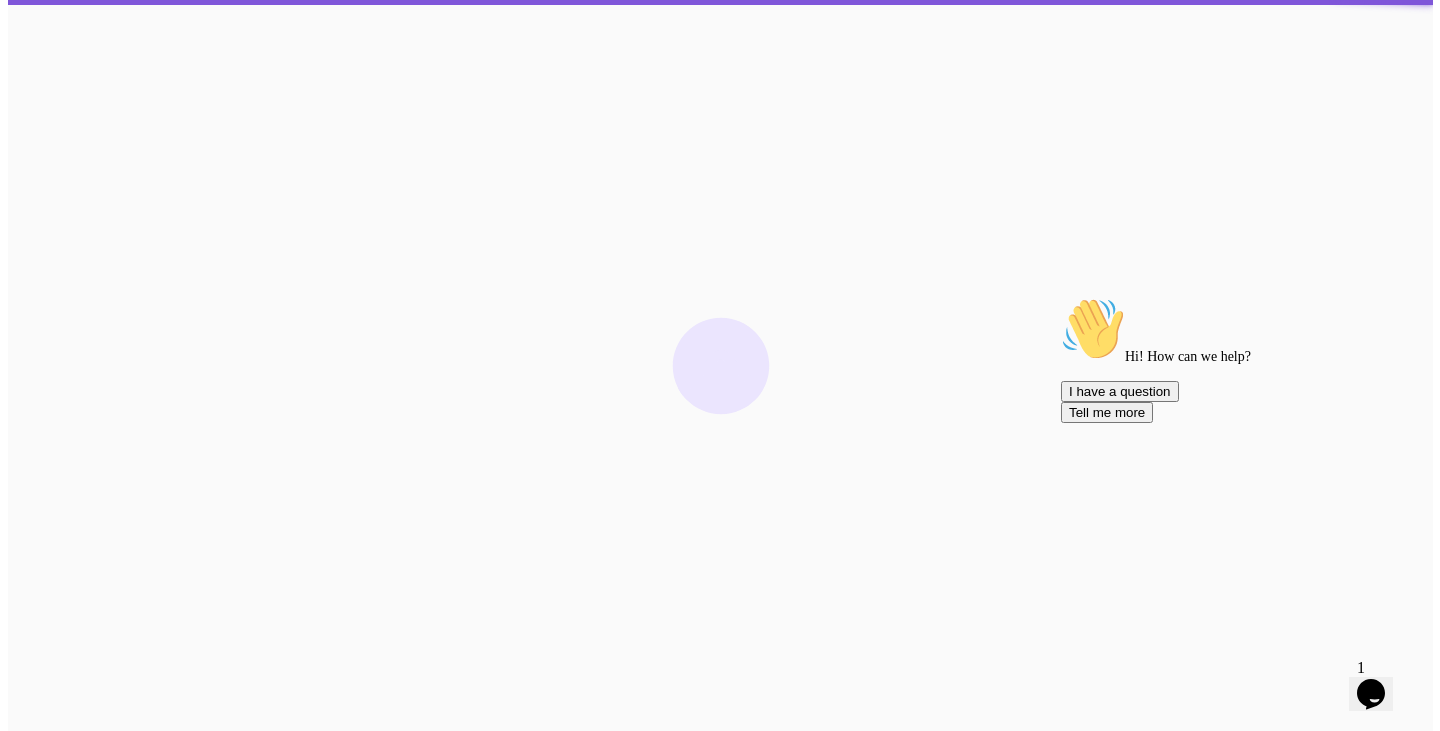 scroll, scrollTop: 0, scrollLeft: 0, axis: both 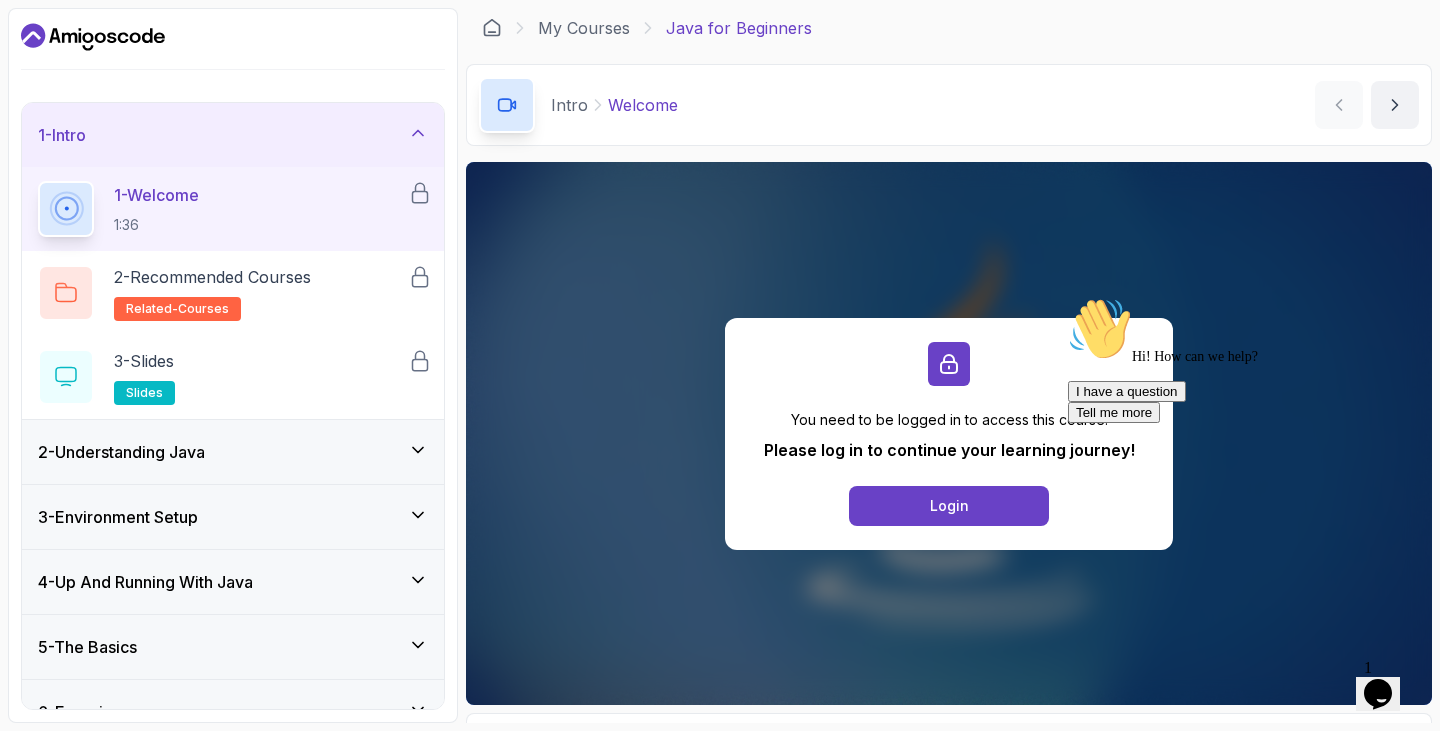 click on "Login" at bounding box center (949, 506) 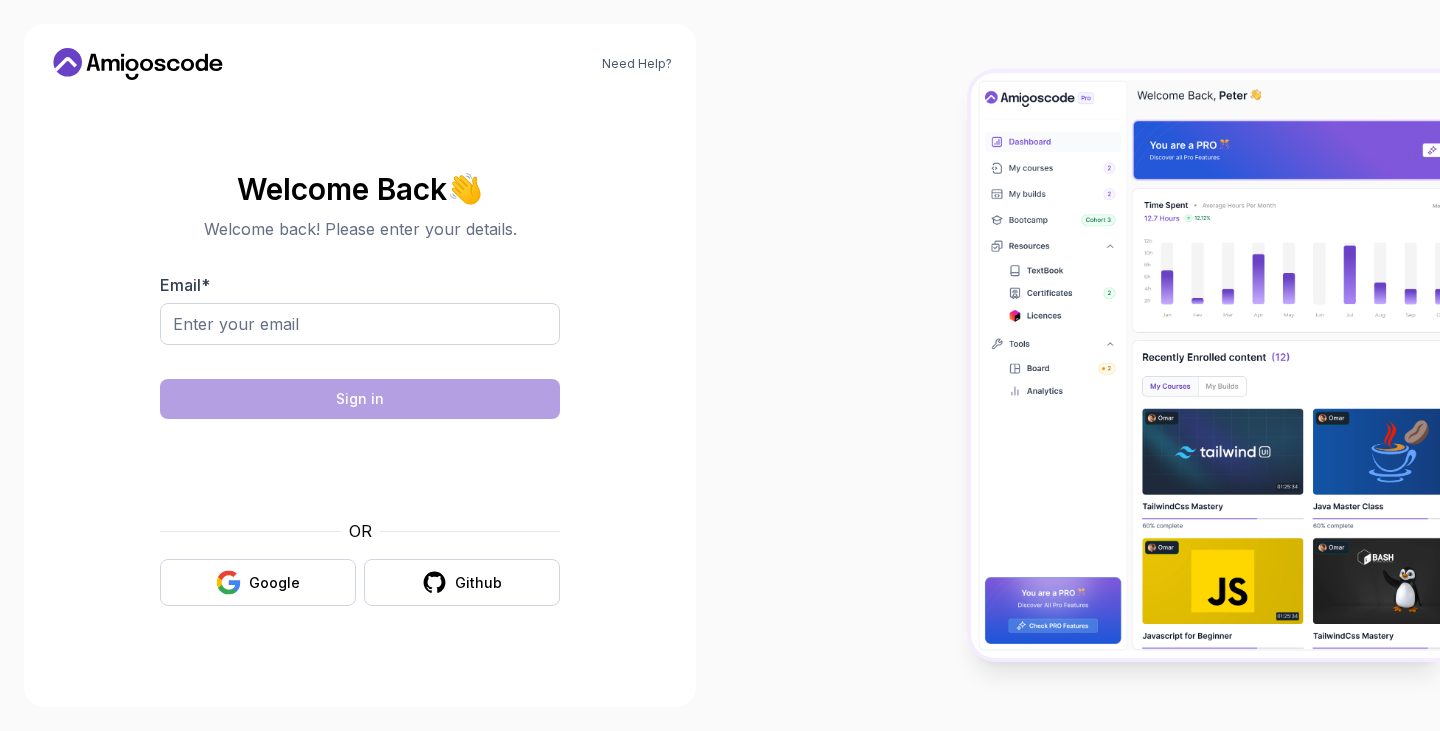 scroll, scrollTop: 0, scrollLeft: 0, axis: both 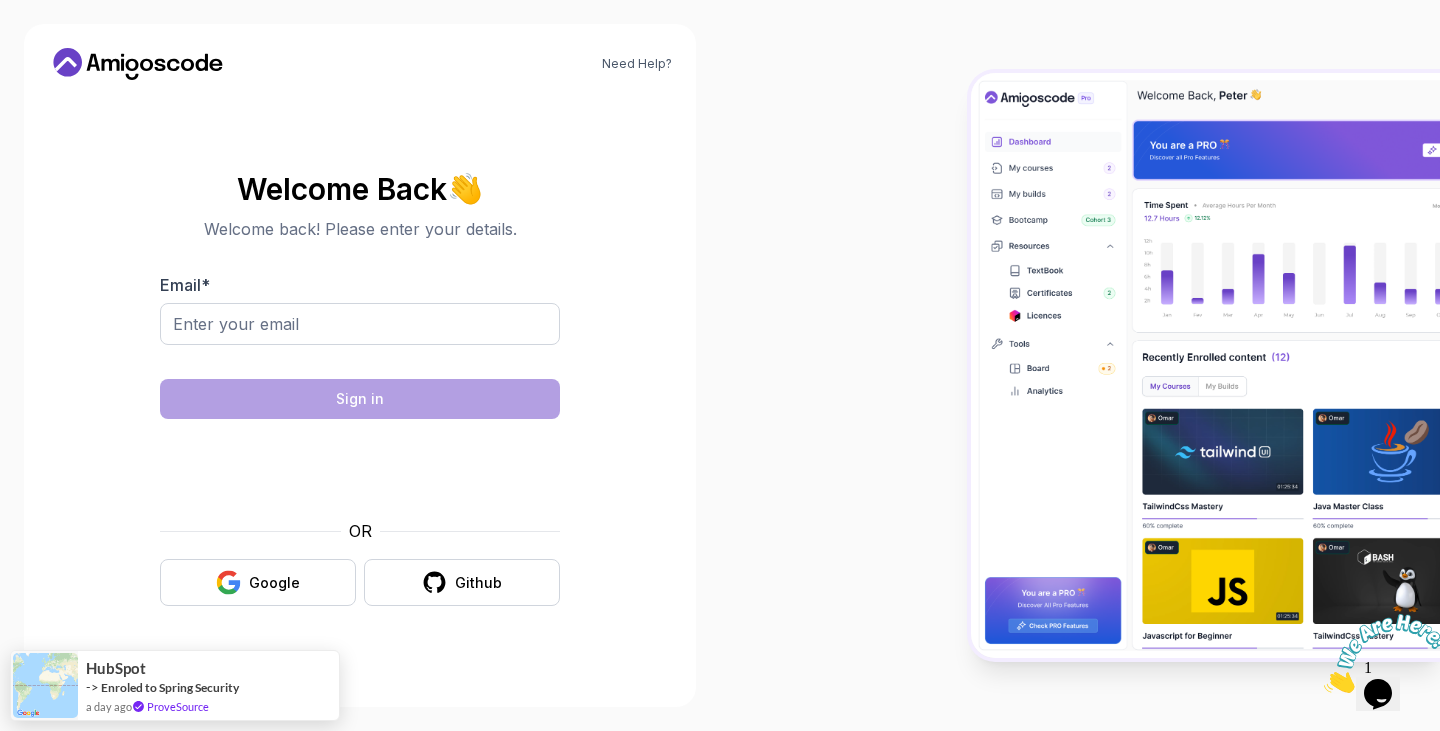 click on "Github" at bounding box center (462, 582) 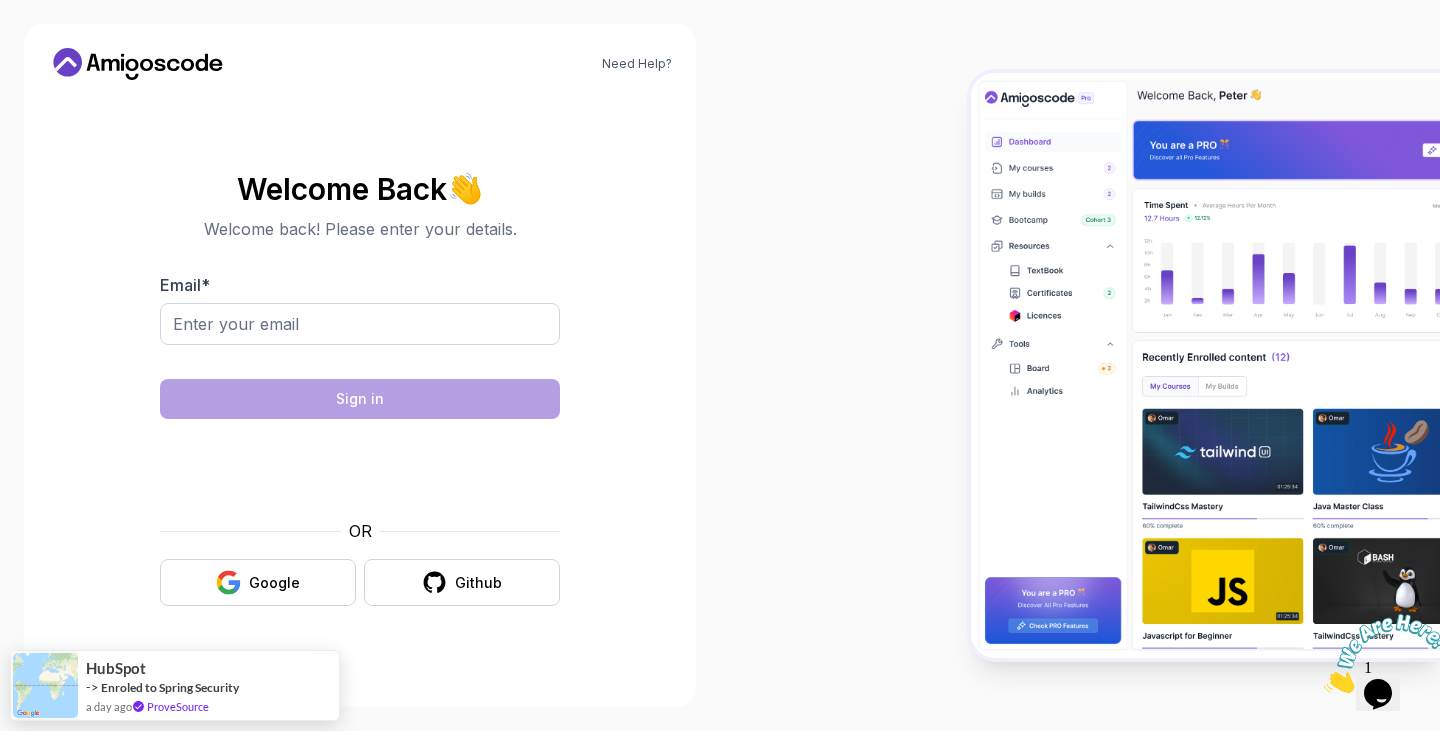 scroll, scrollTop: 0, scrollLeft: 0, axis: both 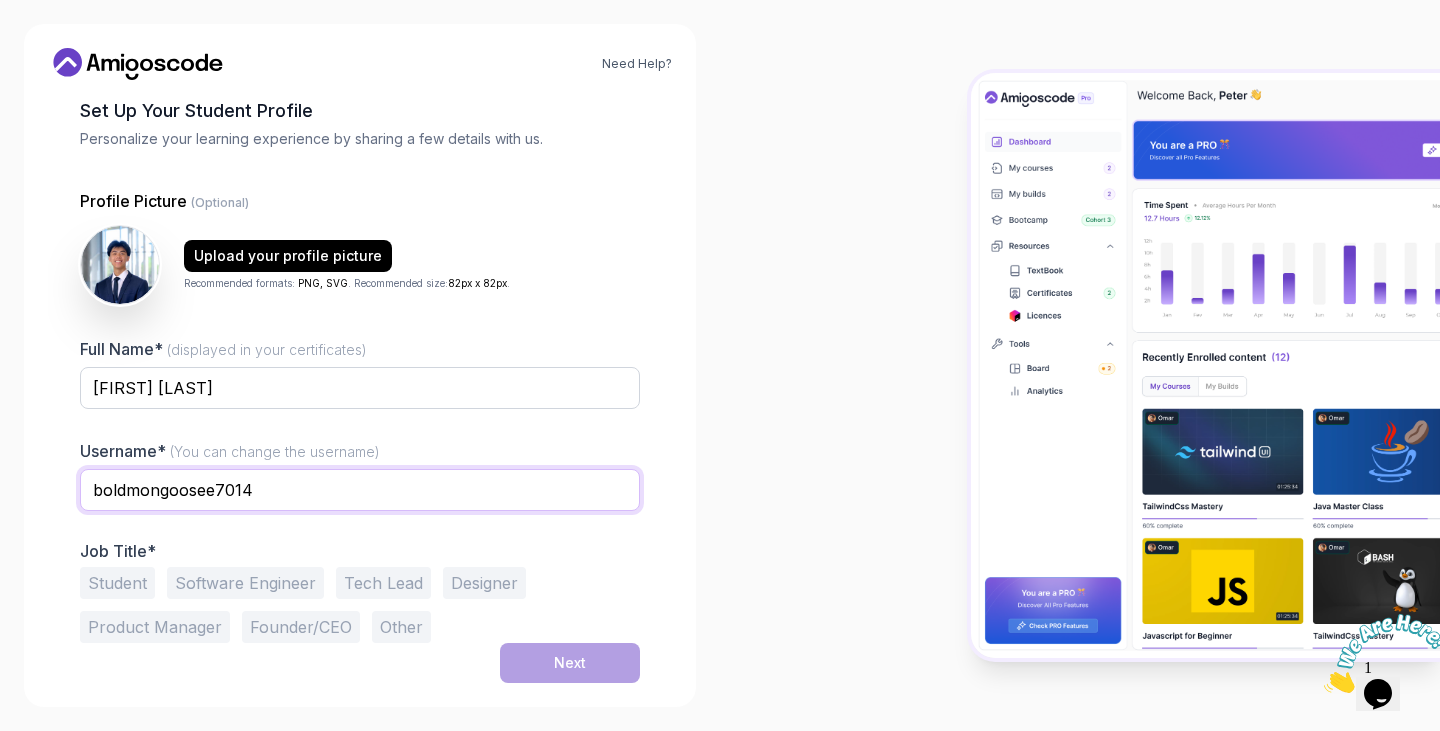 drag, startPoint x: 327, startPoint y: 498, endPoint x: 86, endPoint y: 475, distance: 242.09502 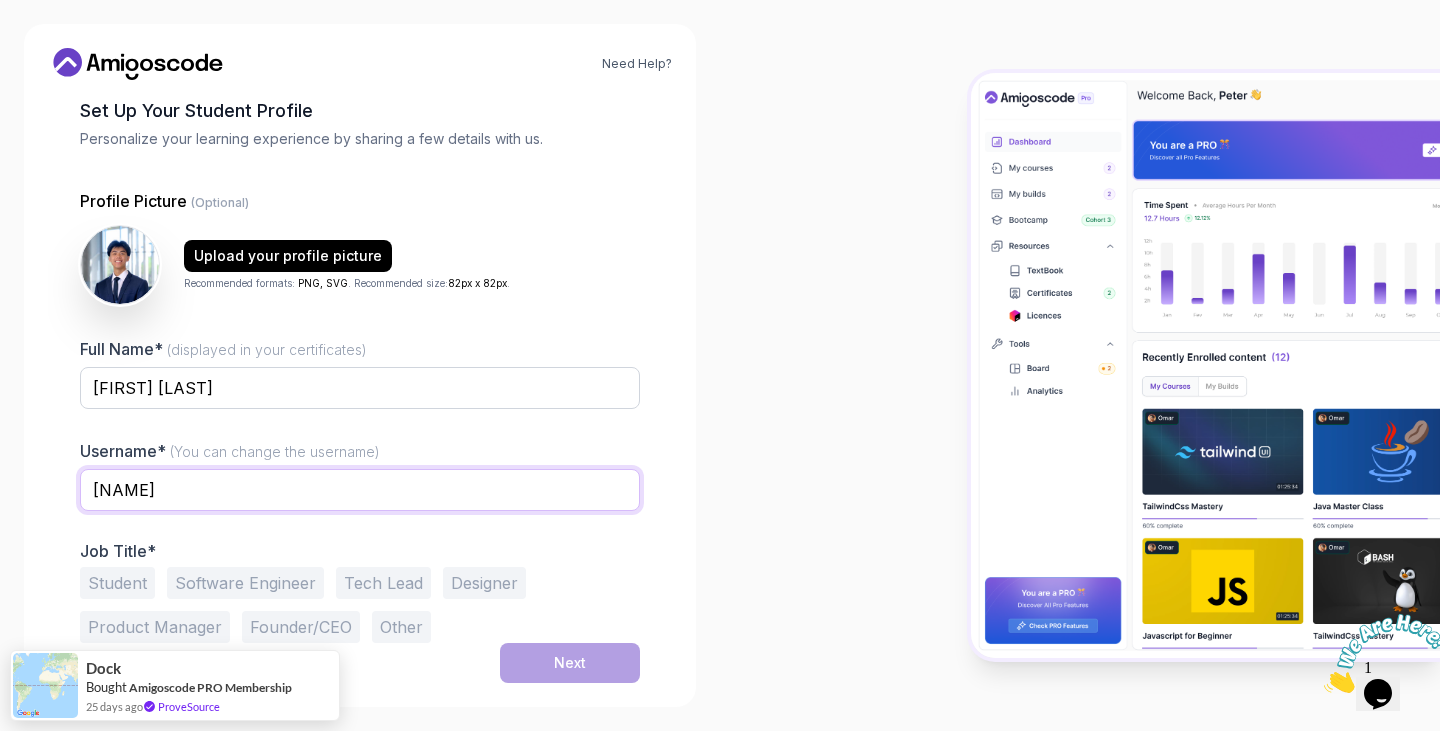 type on "petertrxnn" 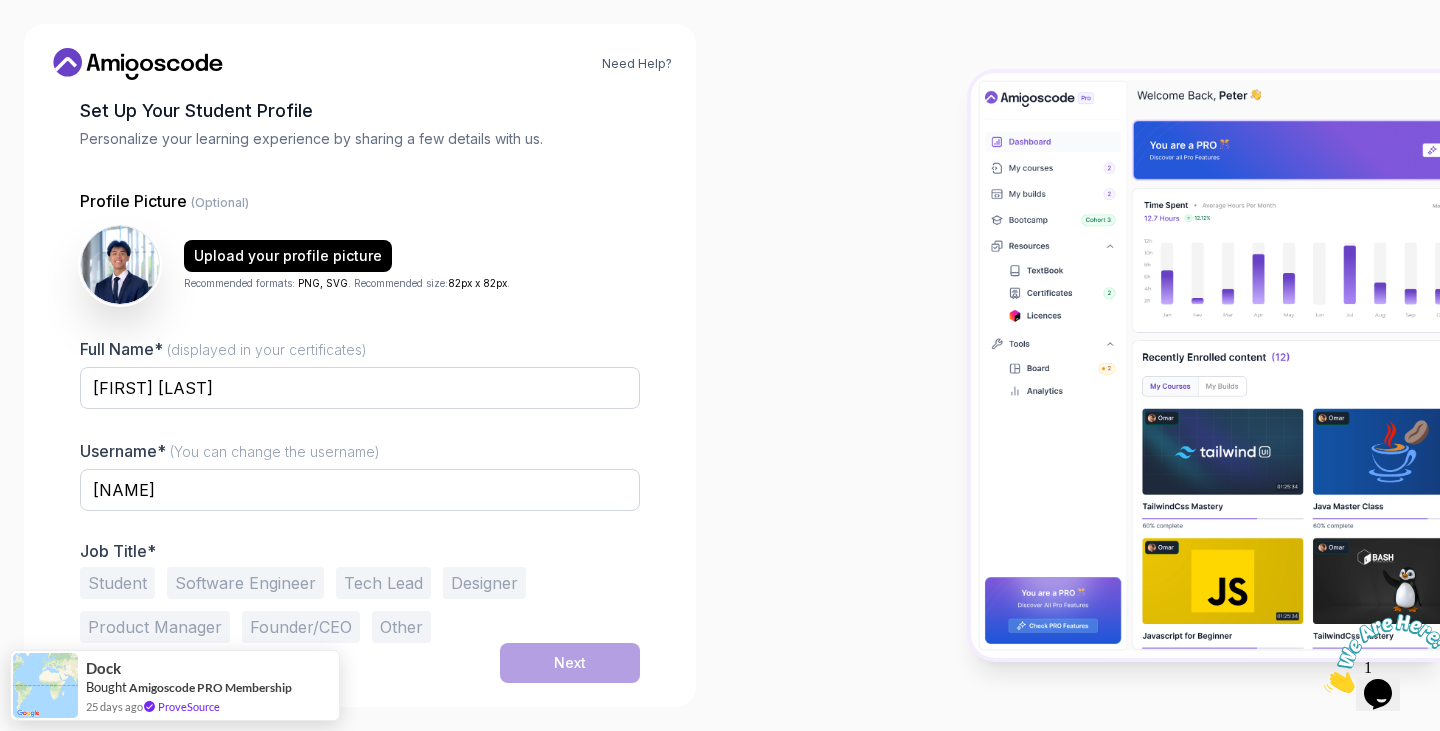 click on "Job Title*" at bounding box center (360, 551) 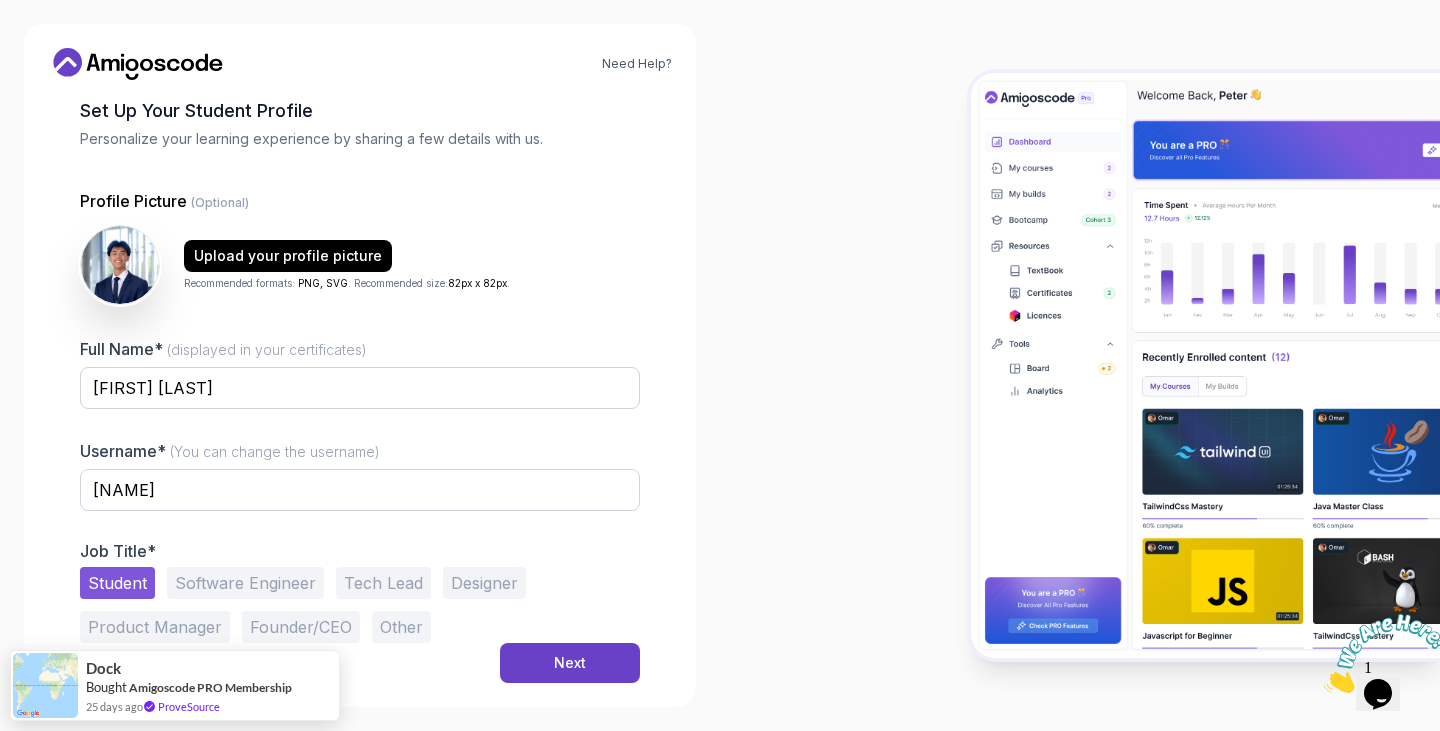 click on "Next" at bounding box center [570, 663] 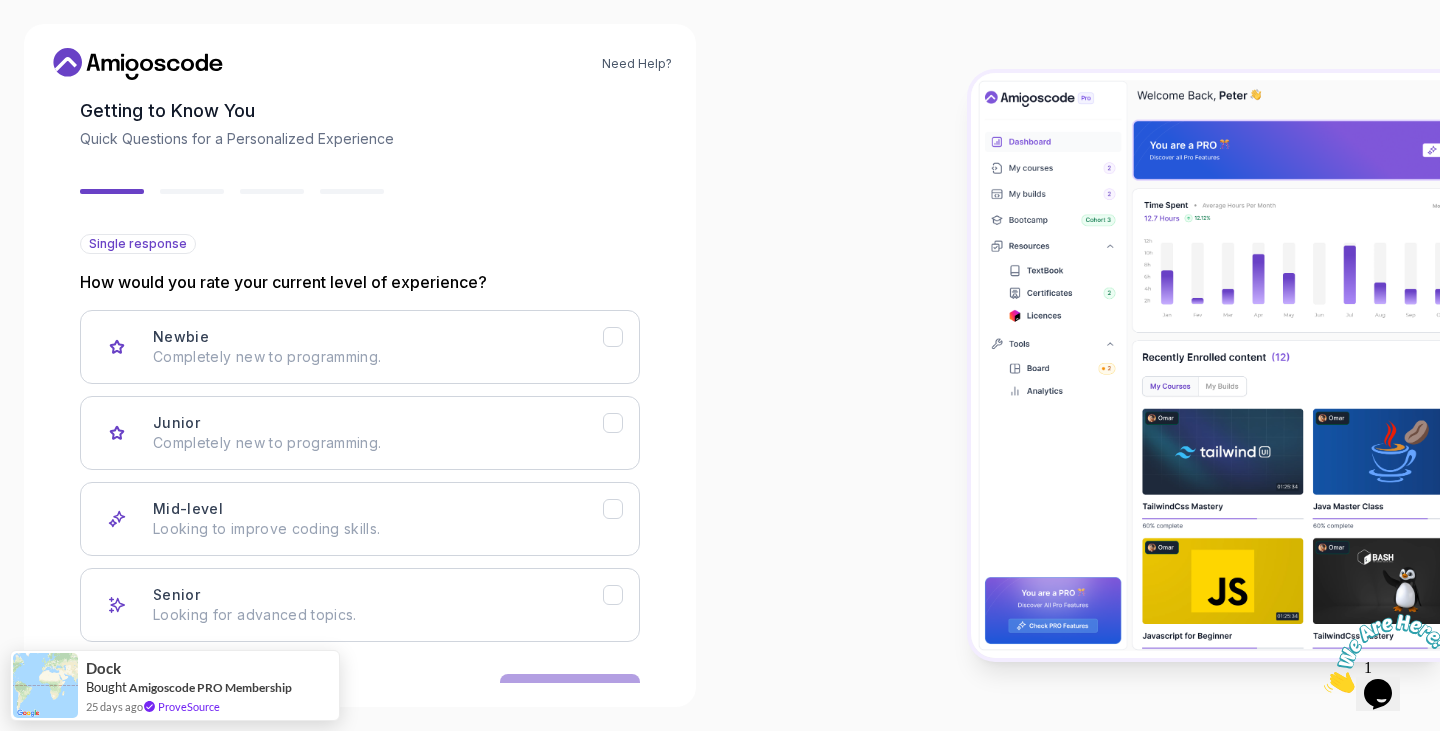 scroll, scrollTop: 166, scrollLeft: 0, axis: vertical 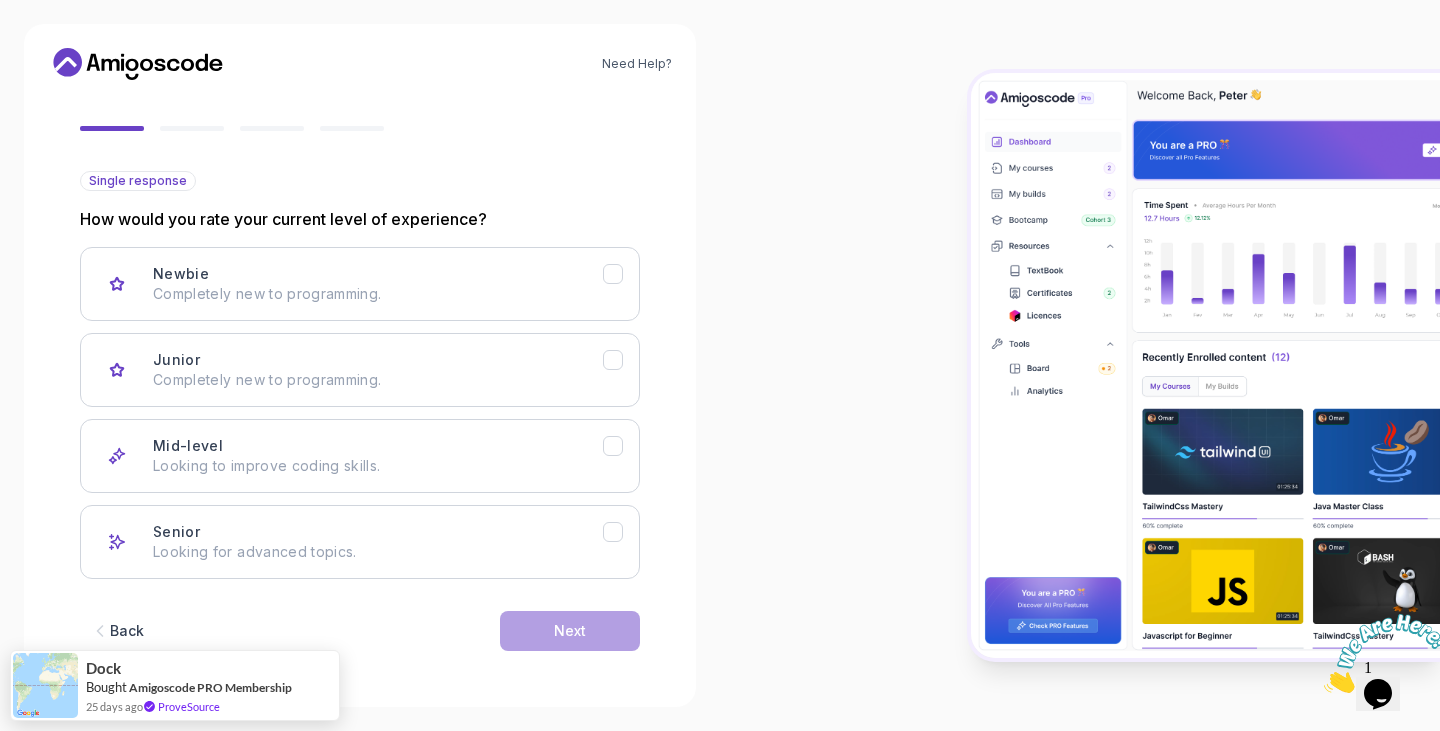 click on "Junior Completely new to programming." at bounding box center (360, 370) 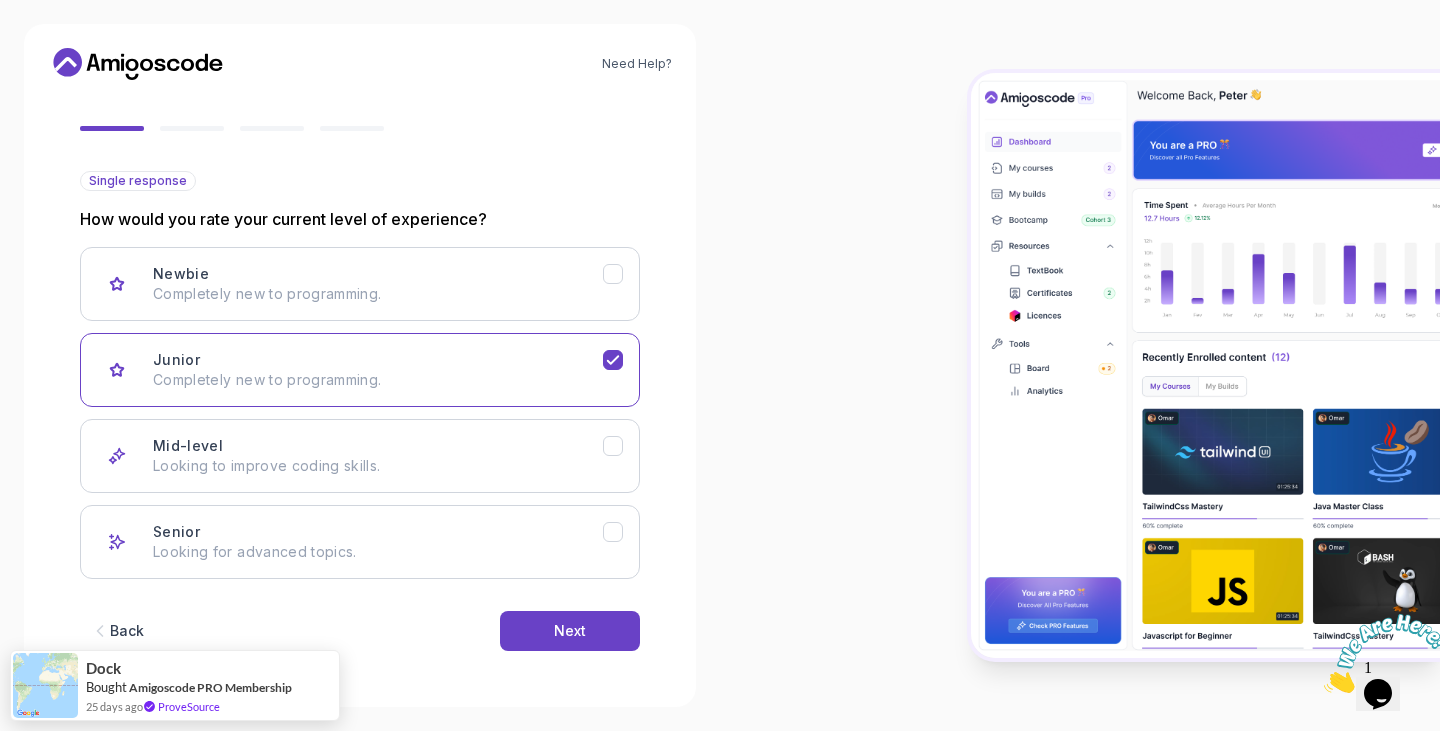 click on "Junior Completely new to programming." at bounding box center (360, 370) 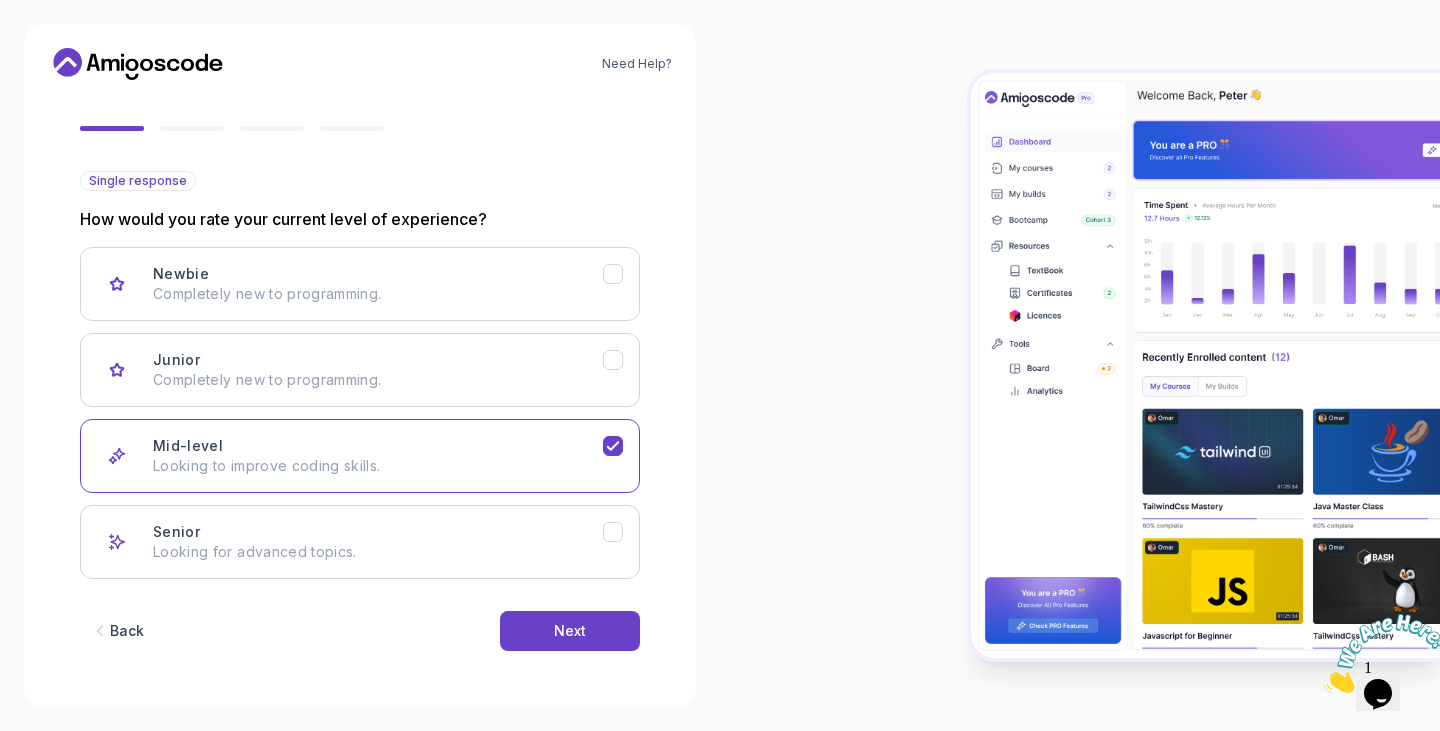 click on "Next" at bounding box center [570, 631] 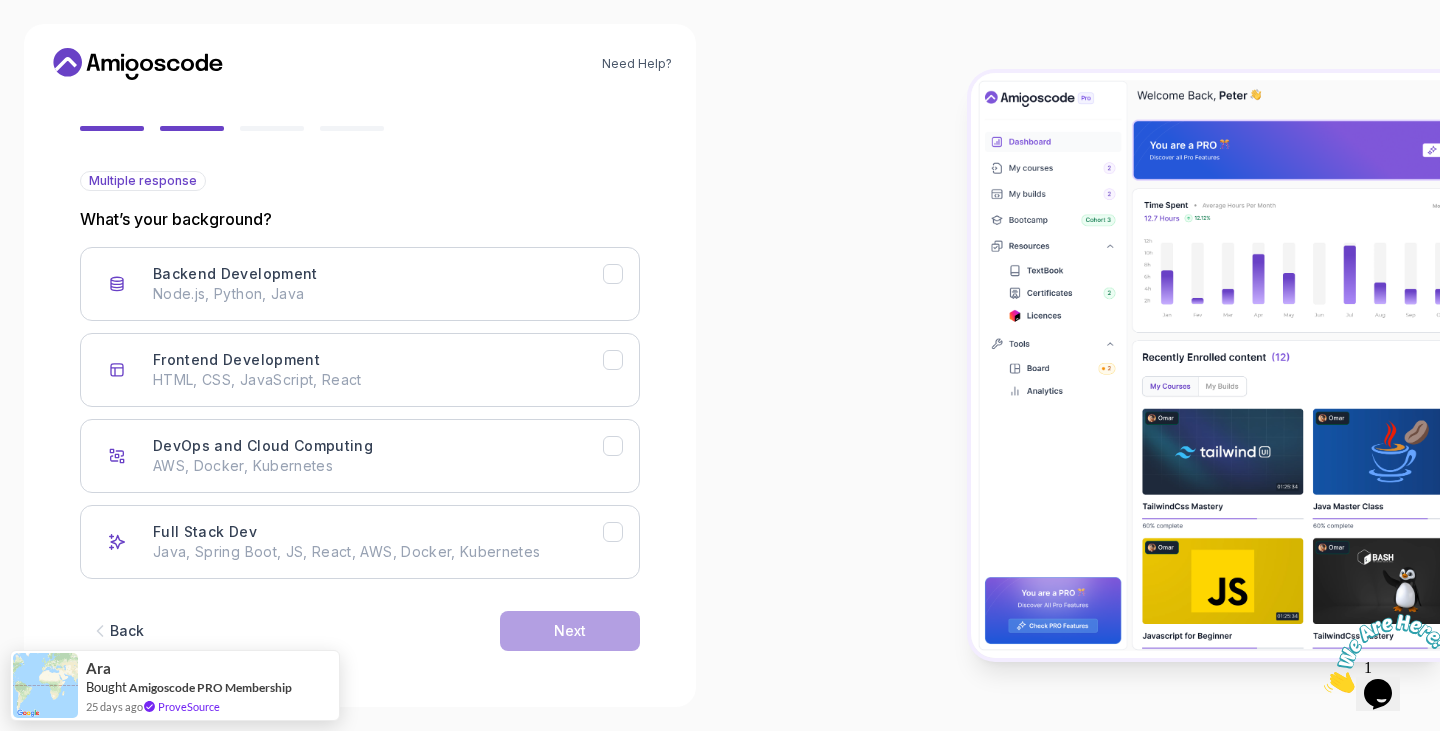 click on "Backend Development Node.js, Python, Java" at bounding box center [360, 284] 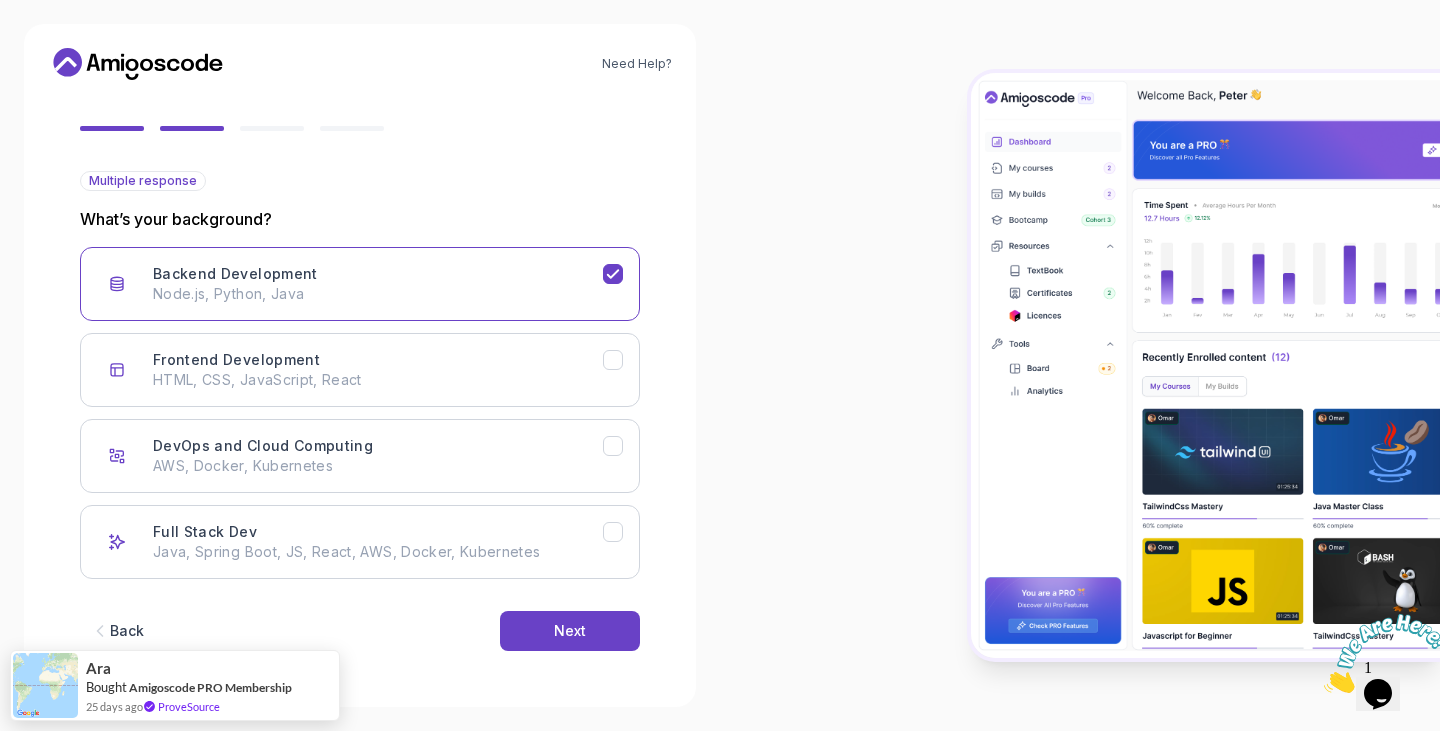click on "HTML, CSS, JavaScript, React" at bounding box center [378, 380] 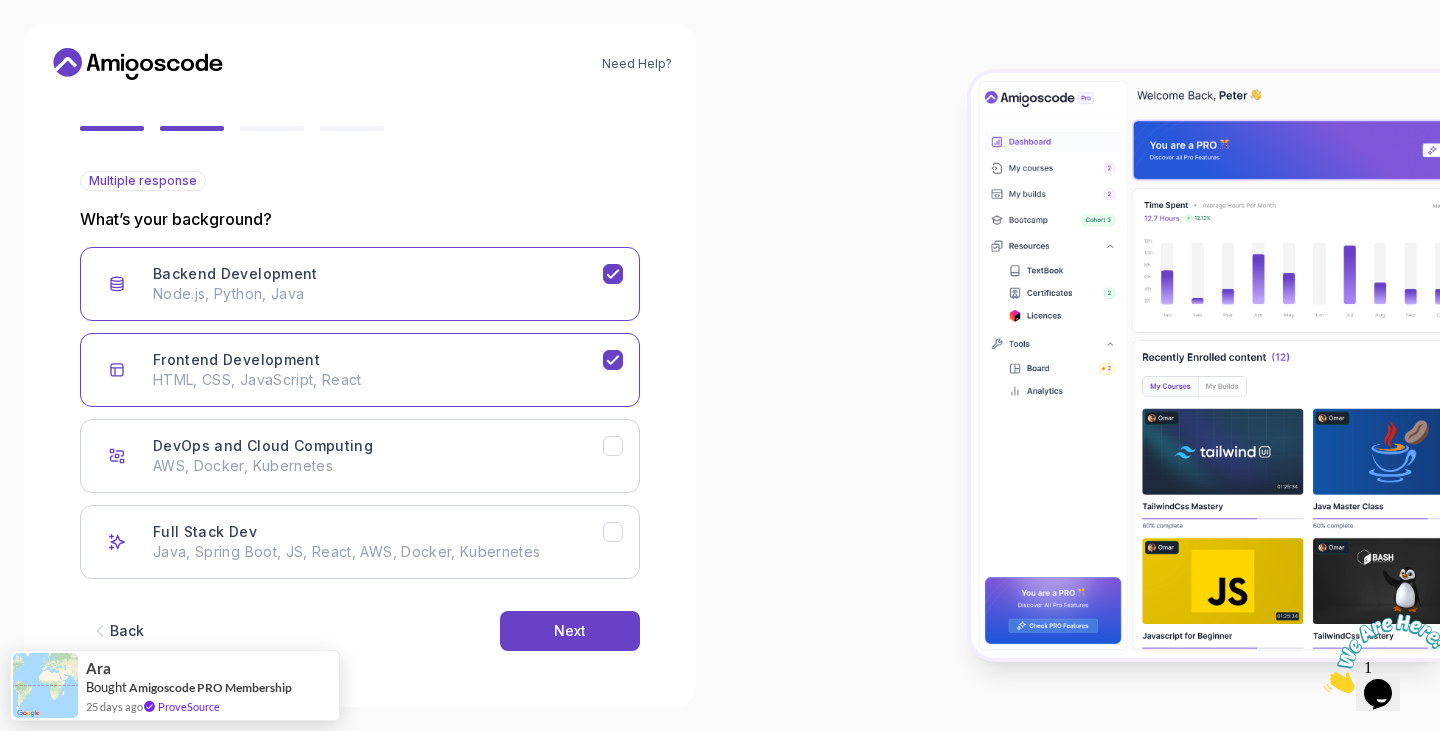 click on "AWS, Docker, Kubernetes" at bounding box center [378, 466] 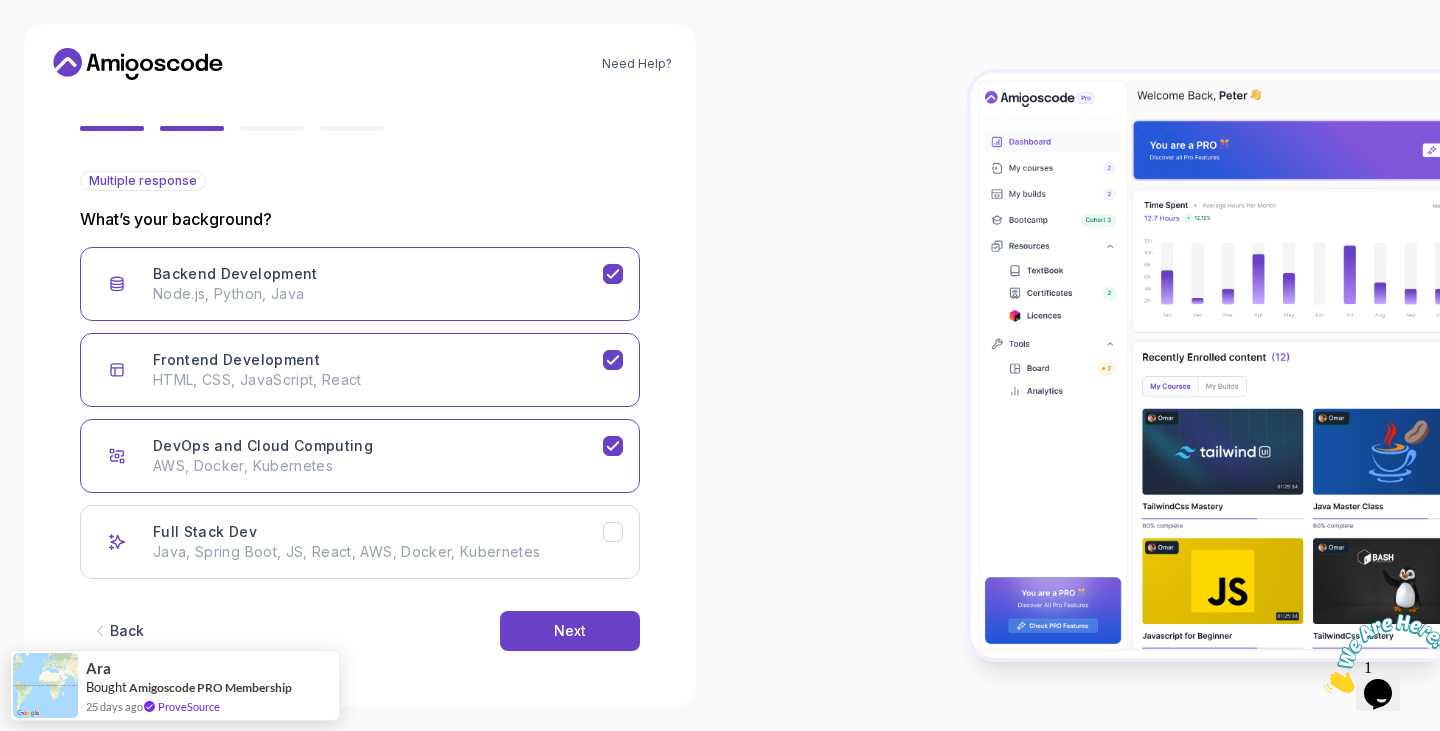 click on "AWS, Docker, Kubernetes" at bounding box center (378, 466) 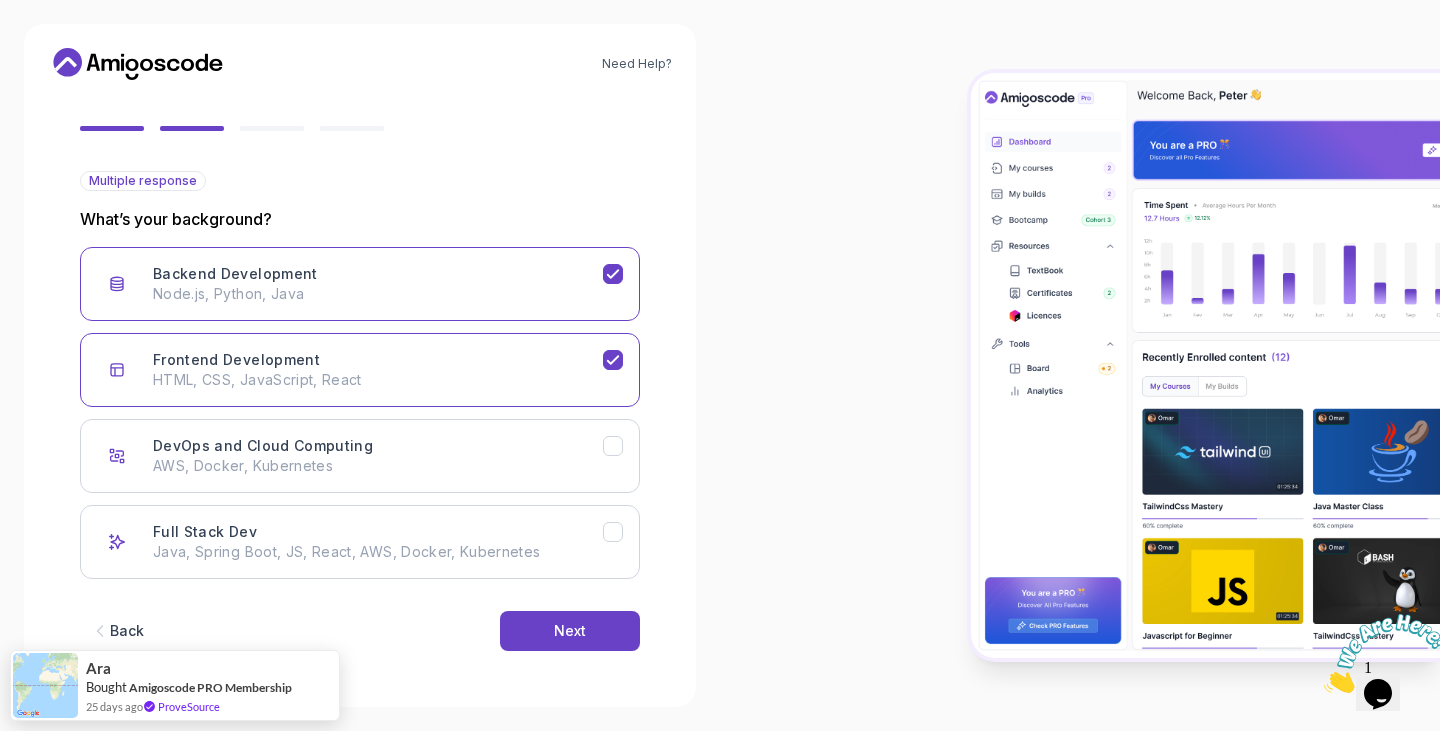 click on "Full Stack Dev Java, Spring Boot, JS, React, AWS, Docker, Kubernetes" at bounding box center [378, 542] 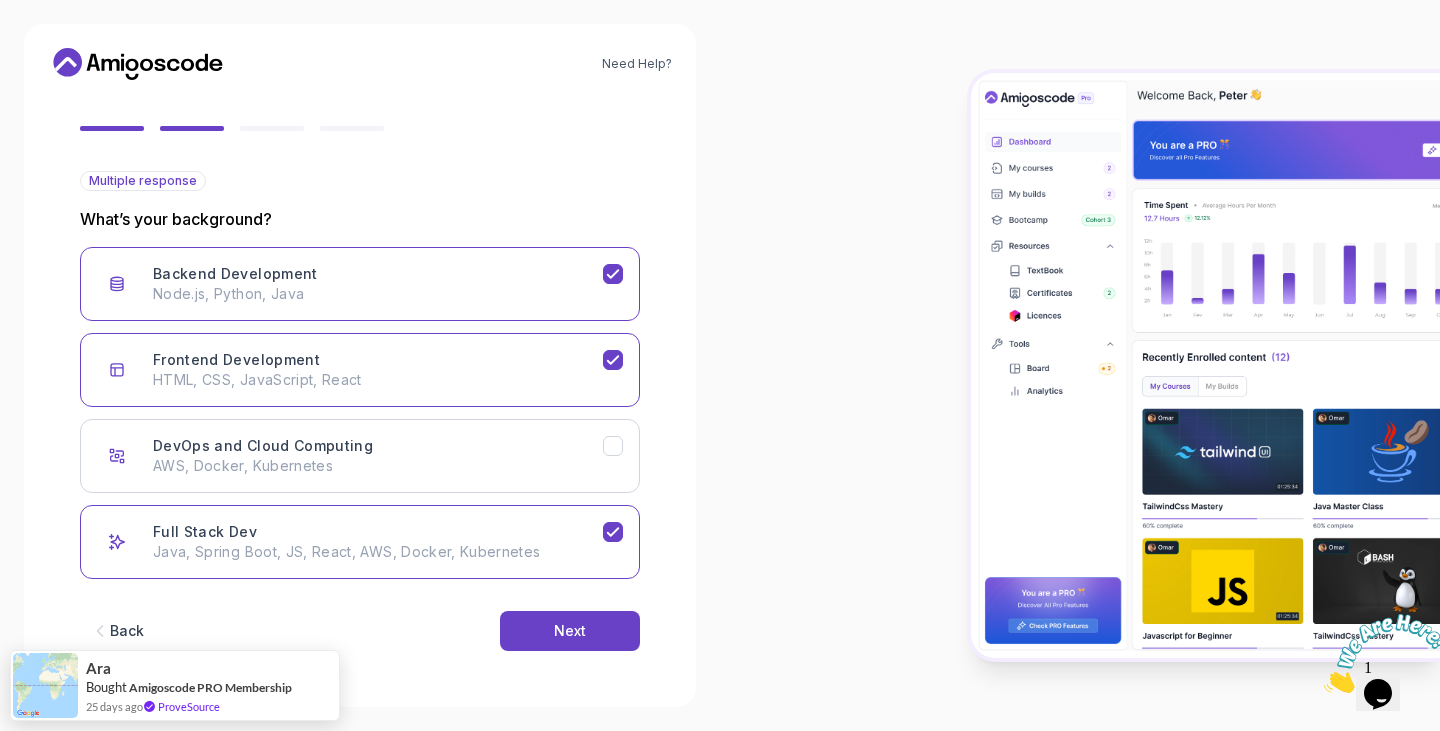 click on "Java, Spring Boot, JS, React, AWS, Docker, Kubernetes" at bounding box center (378, 552) 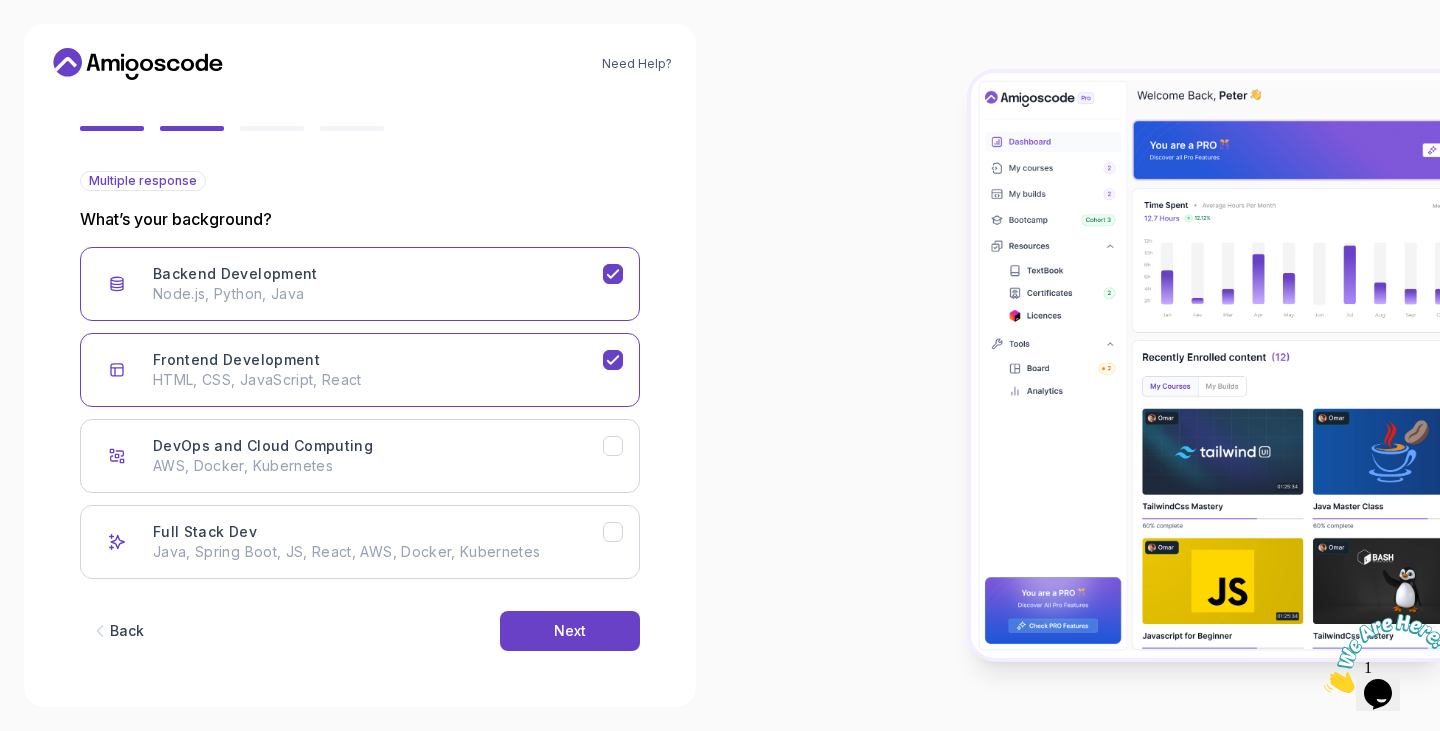 click on "Full Stack Dev Java, Spring Boot, JS, React, AWS, Docker, Kubernetes" at bounding box center (360, 542) 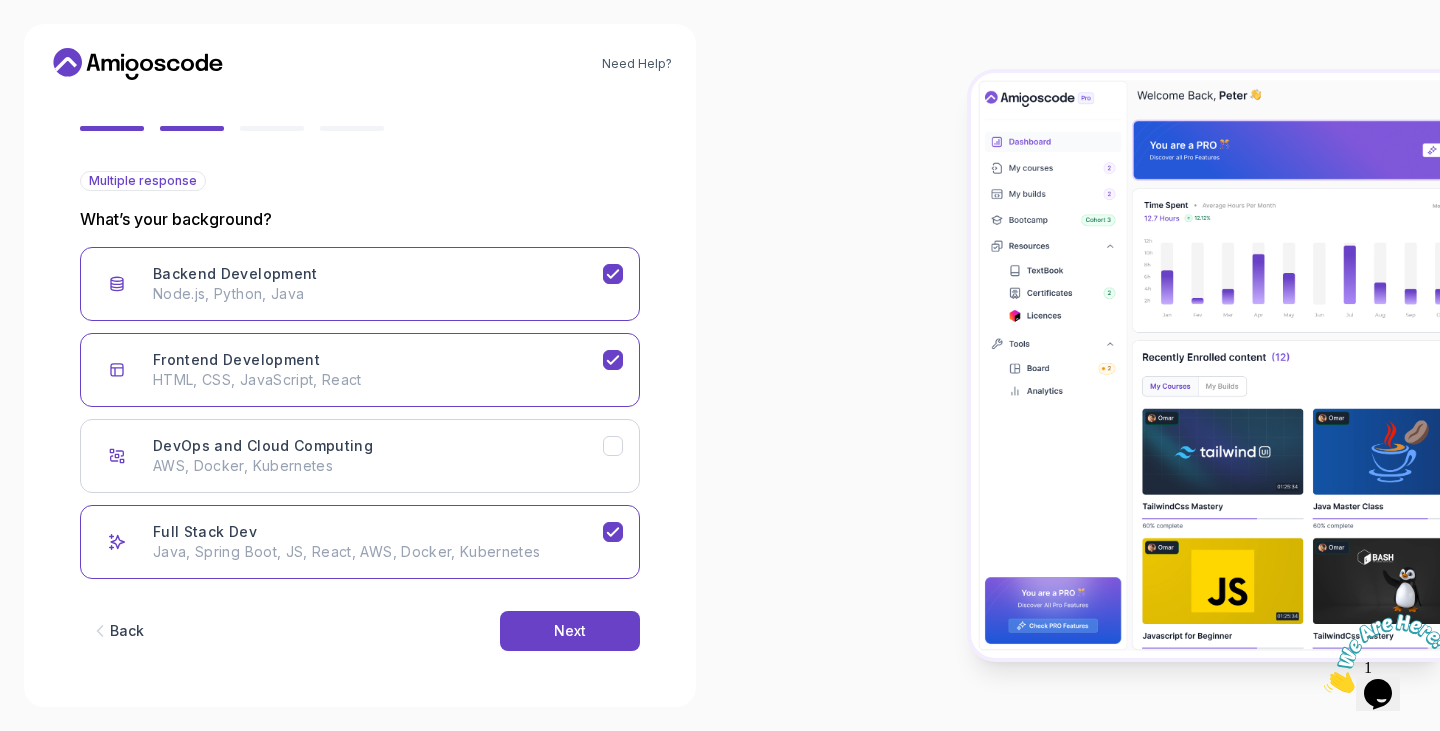 click on "Full Stack Dev Java, Spring Boot, JS, React, AWS, Docker, Kubernetes" at bounding box center [360, 542] 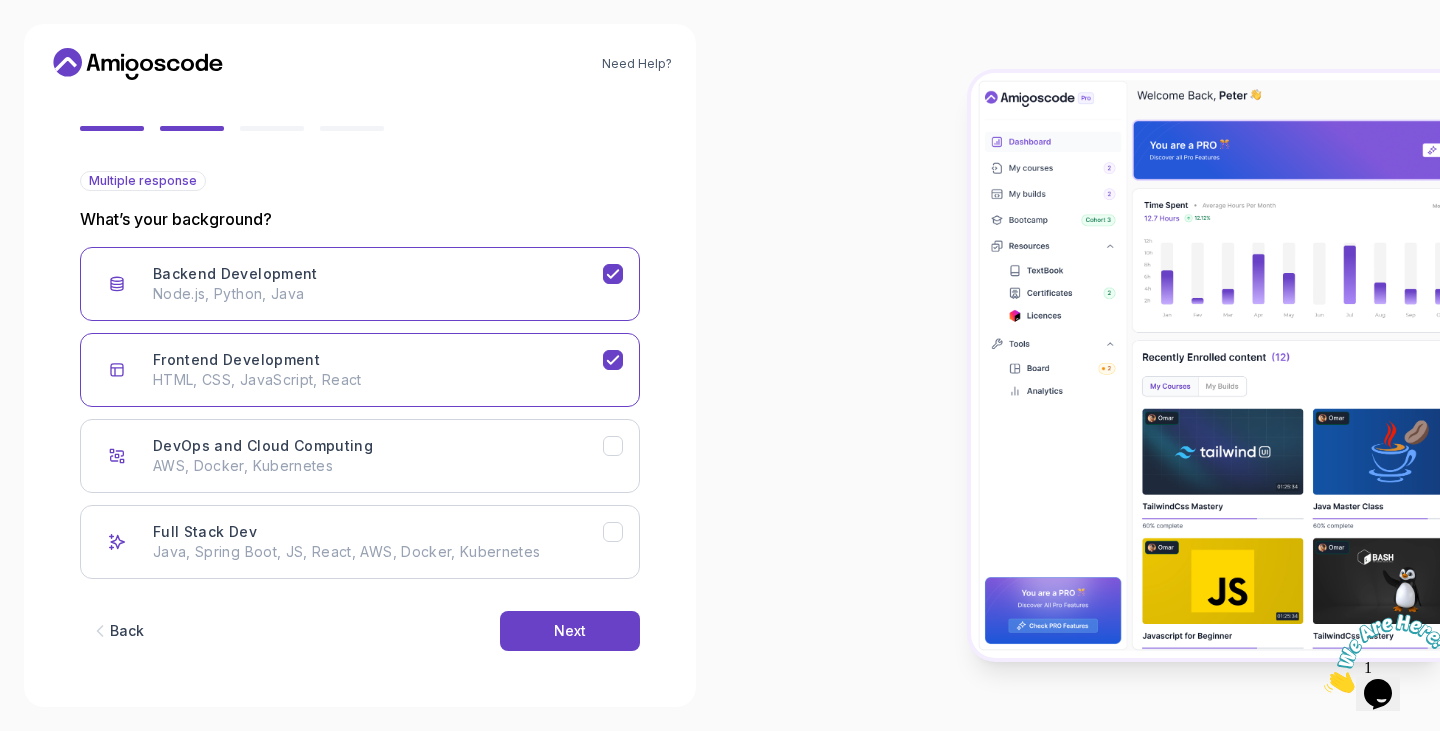click on "Java, Spring Boot, JS, React, AWS, Docker, Kubernetes" at bounding box center (378, 552) 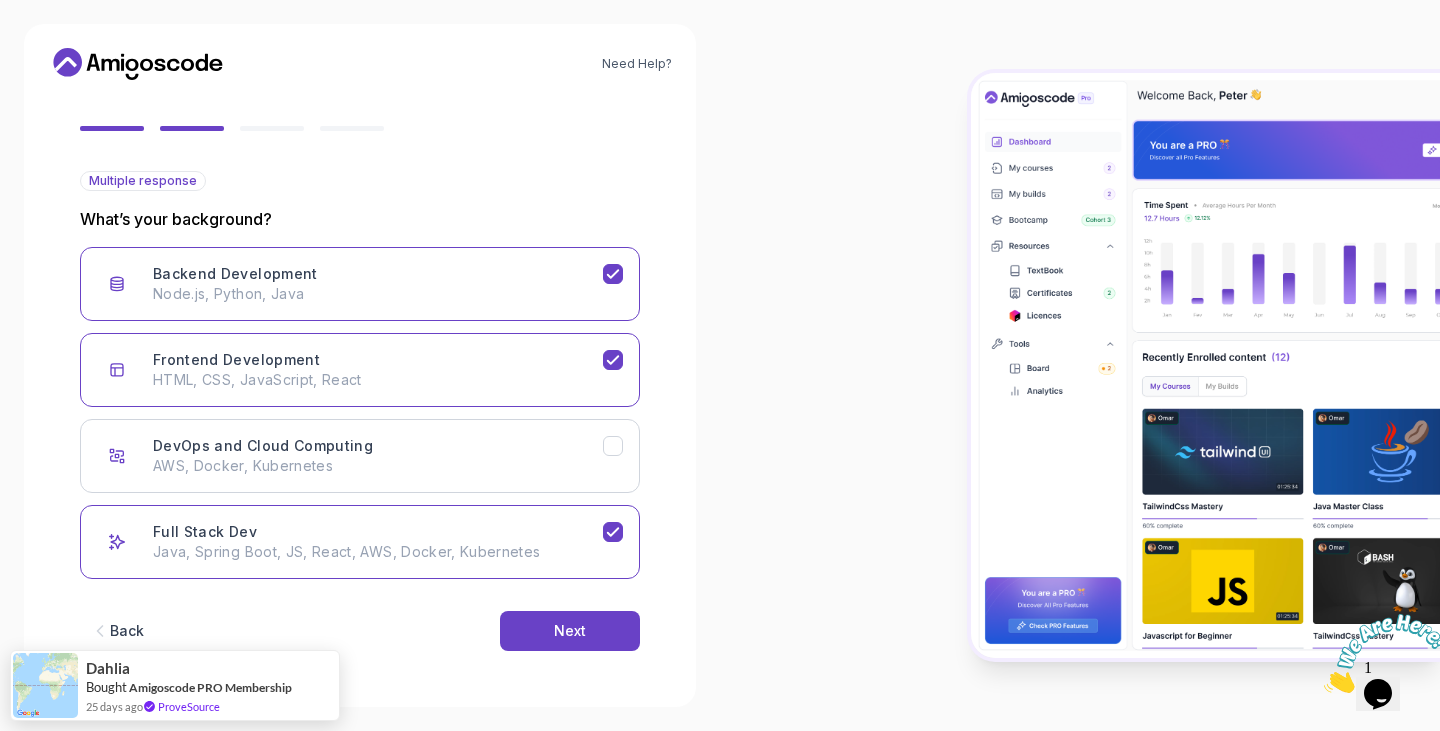 drag, startPoint x: 544, startPoint y: 619, endPoint x: 544, endPoint y: 587, distance: 32 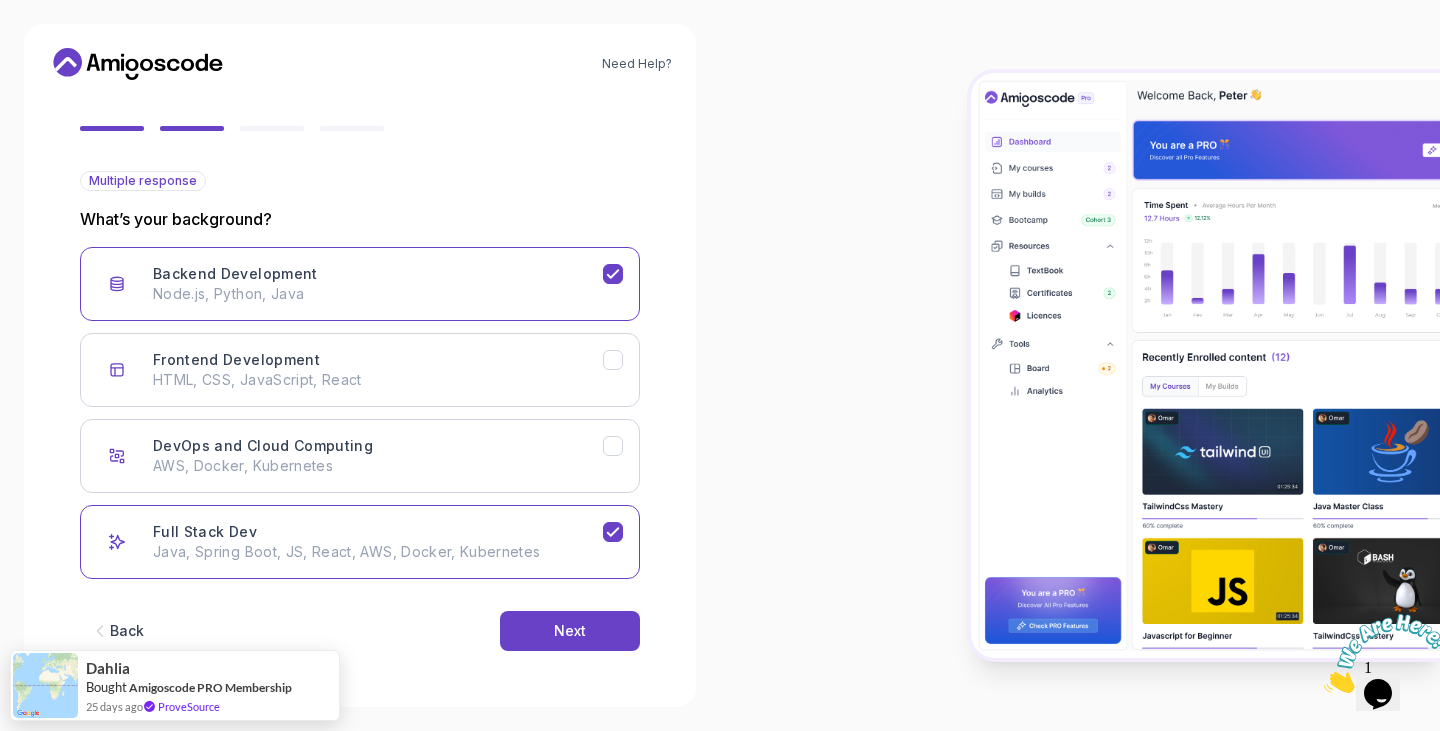 click on "Node.js, Python, Java" at bounding box center (378, 294) 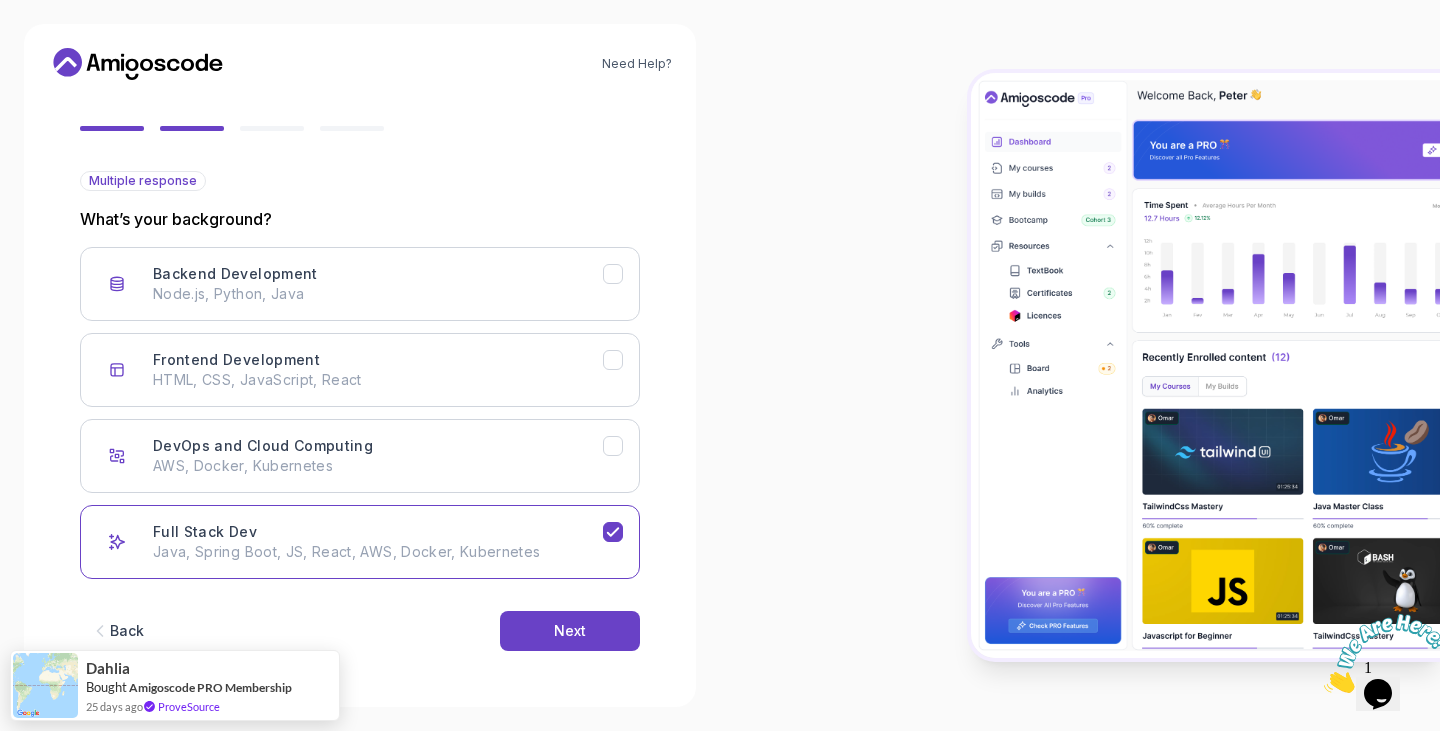 click on "AWS, Docker, Kubernetes" at bounding box center [378, 466] 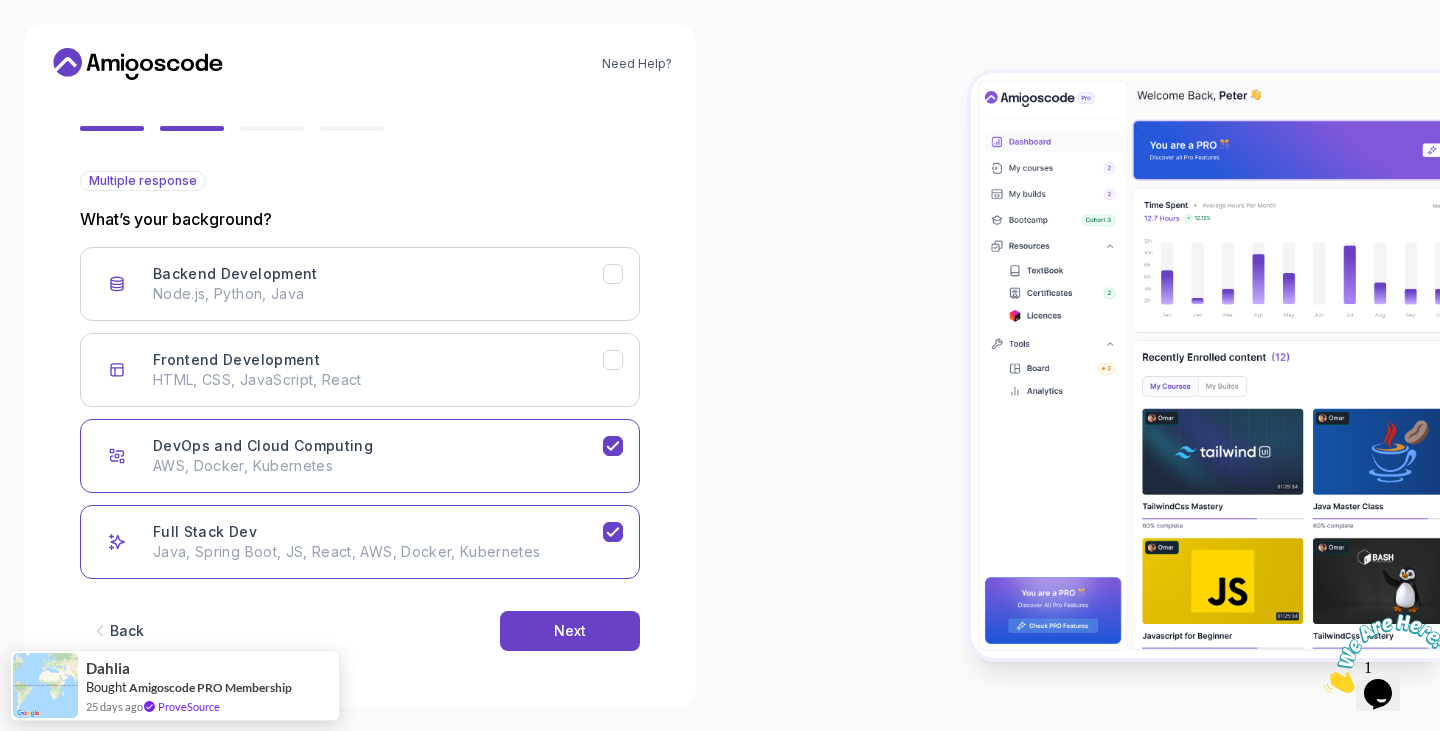 click on "Full Stack Dev Java, Spring Boot, JS, React, AWS, Docker, Kubernetes" at bounding box center (360, 542) 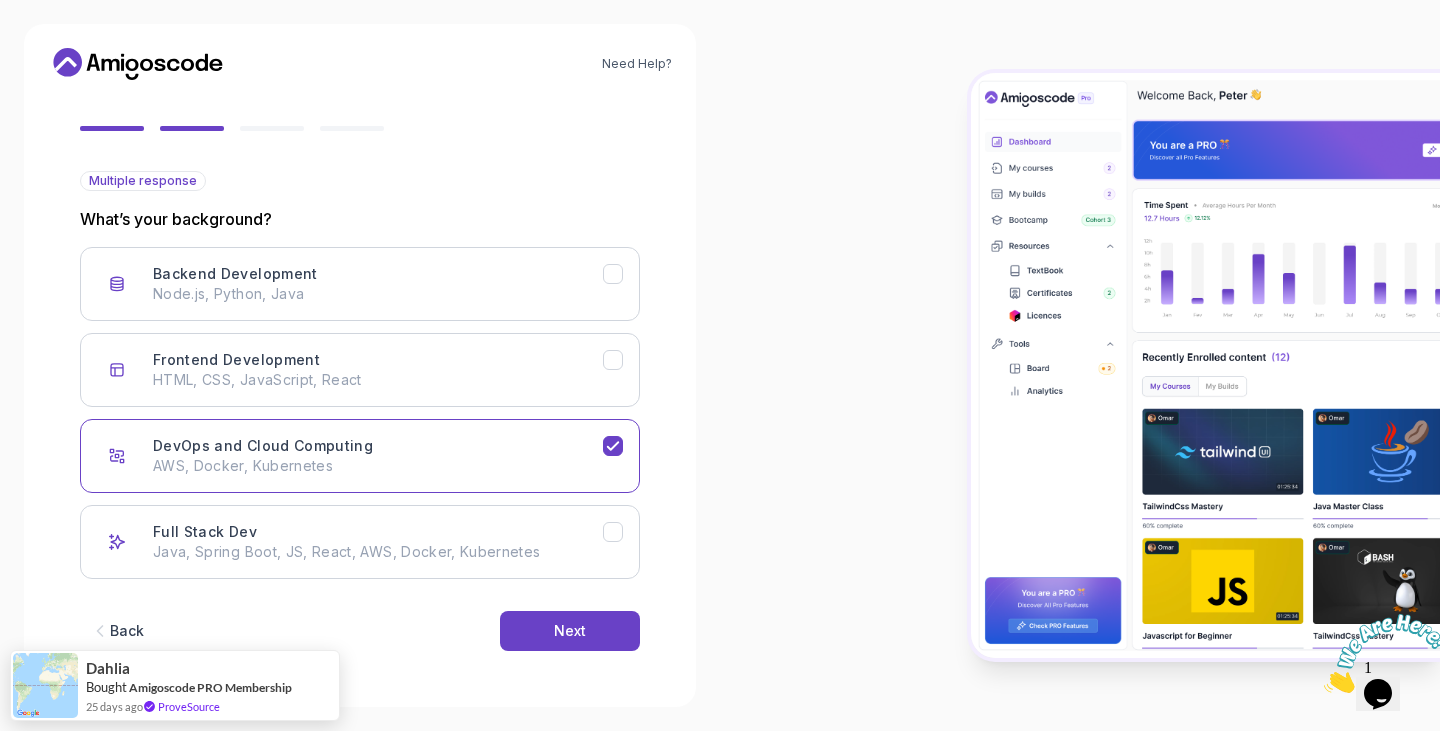 click on "AWS, Docker, Kubernetes" at bounding box center [378, 466] 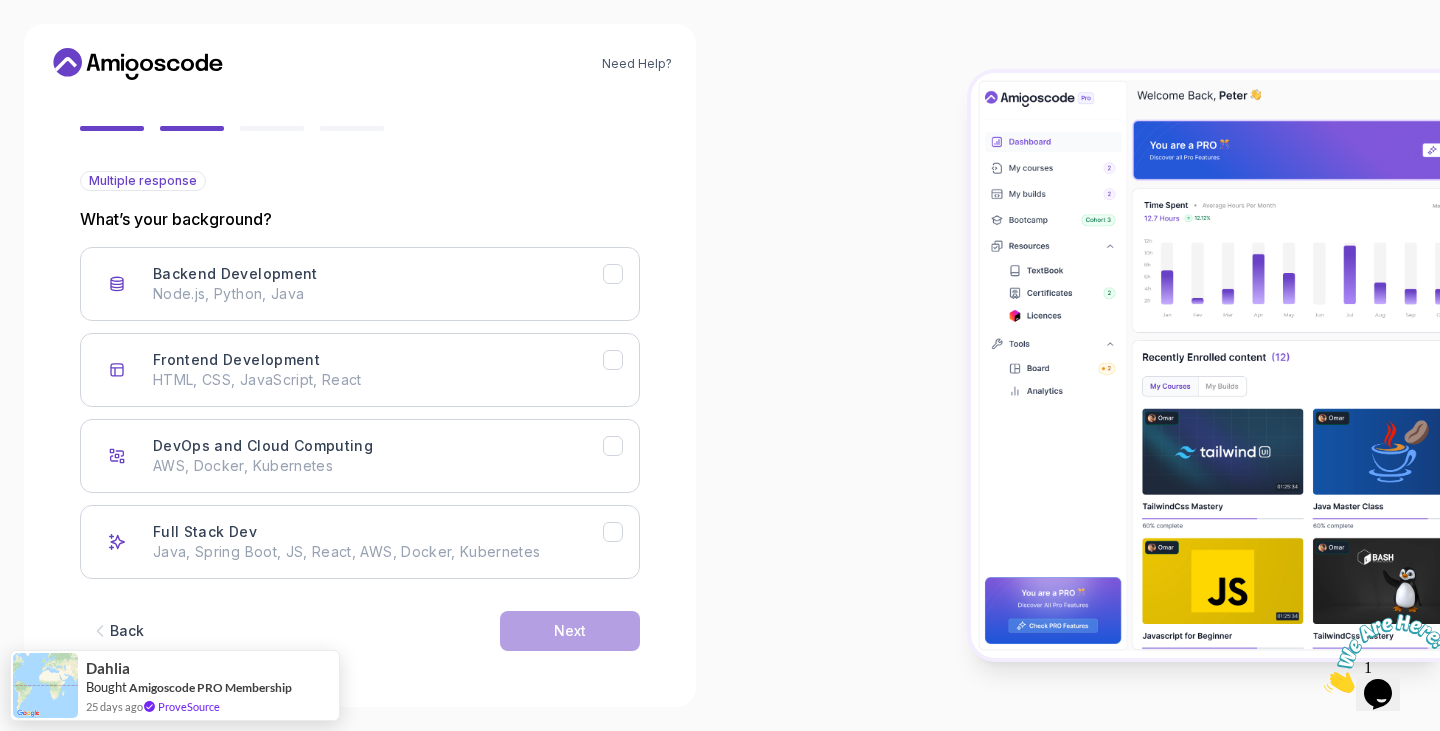 click on "HTML, CSS, JavaScript, React" at bounding box center (378, 380) 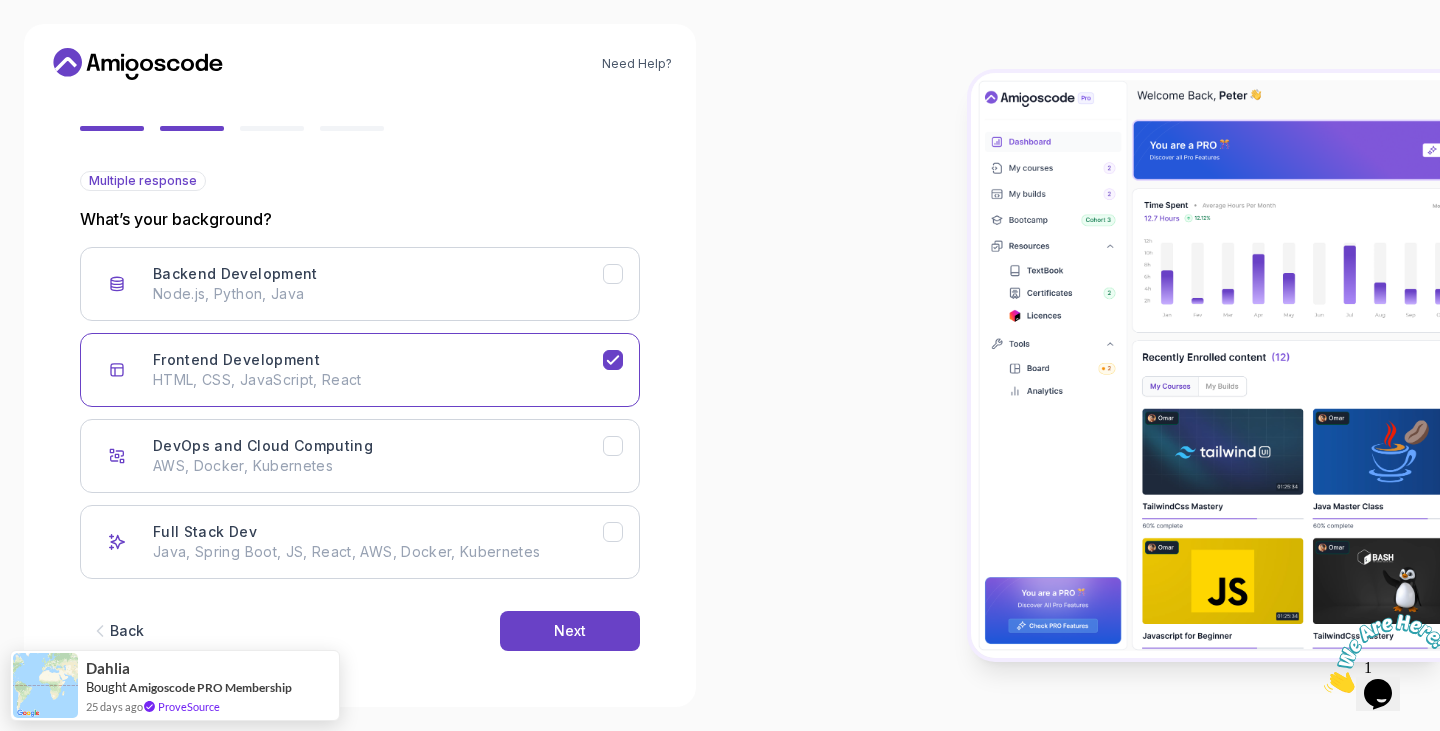 click on "Backend Development Node.js, Python, Java Frontend Development HTML, CSS, JavaScript, React DevOps and Cloud Computing AWS, Docker, Kubernetes Full Stack Dev Java, Spring Boot, JS, React, AWS, Docker, Kubernetes" at bounding box center [360, 413] 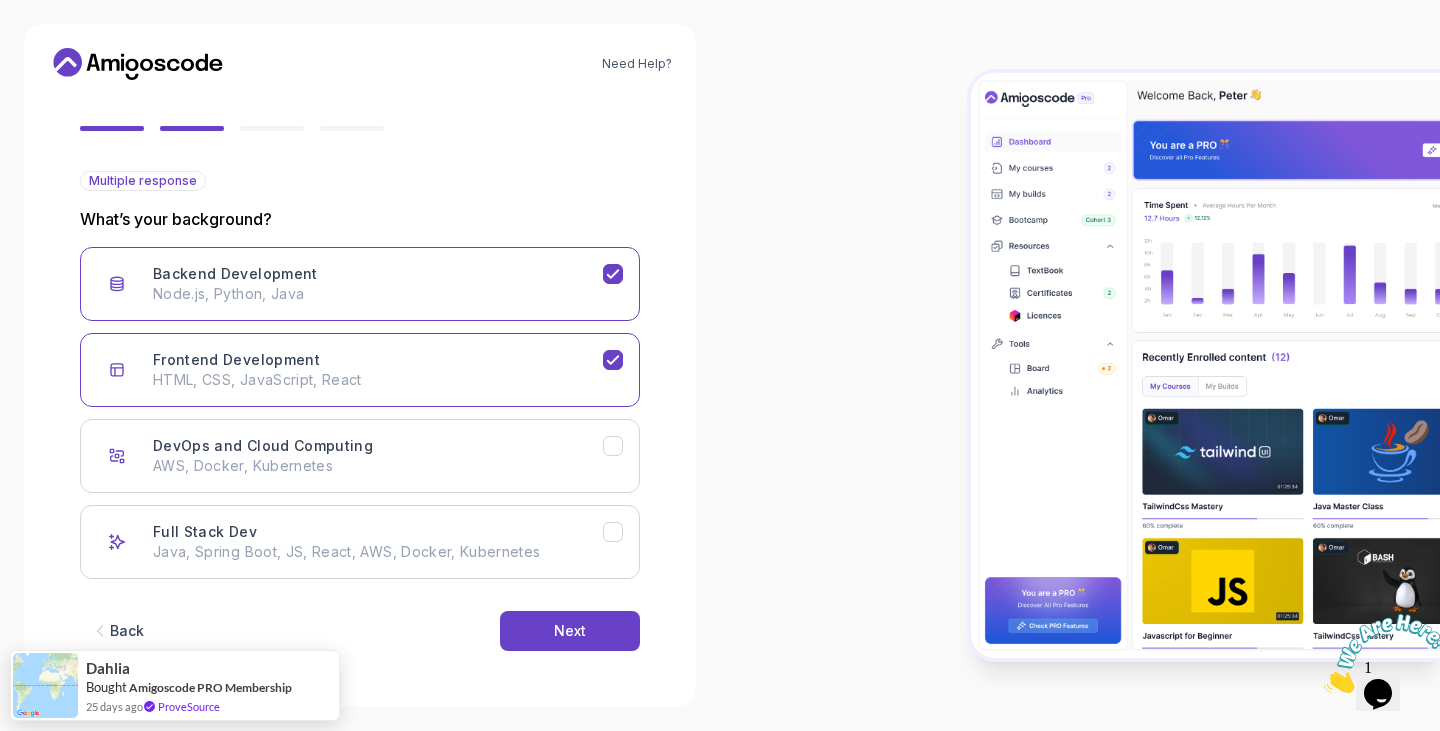 click on "Next" at bounding box center (570, 631) 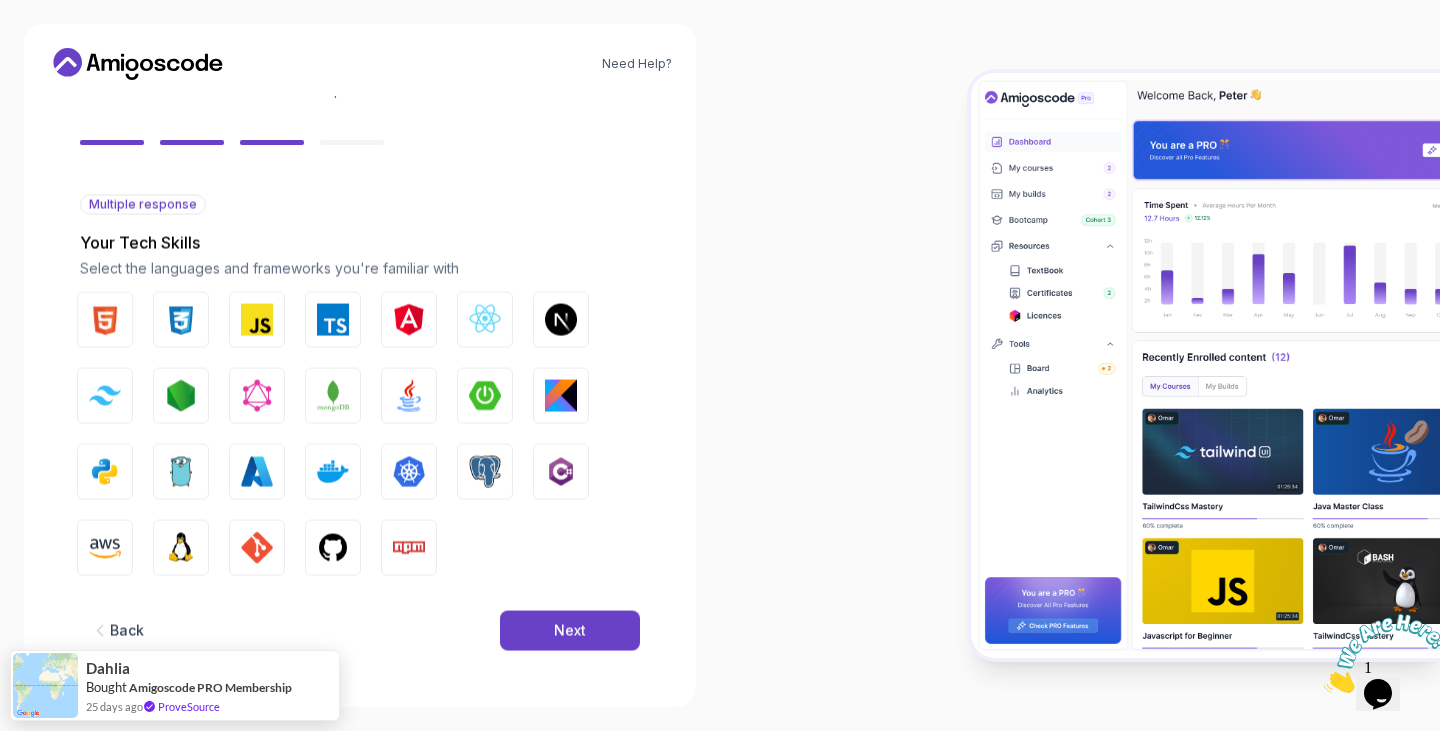 scroll, scrollTop: 142, scrollLeft: 0, axis: vertical 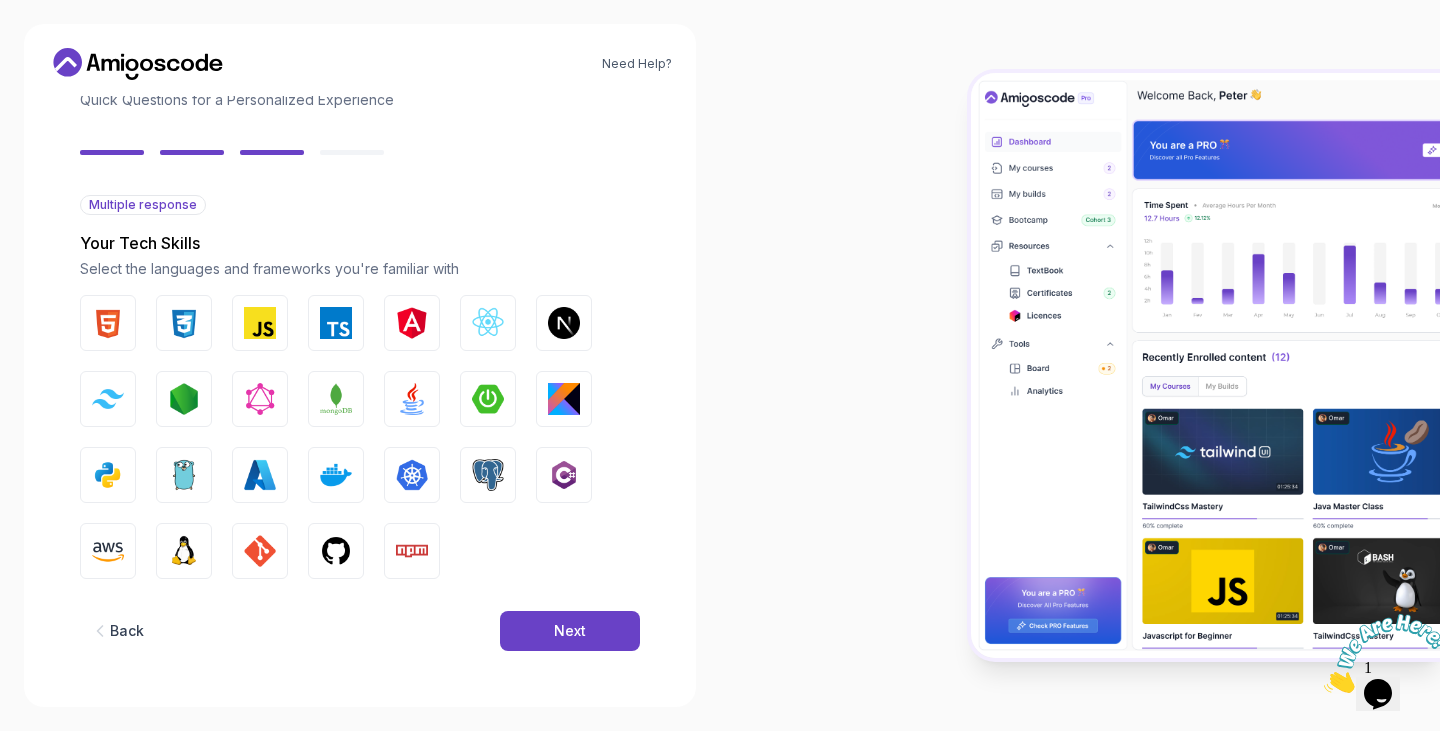 click at bounding box center (412, 551) 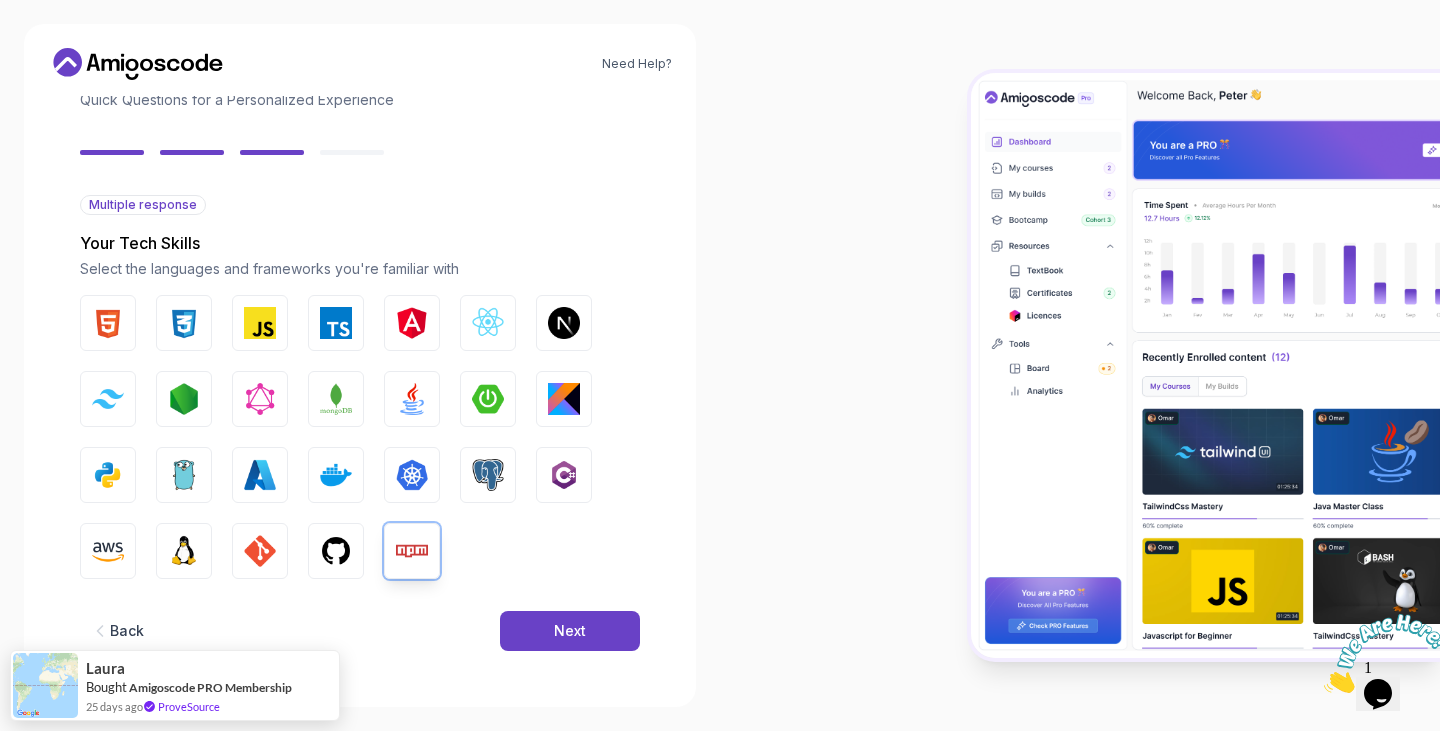 click at bounding box center [336, 551] 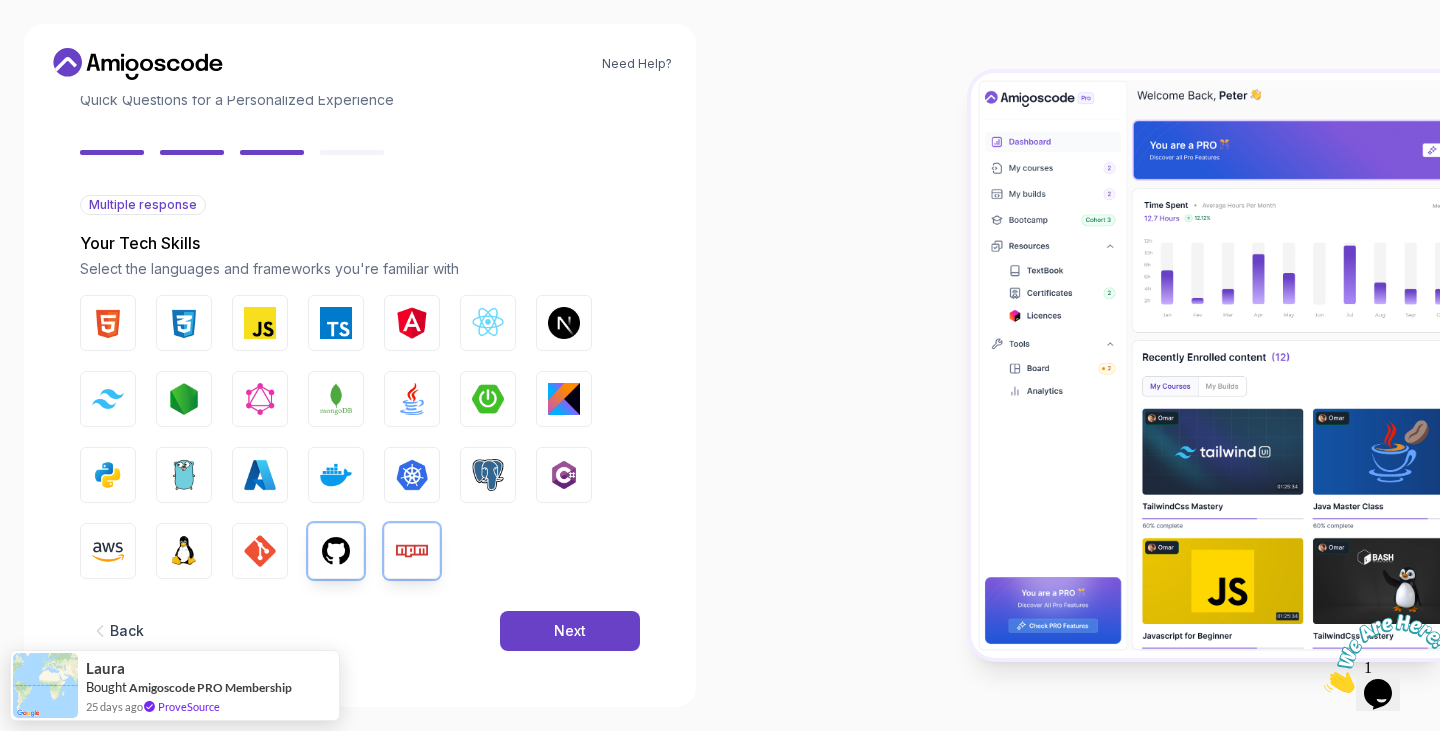 click at bounding box center (260, 551) 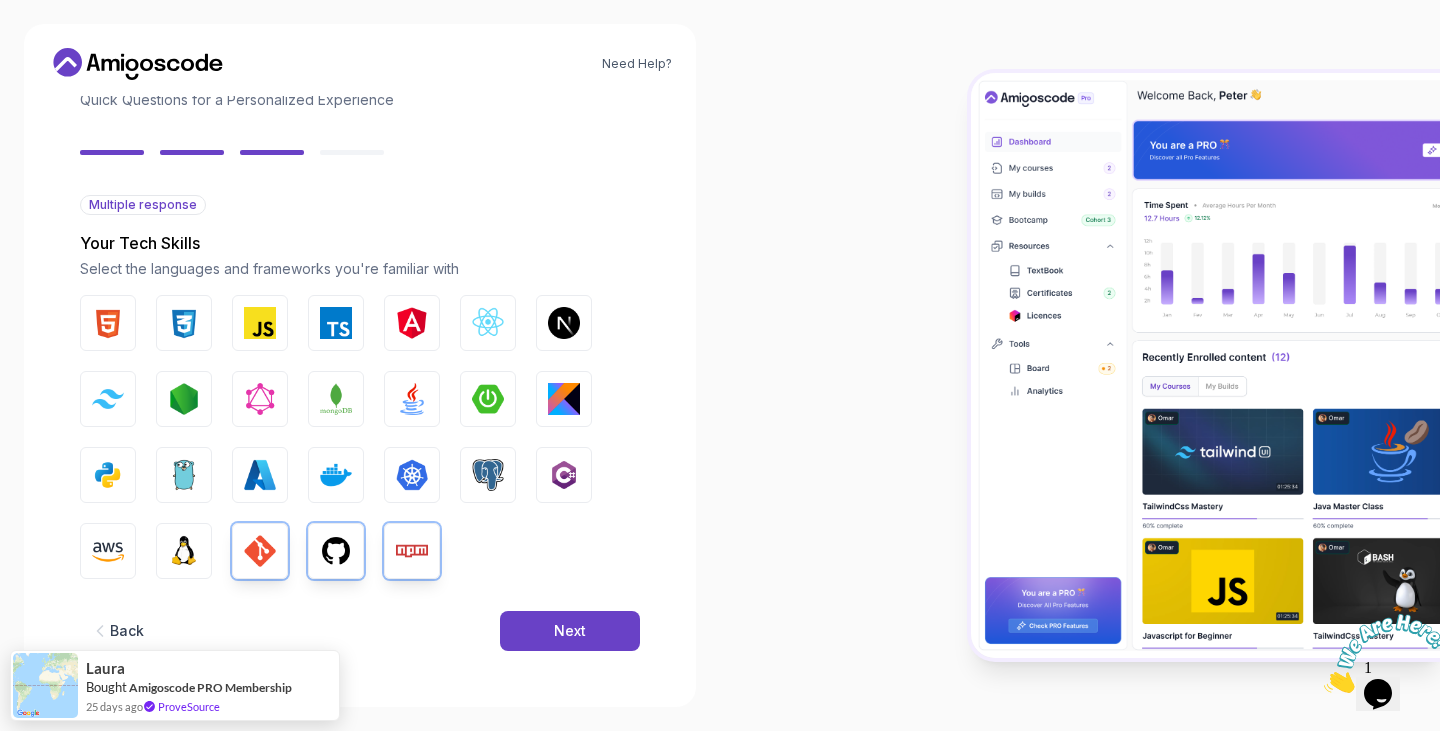 click on "HTML CSS JavaScript TypeScript Angular React.js Next.js Tailwind CSS Node.js GraphQL MongoDB Java Spring Boot Kotlin Python Go Azure Docker Kubernetes PostgreSQL C# AWS Linux GIT GitHub Npm" at bounding box center [360, 437] 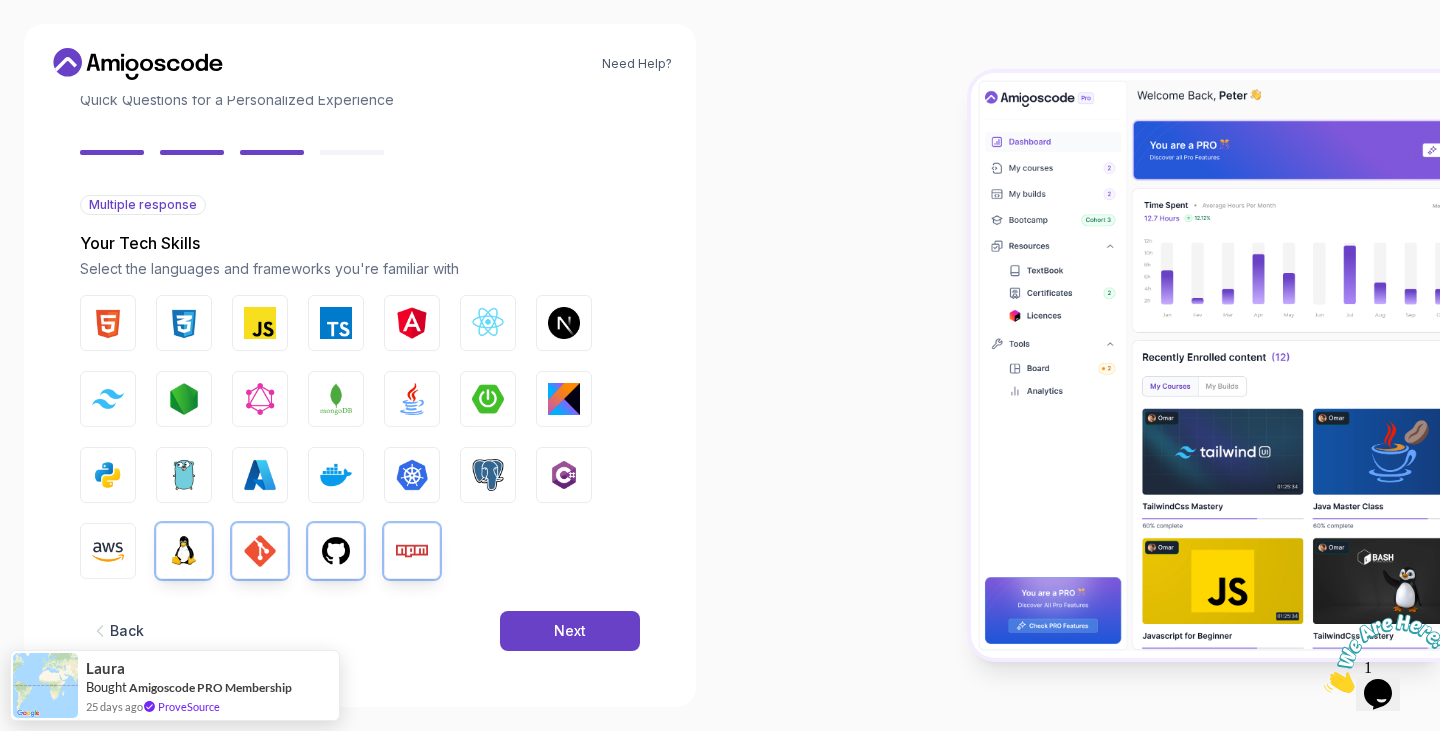 click at bounding box center [260, 475] 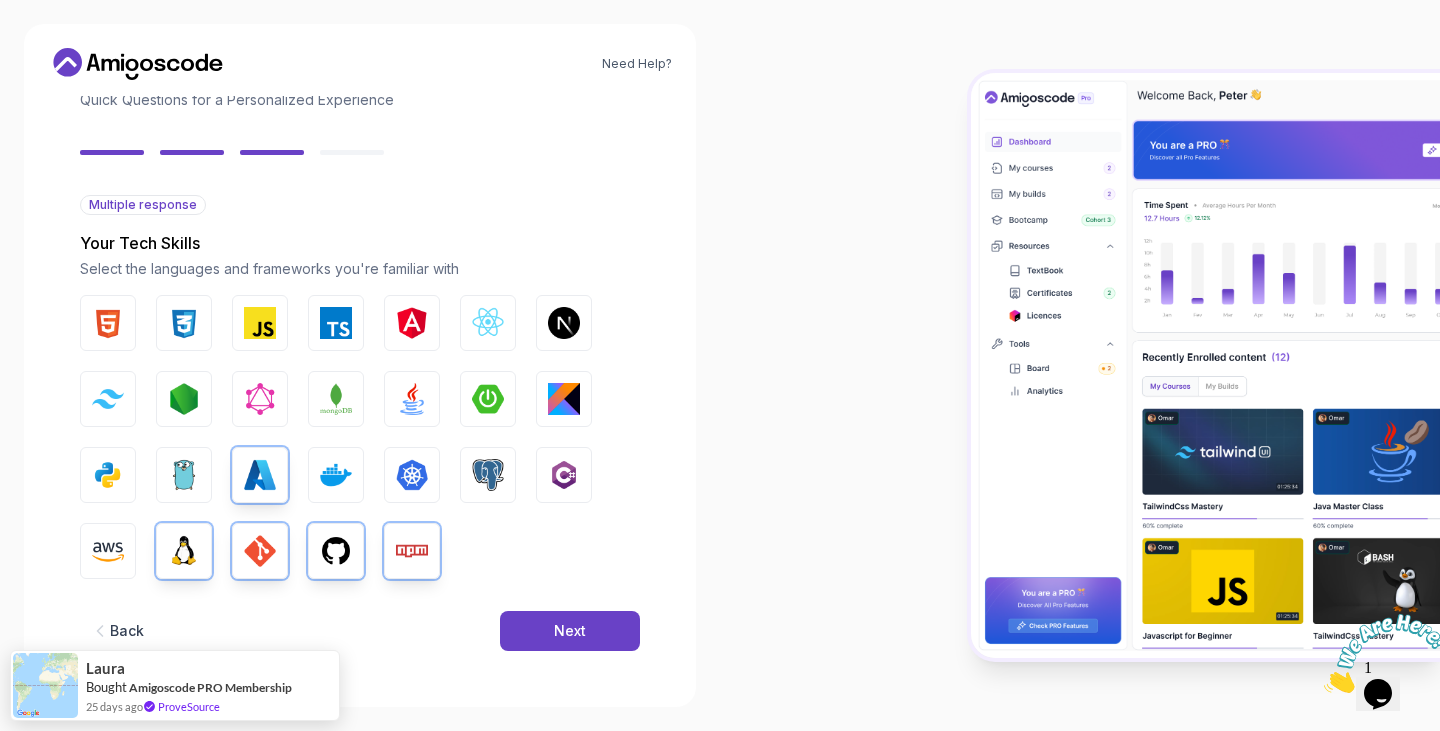 click on "Go" at bounding box center (184, 475) 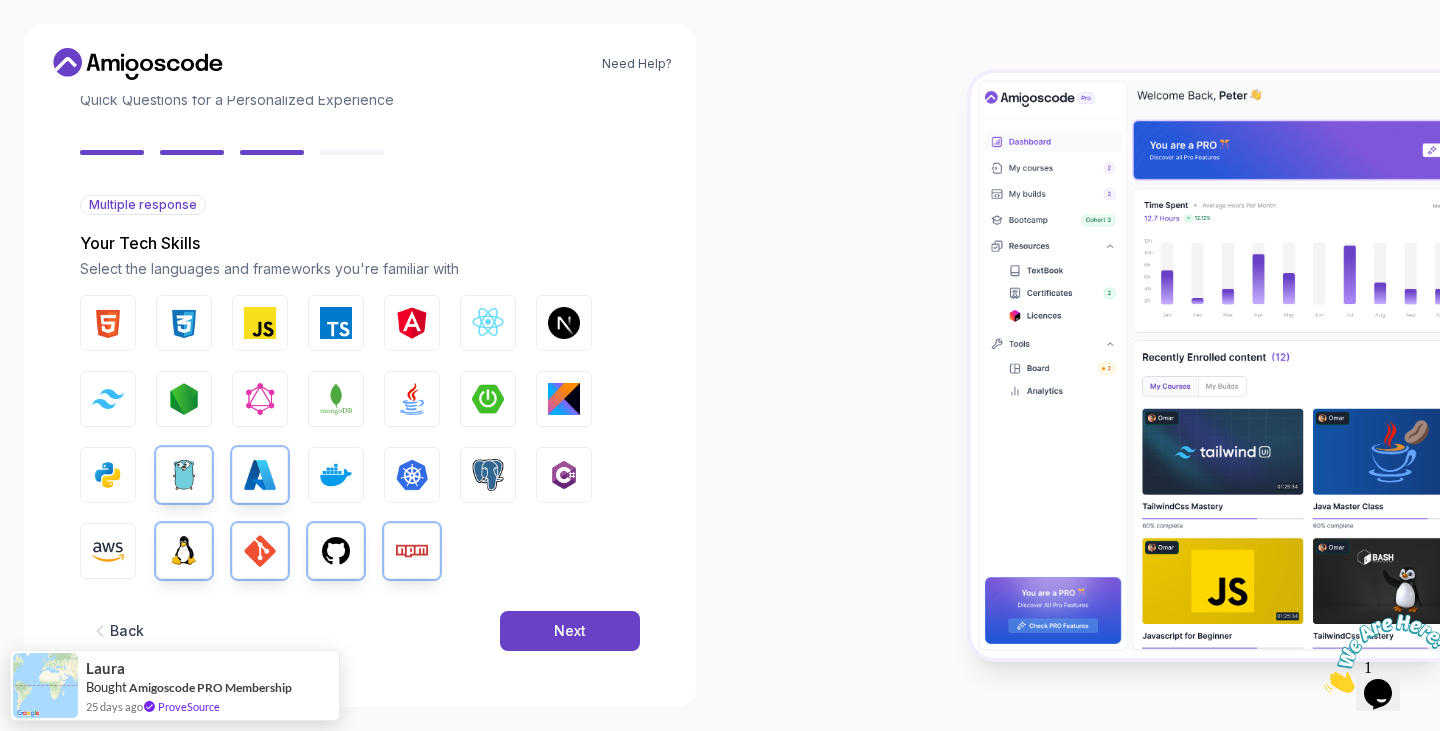click on "Go" at bounding box center [184, 475] 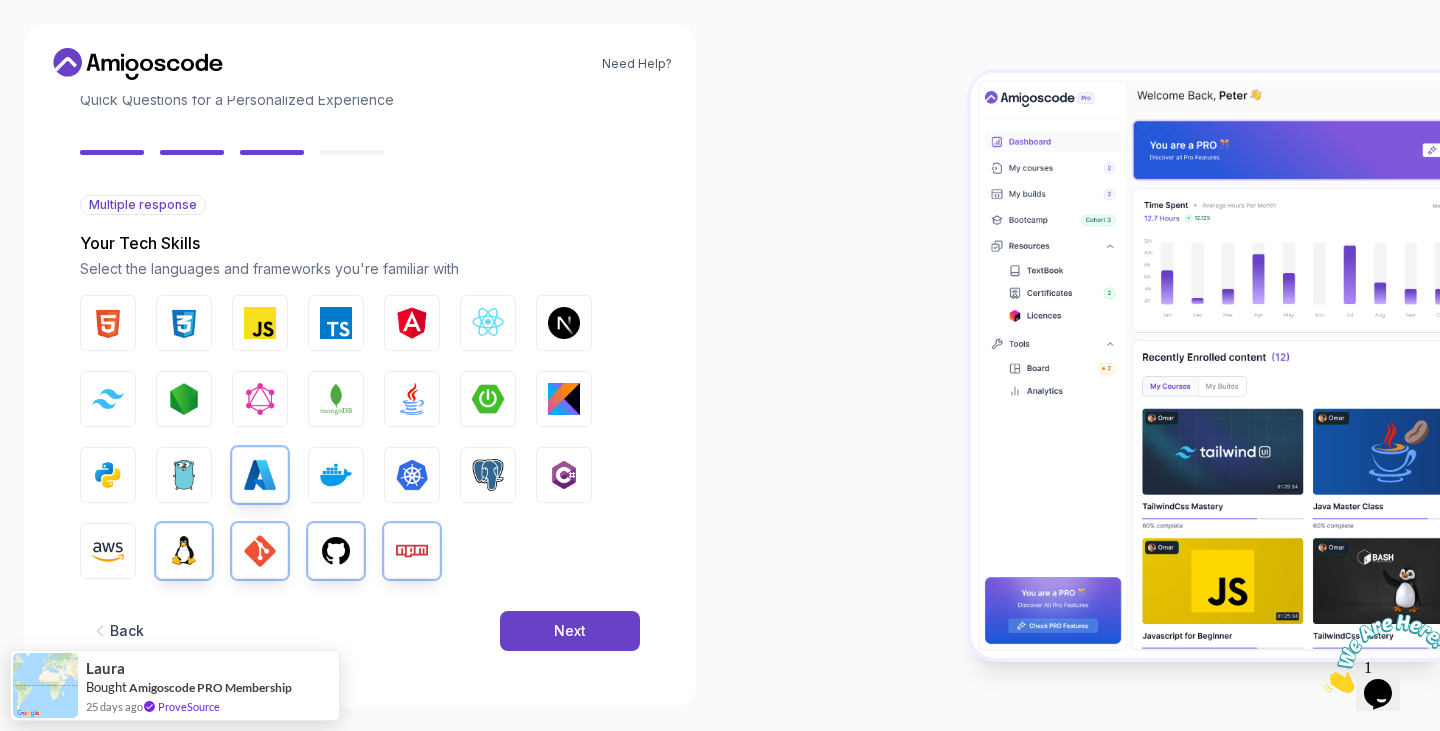 click on "Go" at bounding box center [184, 475] 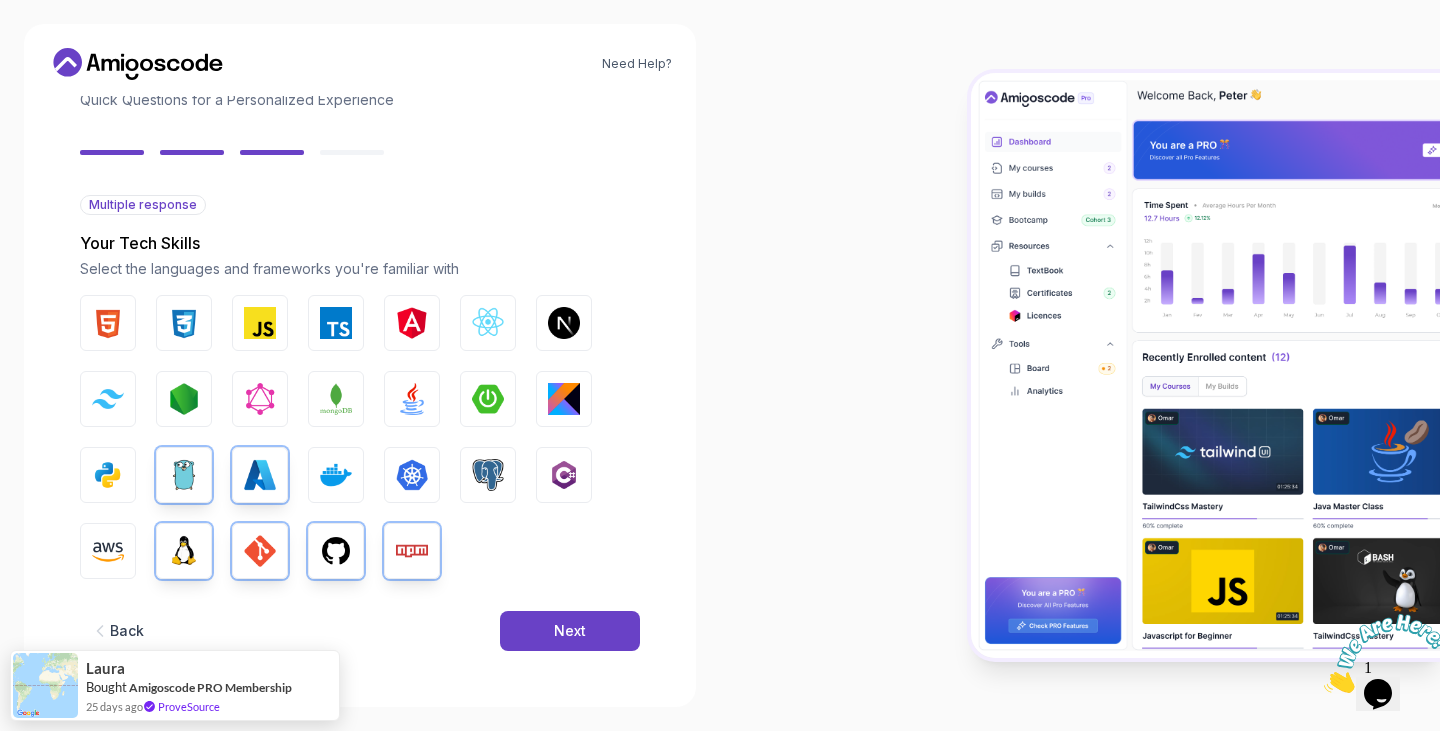 click on "Go" at bounding box center (184, 475) 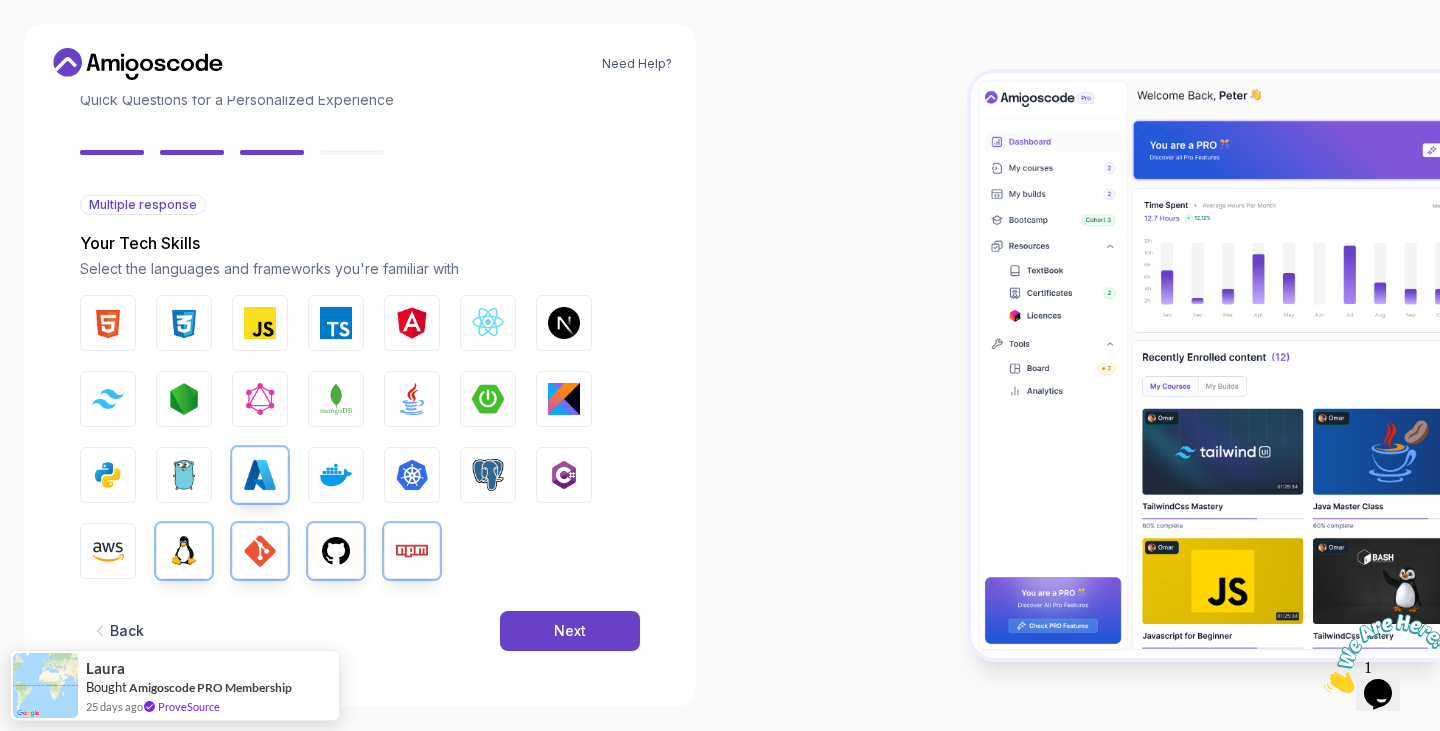 click on "Go" at bounding box center [184, 475] 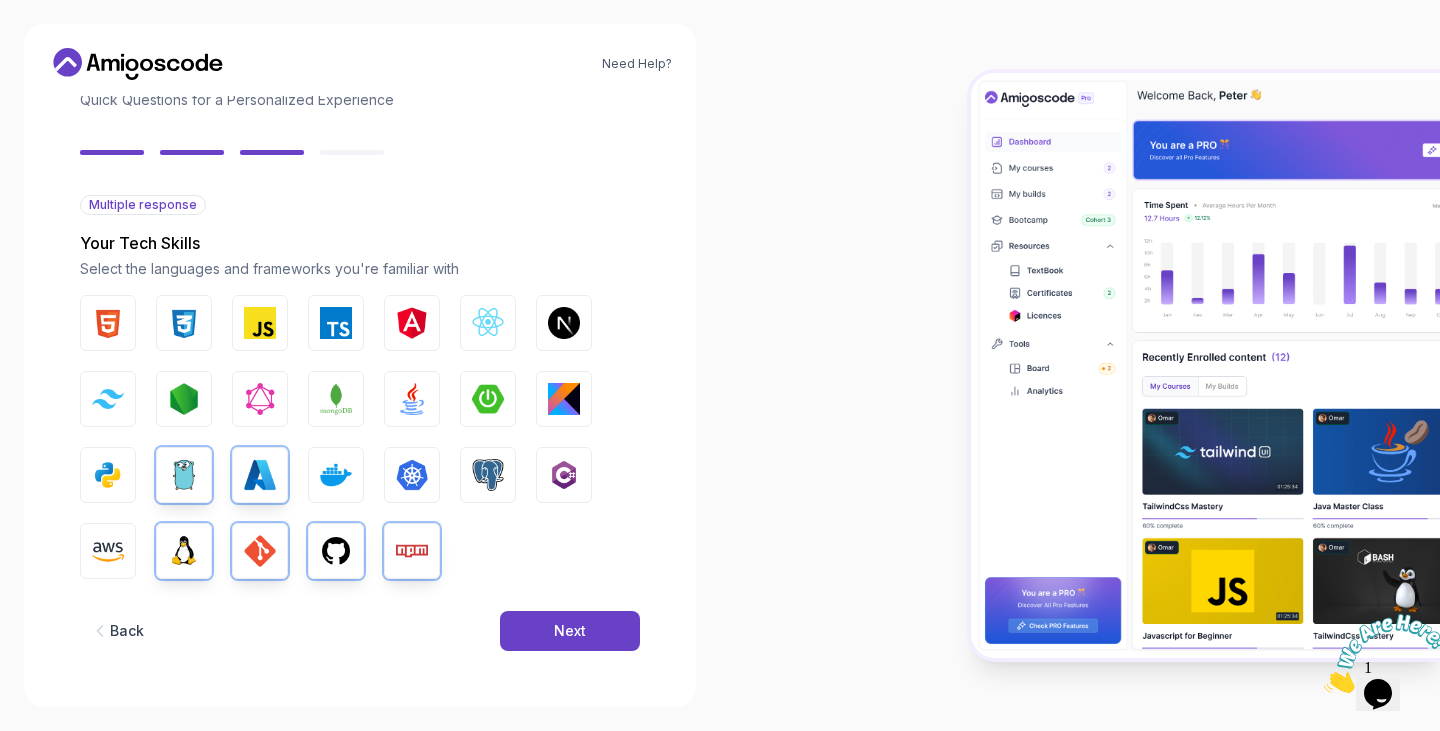 click on "Go" at bounding box center (184, 475) 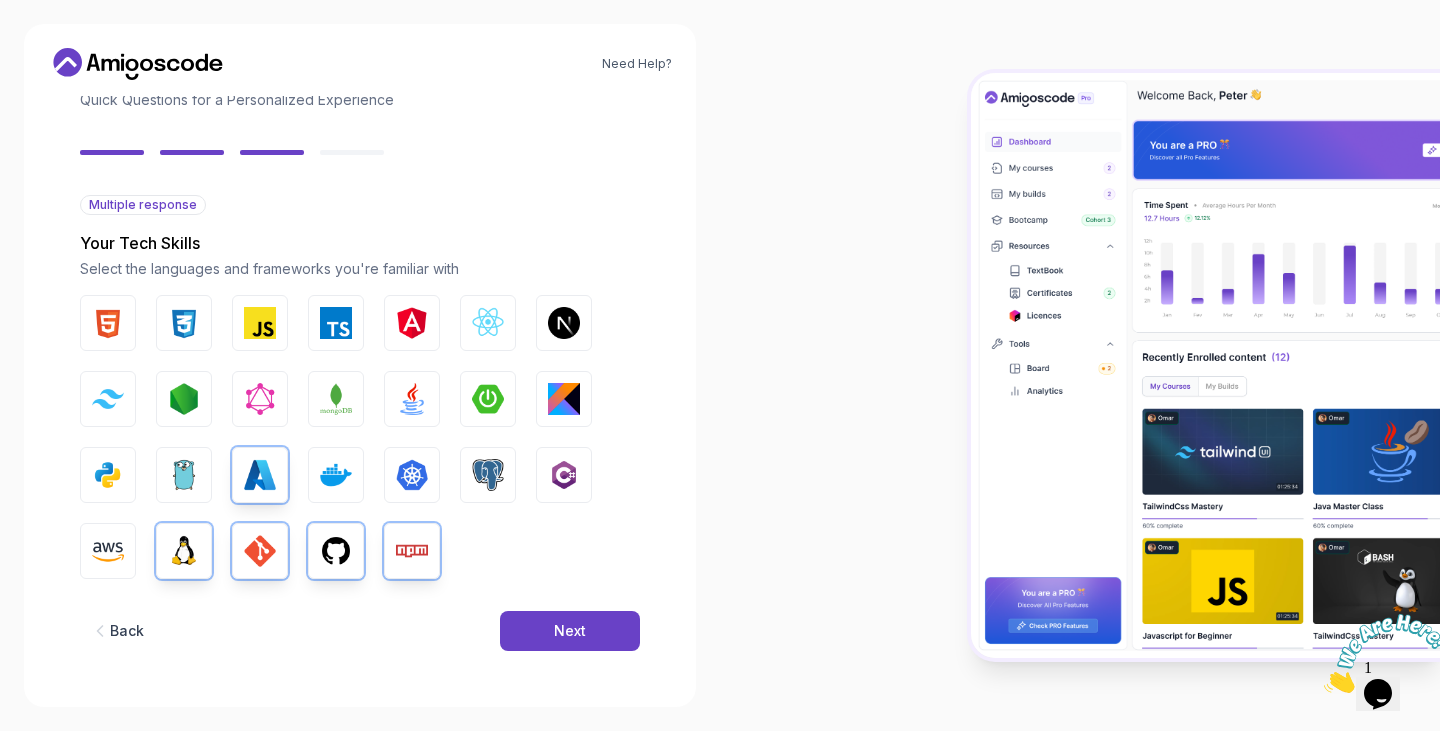 click on "Go" at bounding box center (184, 475) 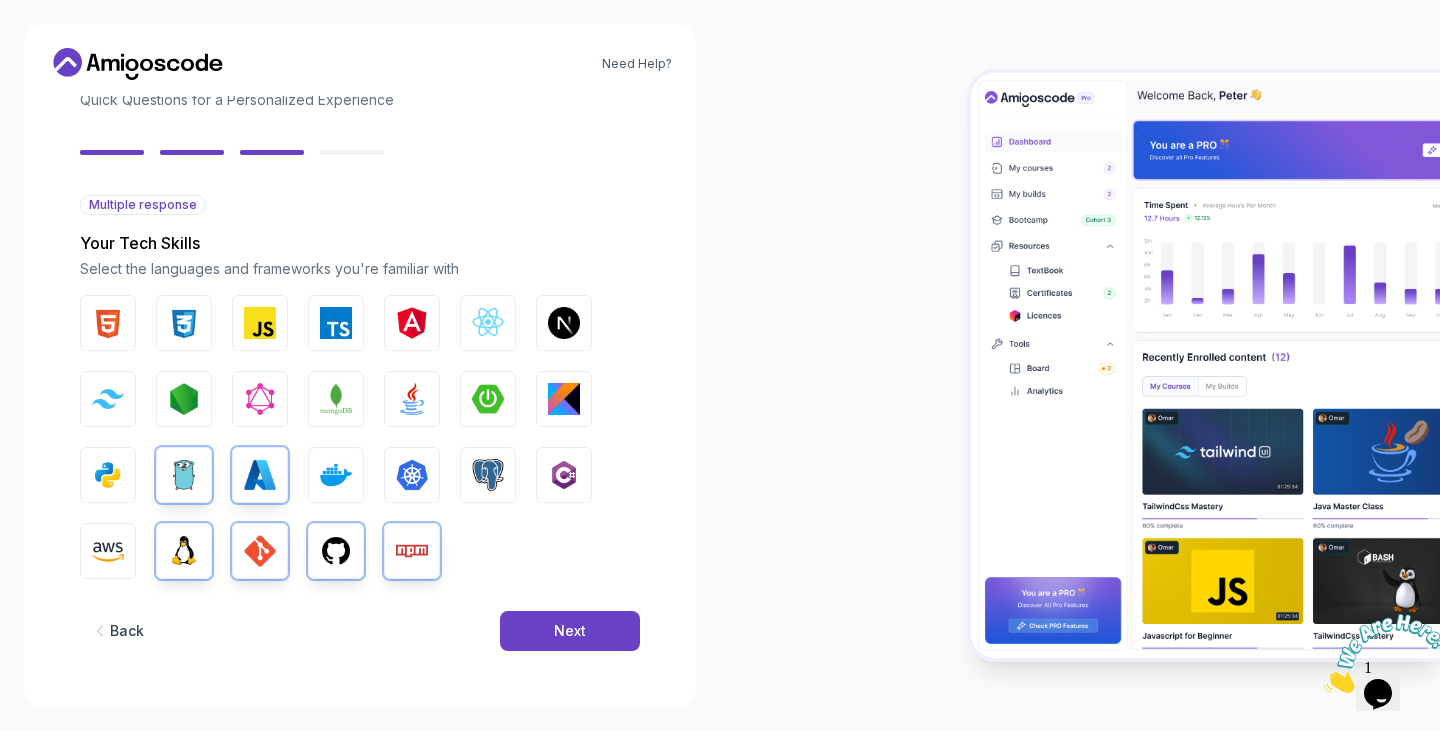 click on "Go" at bounding box center (184, 475) 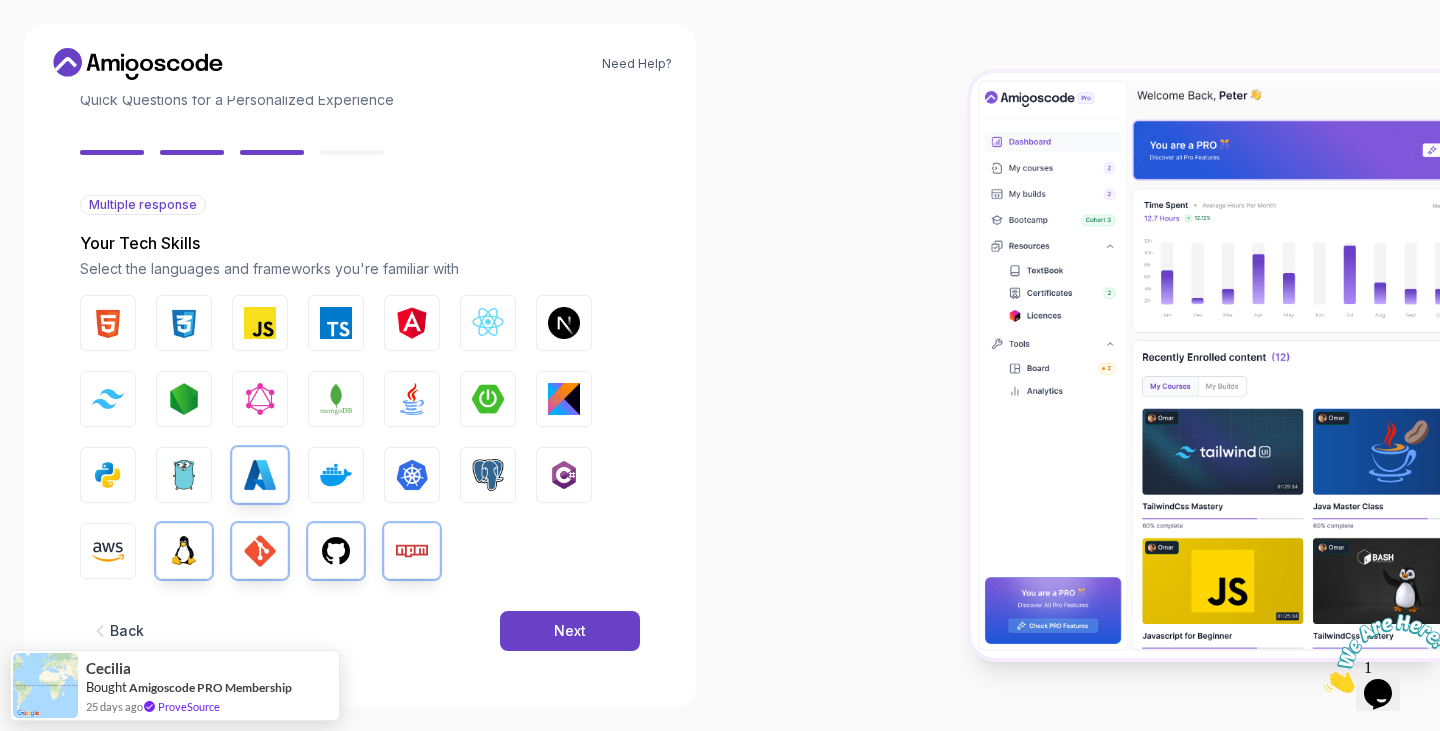 click on "Python" at bounding box center (108, 475) 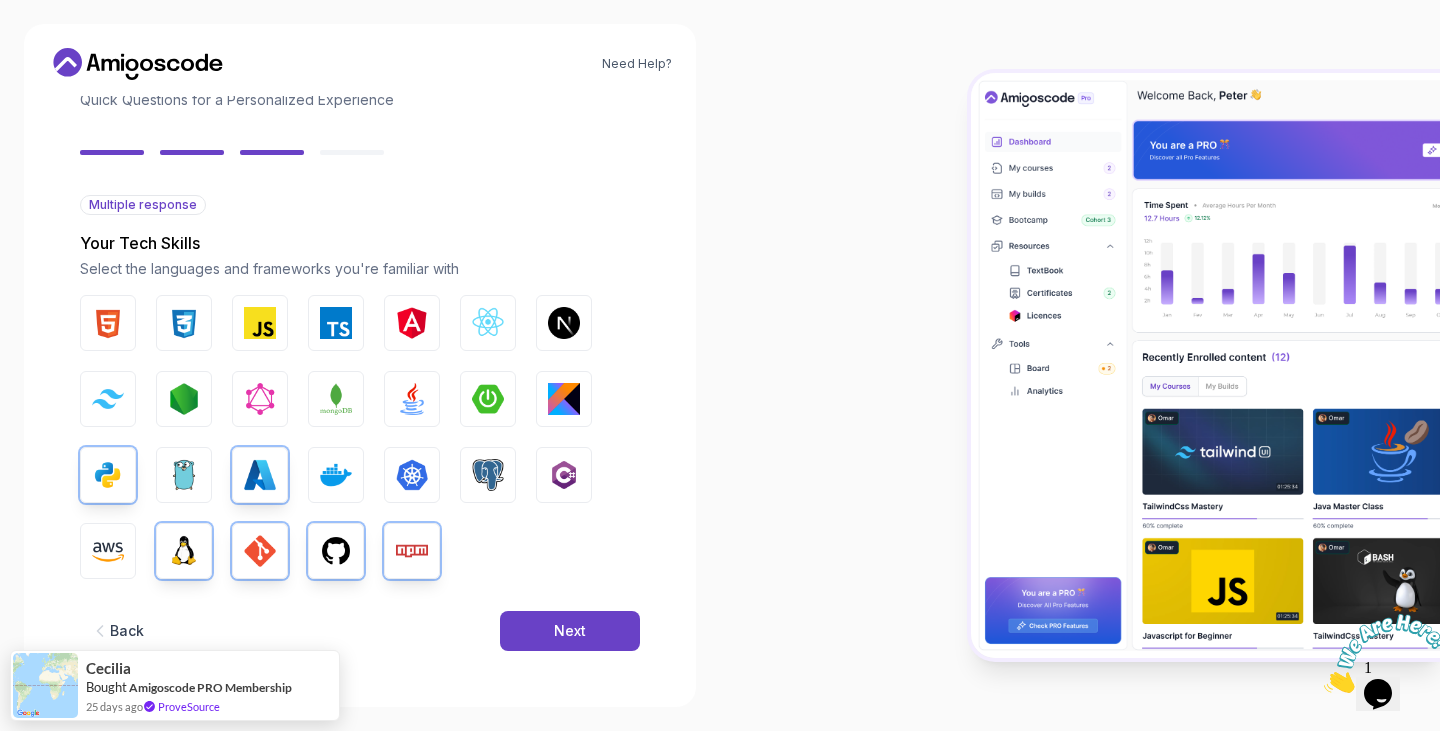 click at bounding box center (488, 399) 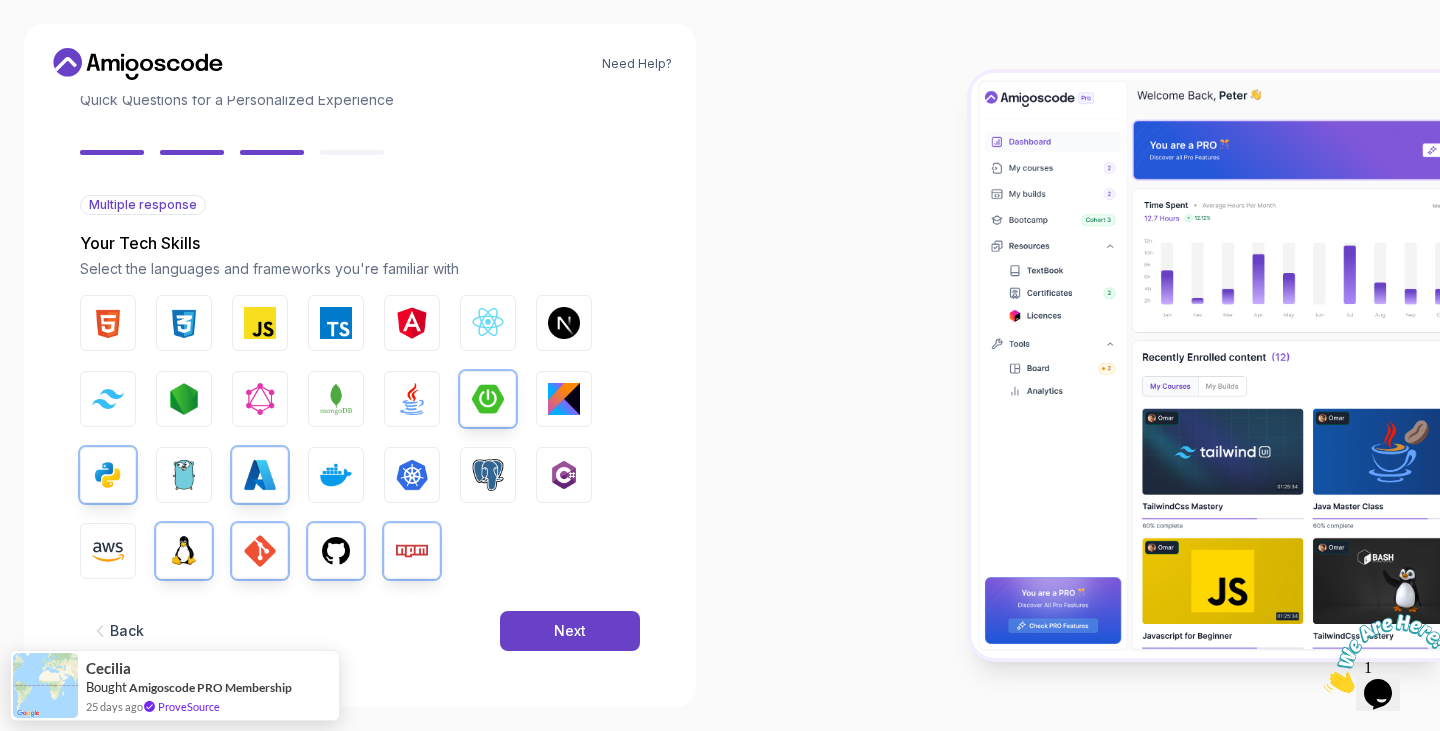 click at bounding box center (412, 399) 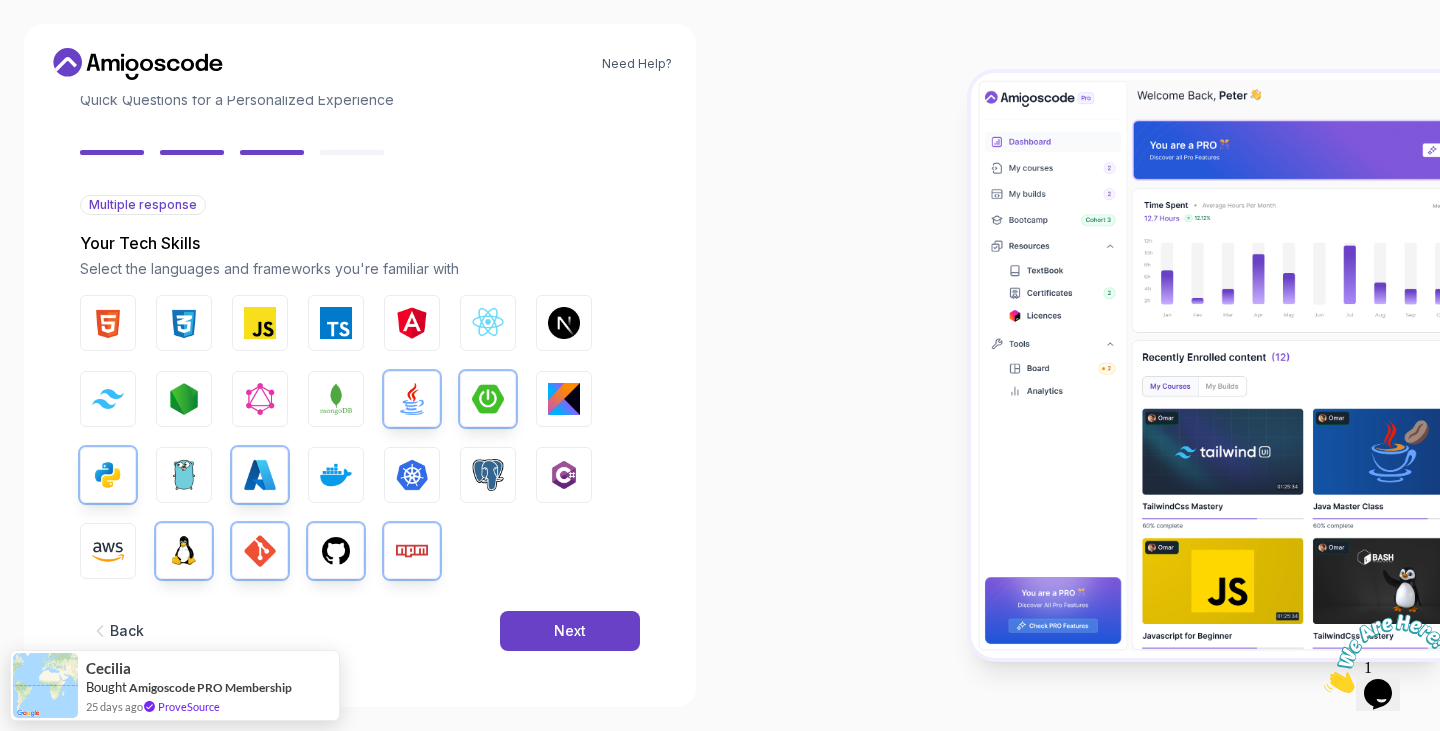 click at bounding box center [488, 399] 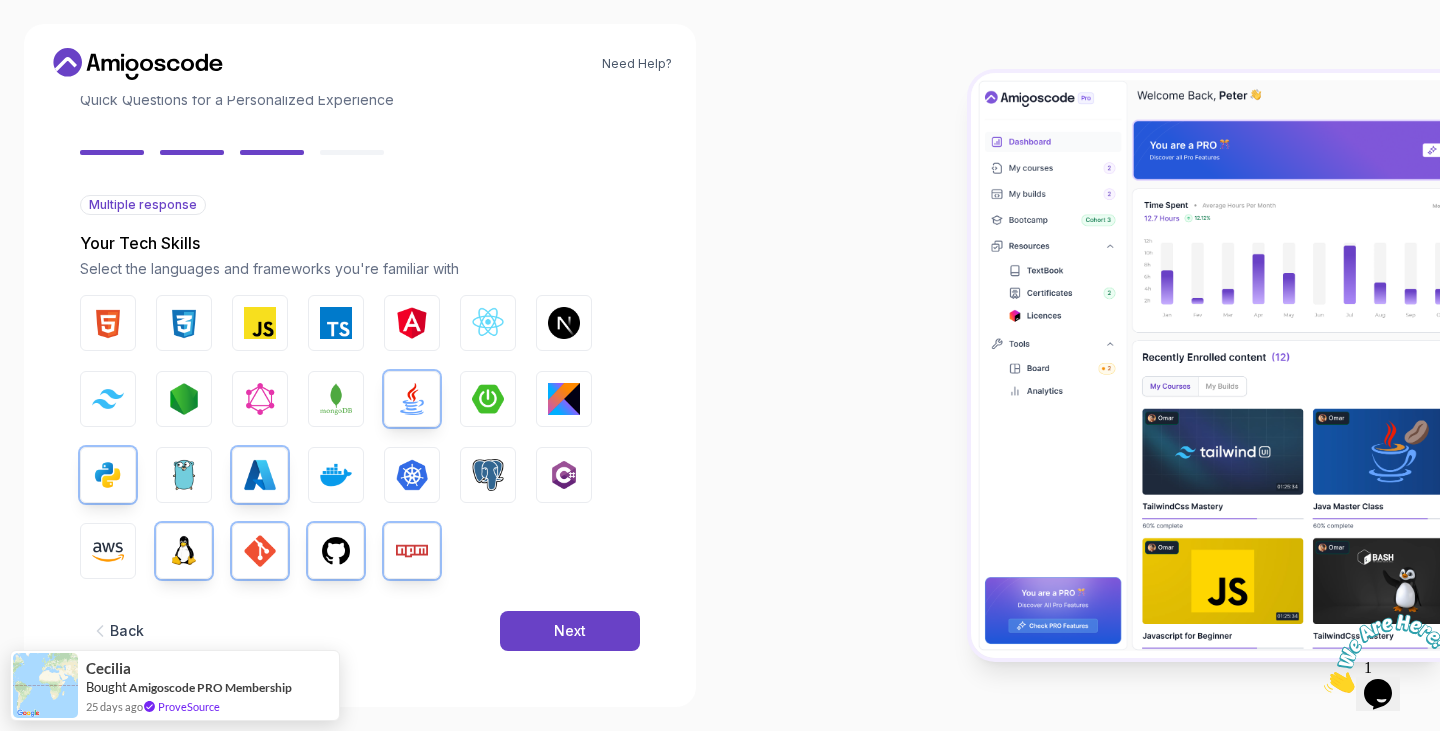 click on "MongoDB" at bounding box center [336, 399] 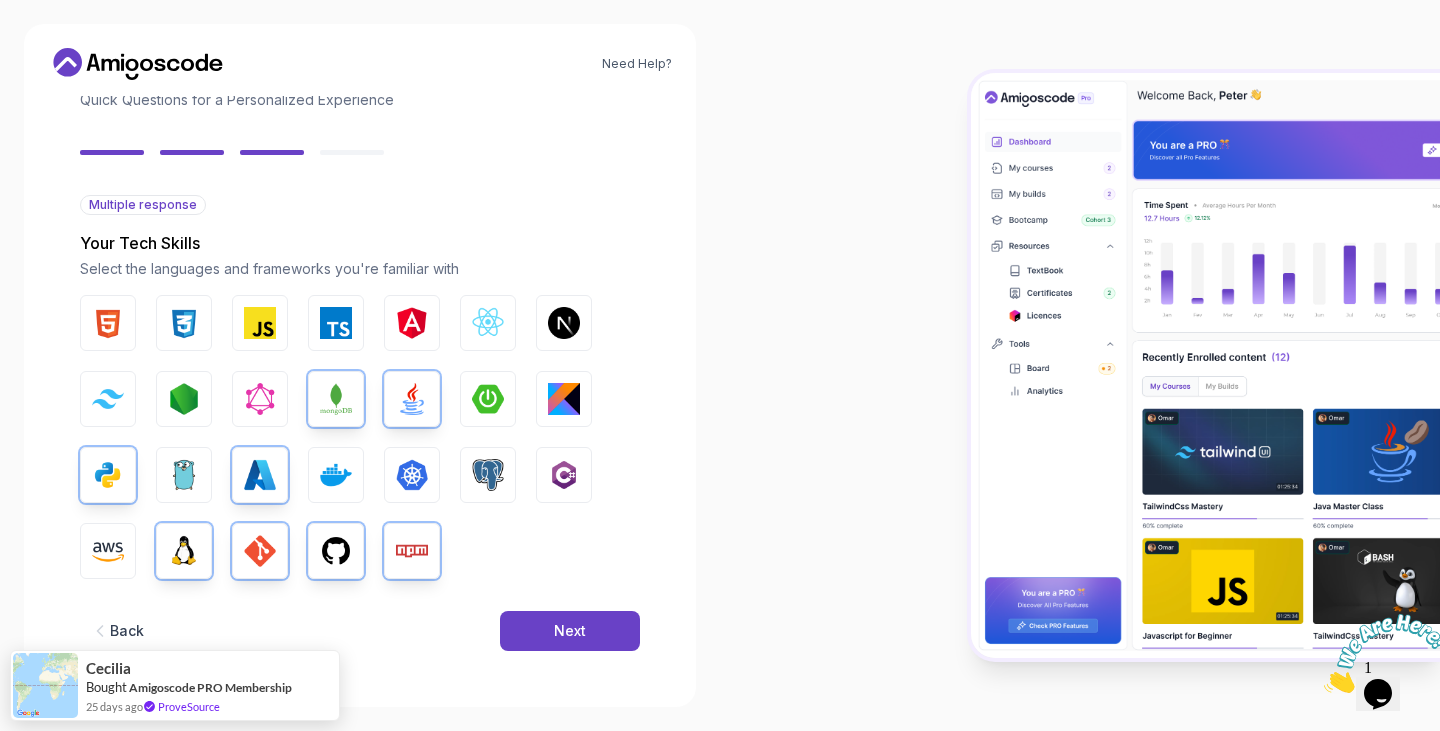 click on "Node.js" at bounding box center (184, 399) 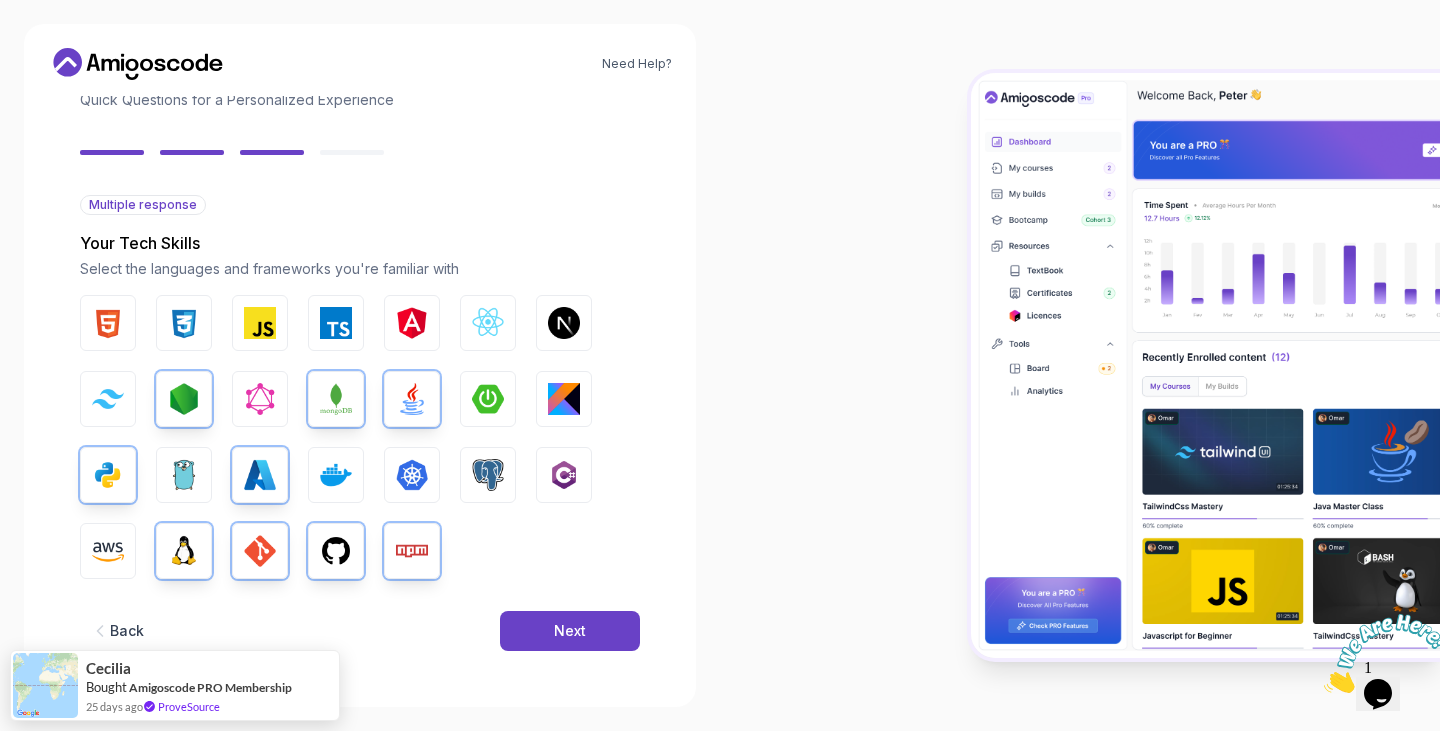 click on "Tailwind CSS" at bounding box center [108, 399] 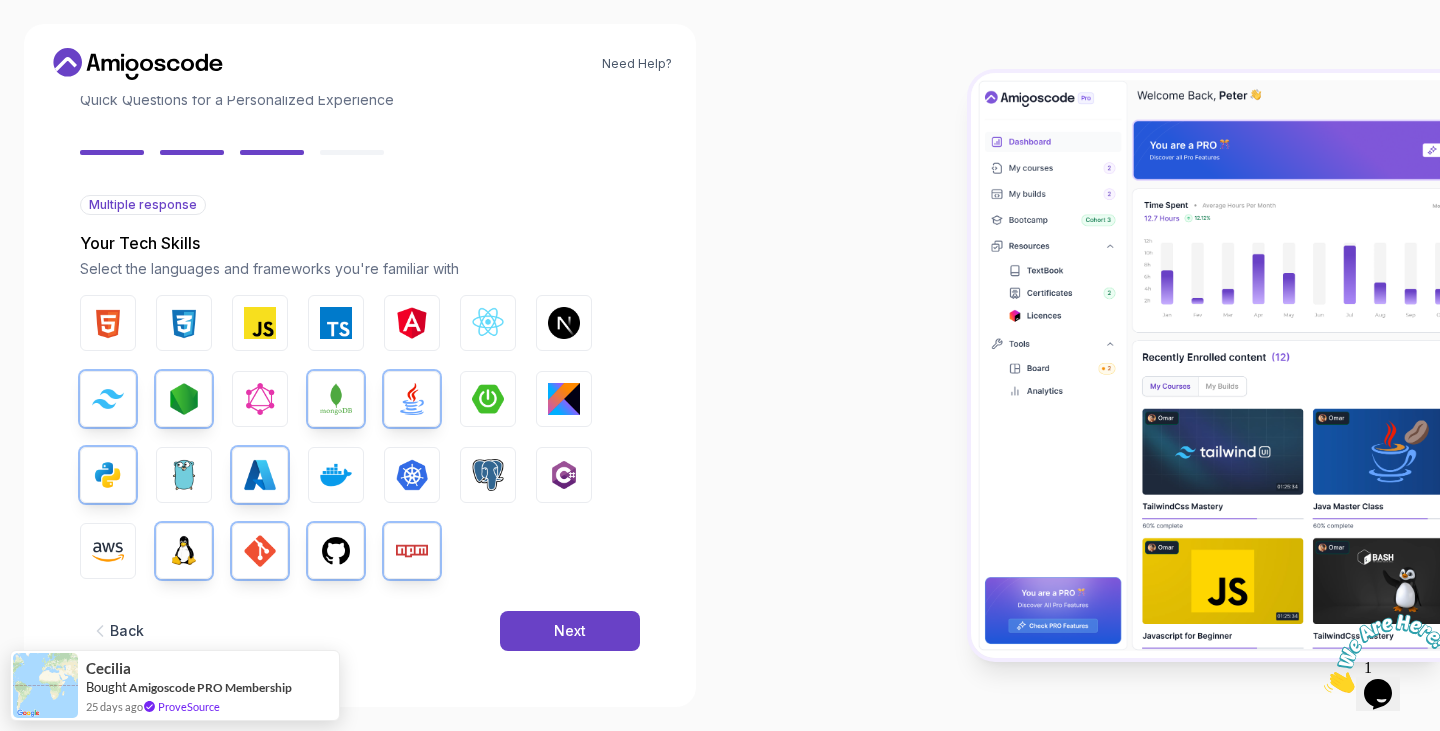click at bounding box center (488, 323) 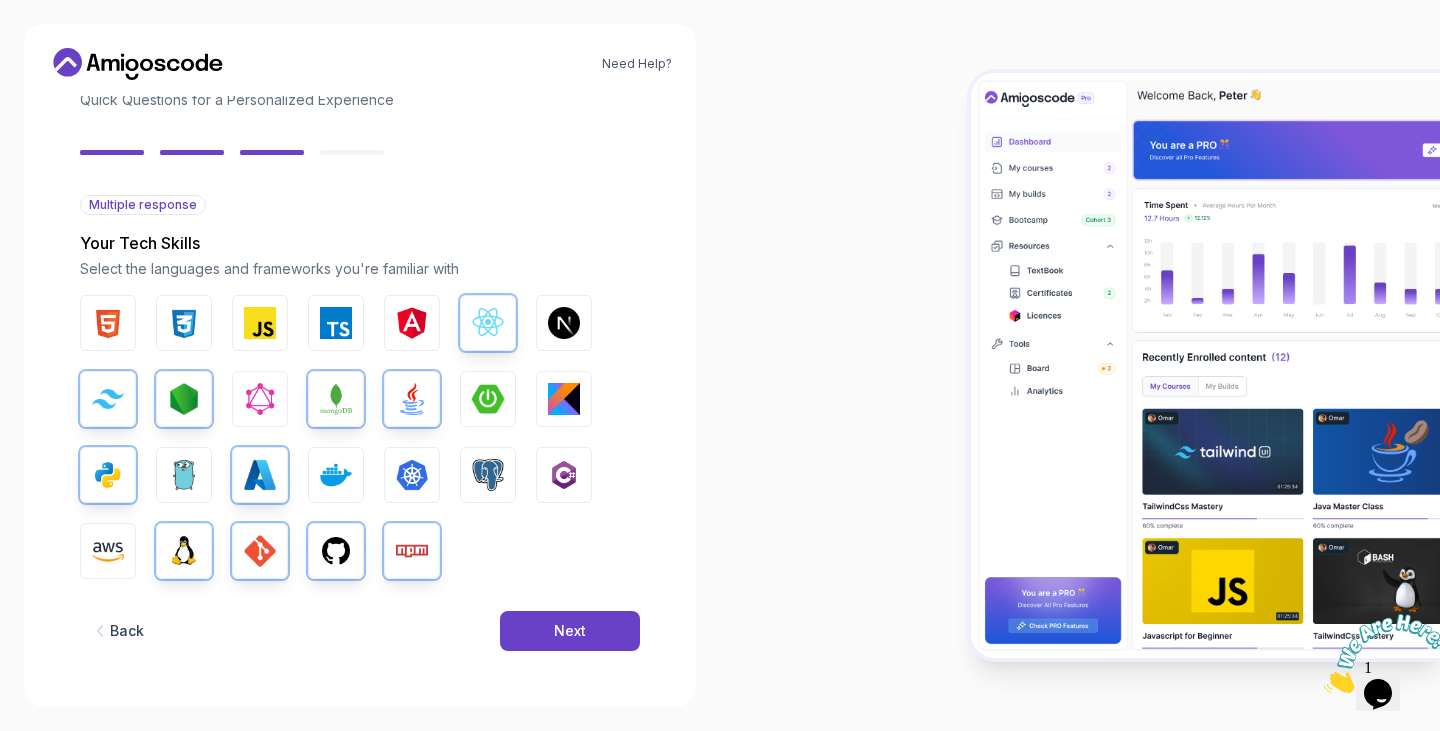 click at bounding box center (260, 323) 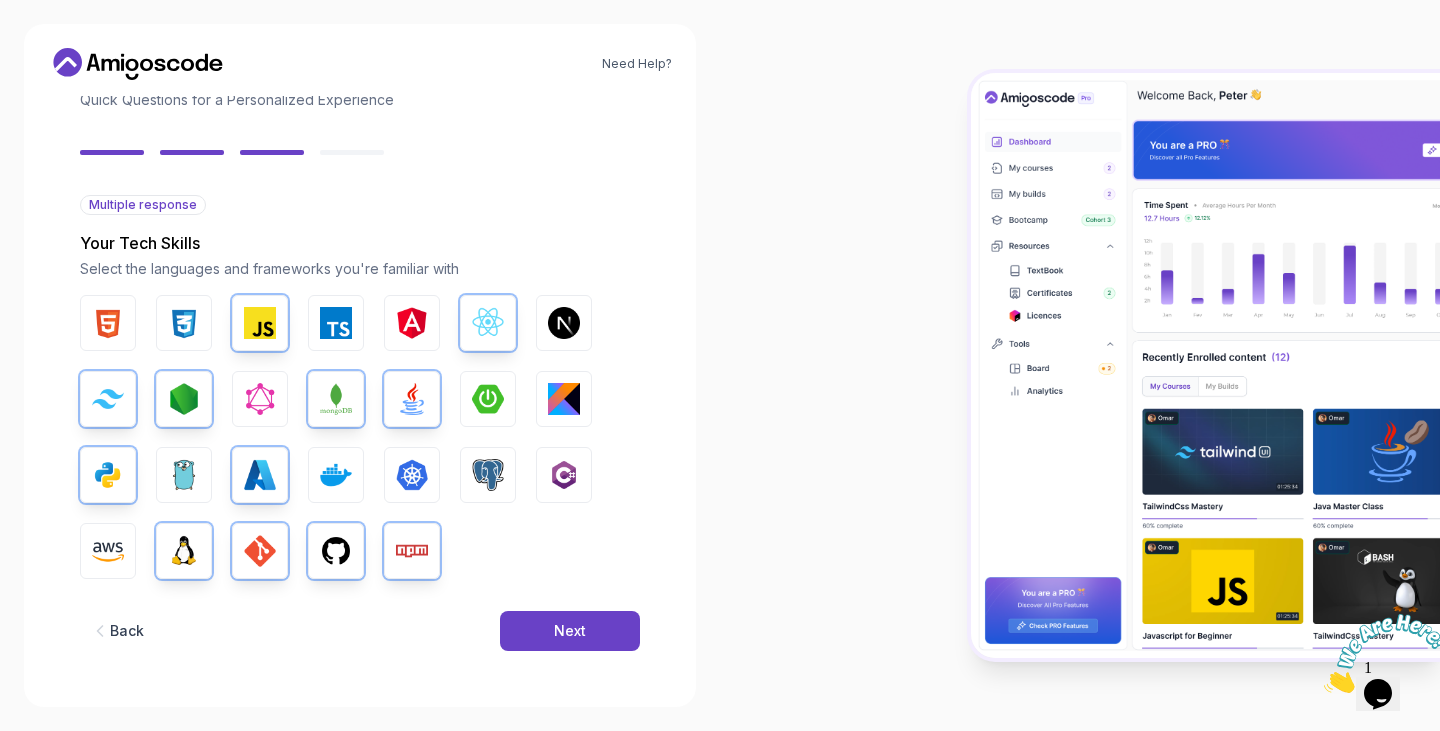 click on "CSS" at bounding box center [184, 323] 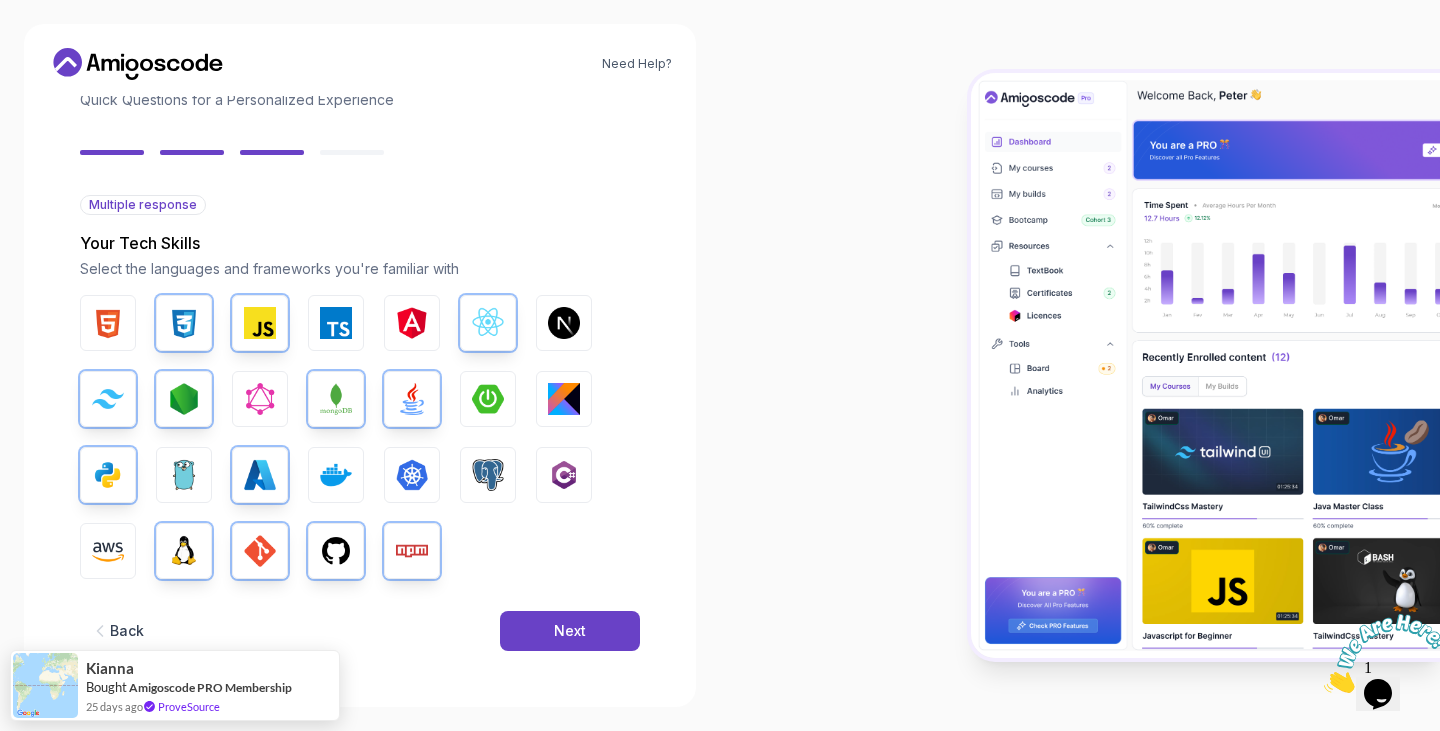 click on "HTML" at bounding box center (108, 323) 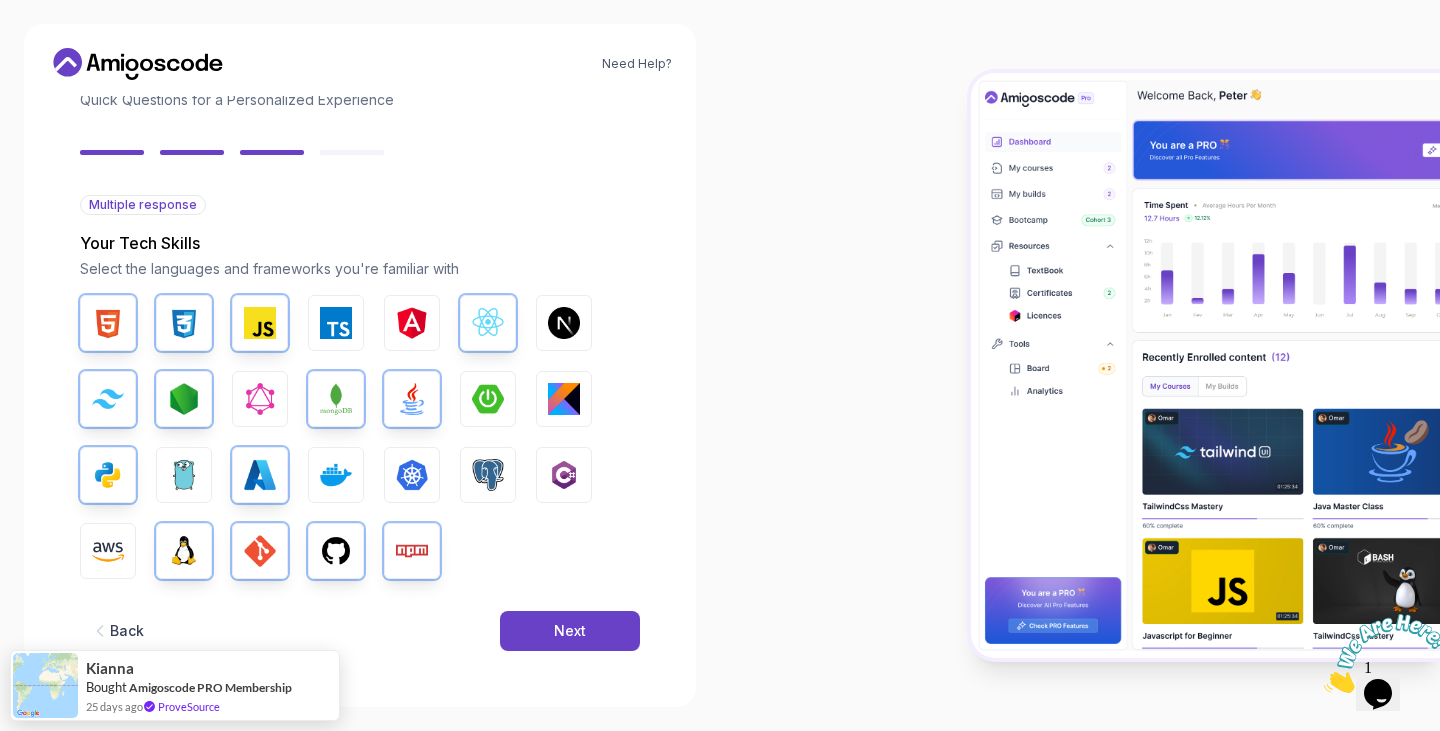 click on "Next" at bounding box center (570, 631) 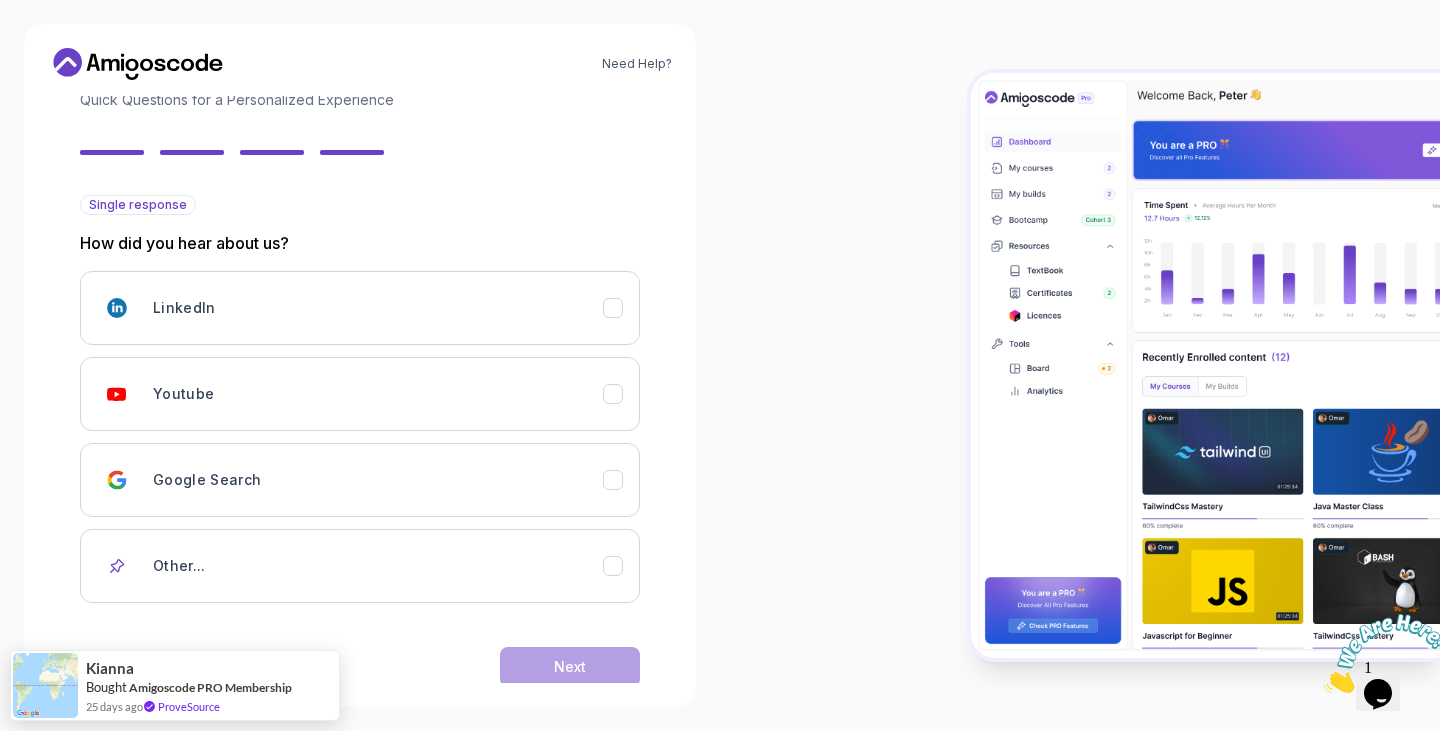 scroll, scrollTop: 176, scrollLeft: 0, axis: vertical 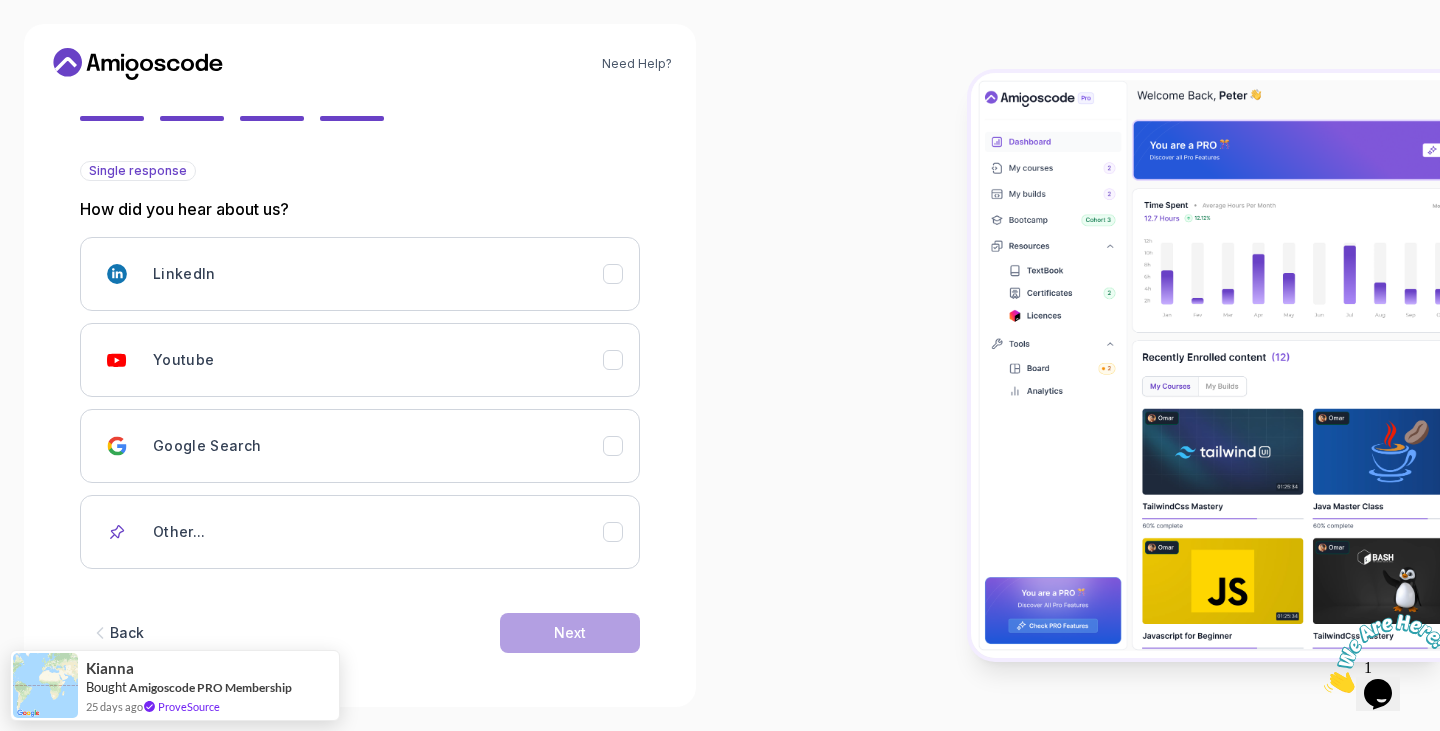 click on "Youtube" at bounding box center [360, 360] 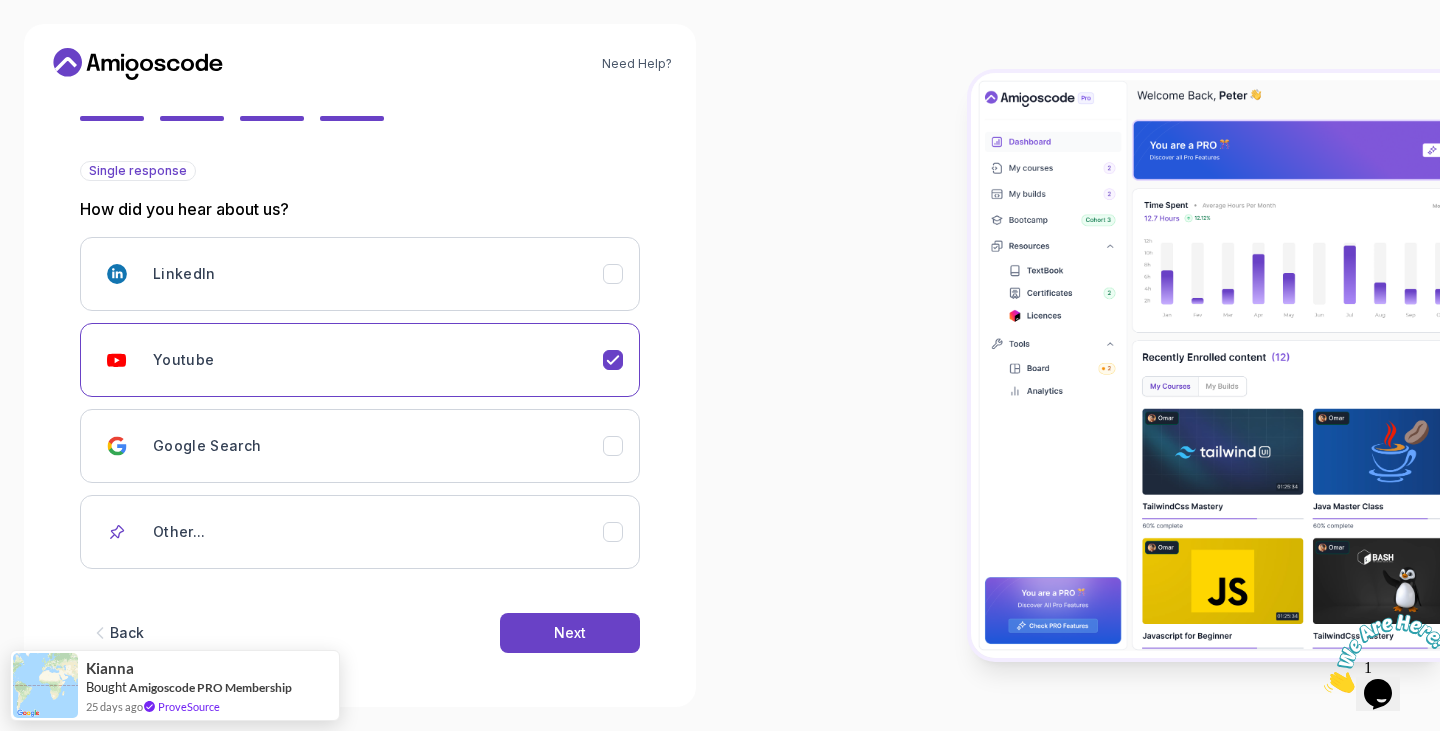 click on "Back Next" at bounding box center (360, 633) 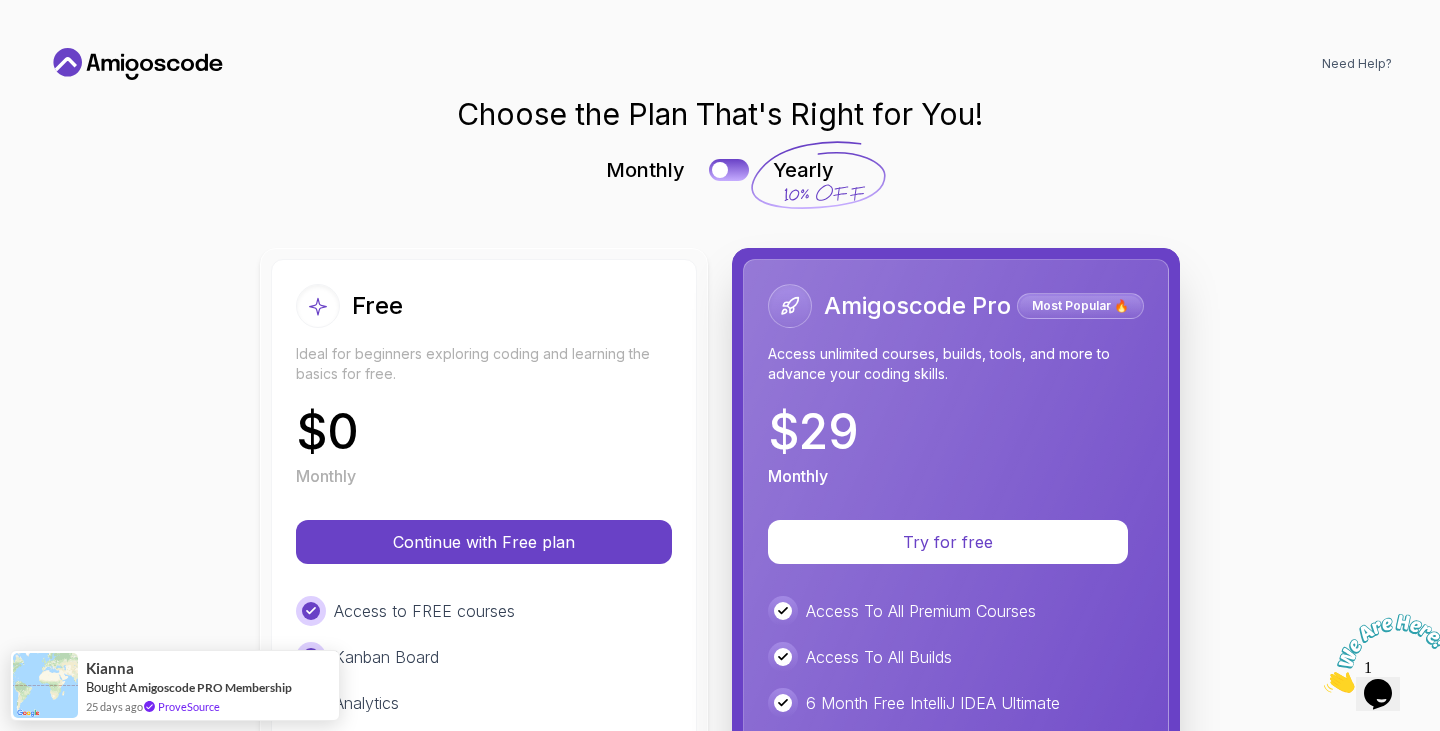 scroll, scrollTop: 0, scrollLeft: 0, axis: both 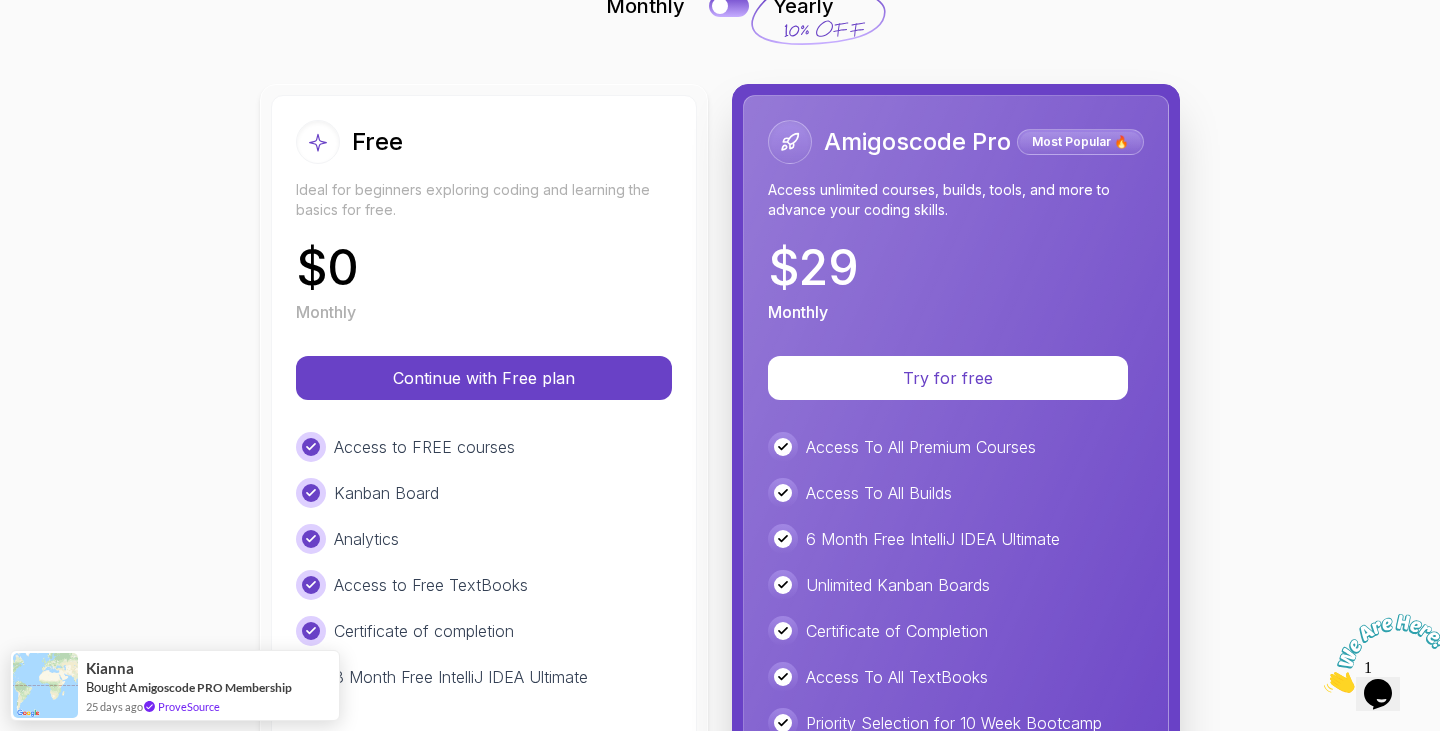 click on "Continue with Free plan" at bounding box center (484, 378) 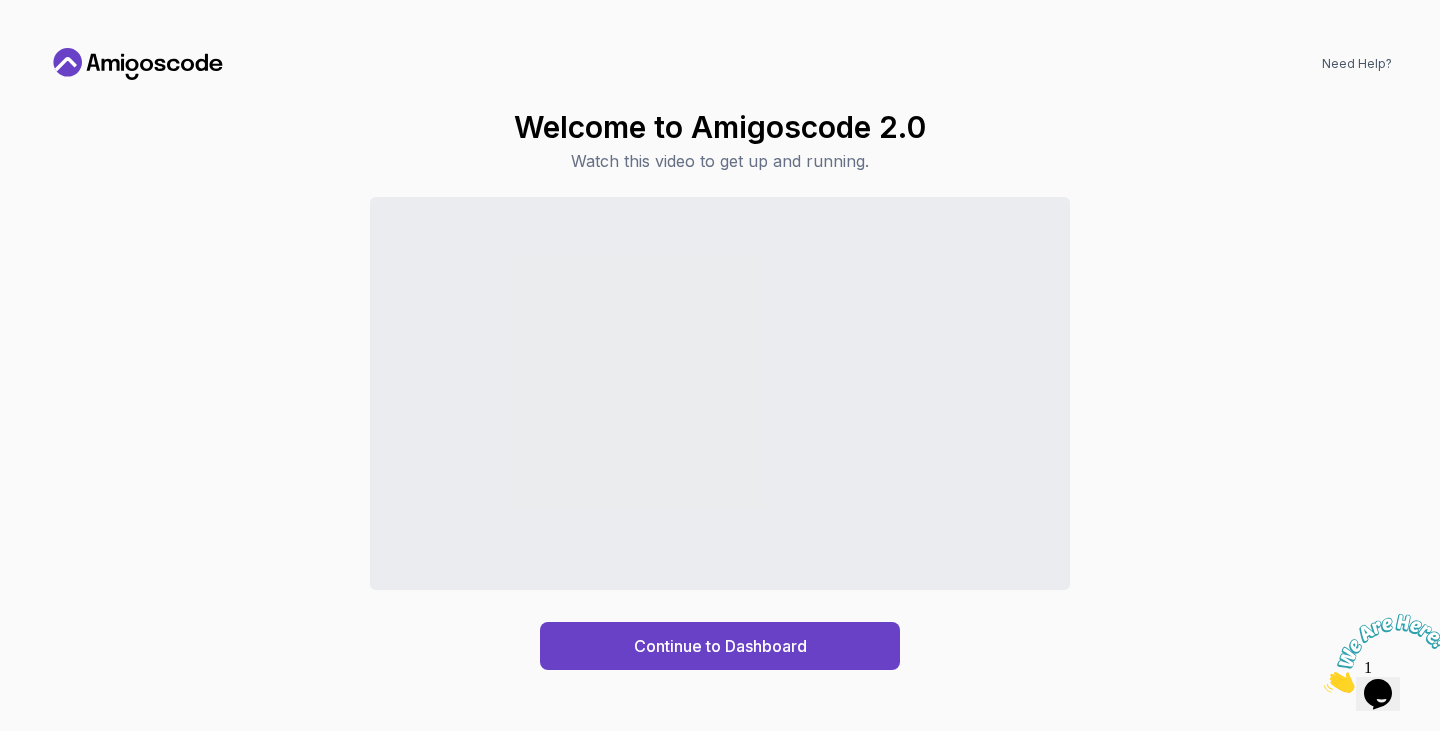 click on "Continue to Dashboard" at bounding box center [720, 646] 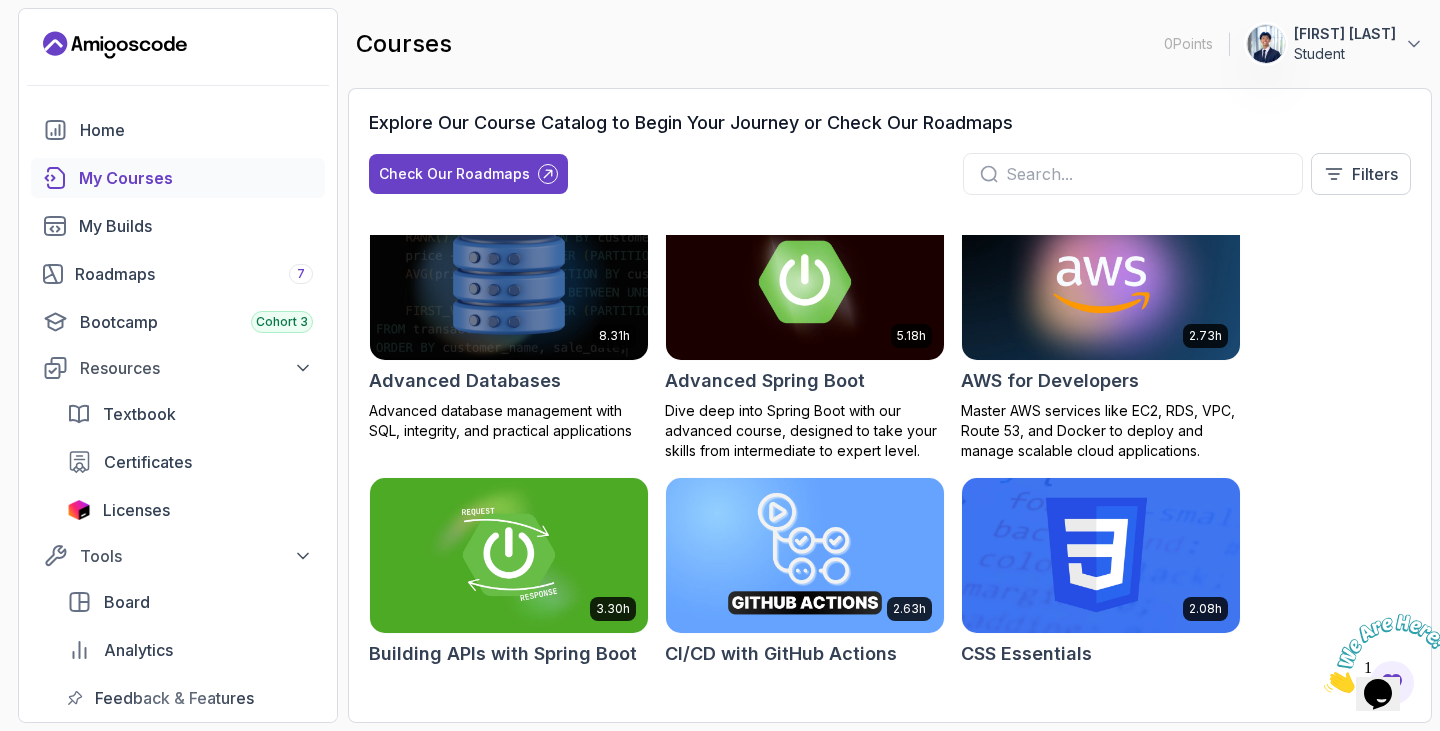 scroll, scrollTop: 0, scrollLeft: 0, axis: both 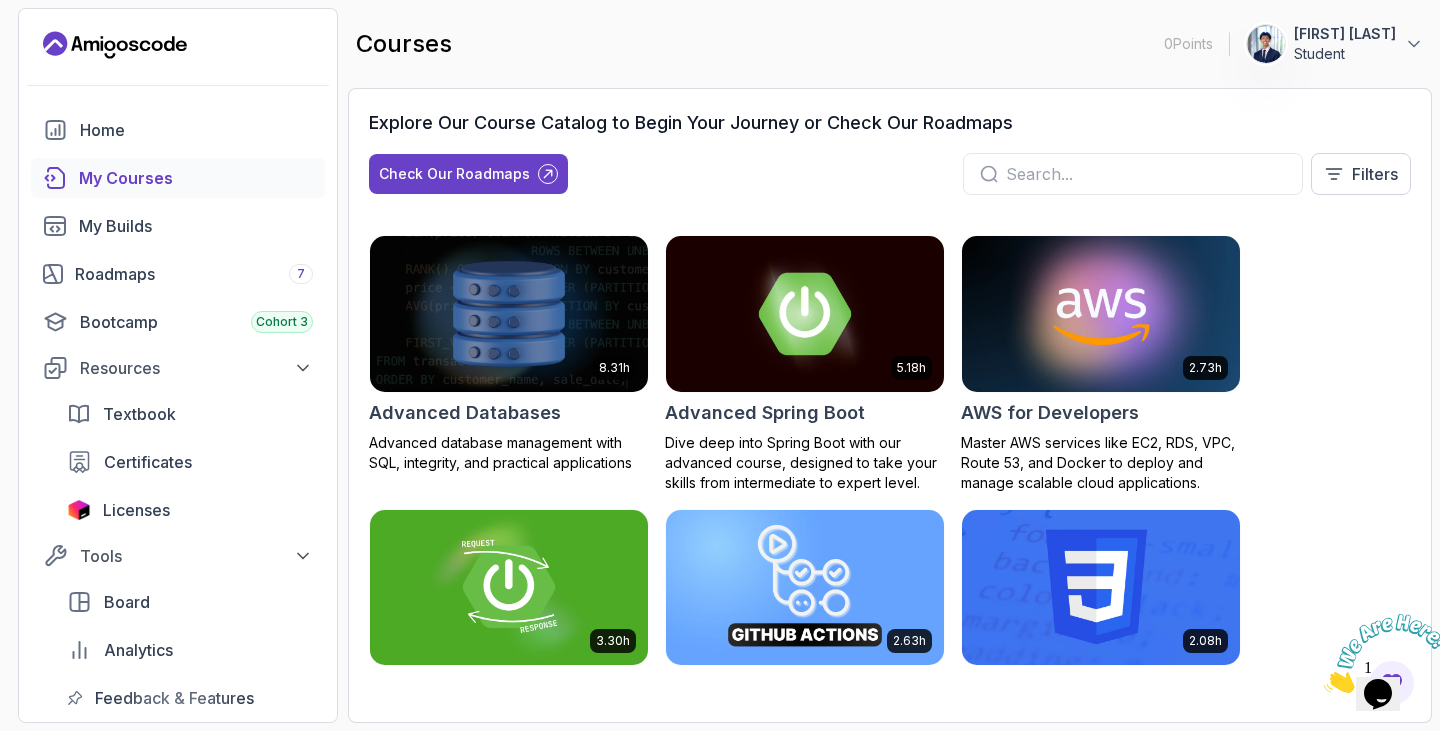 click on "Check Our Roadmaps" at bounding box center [454, 174] 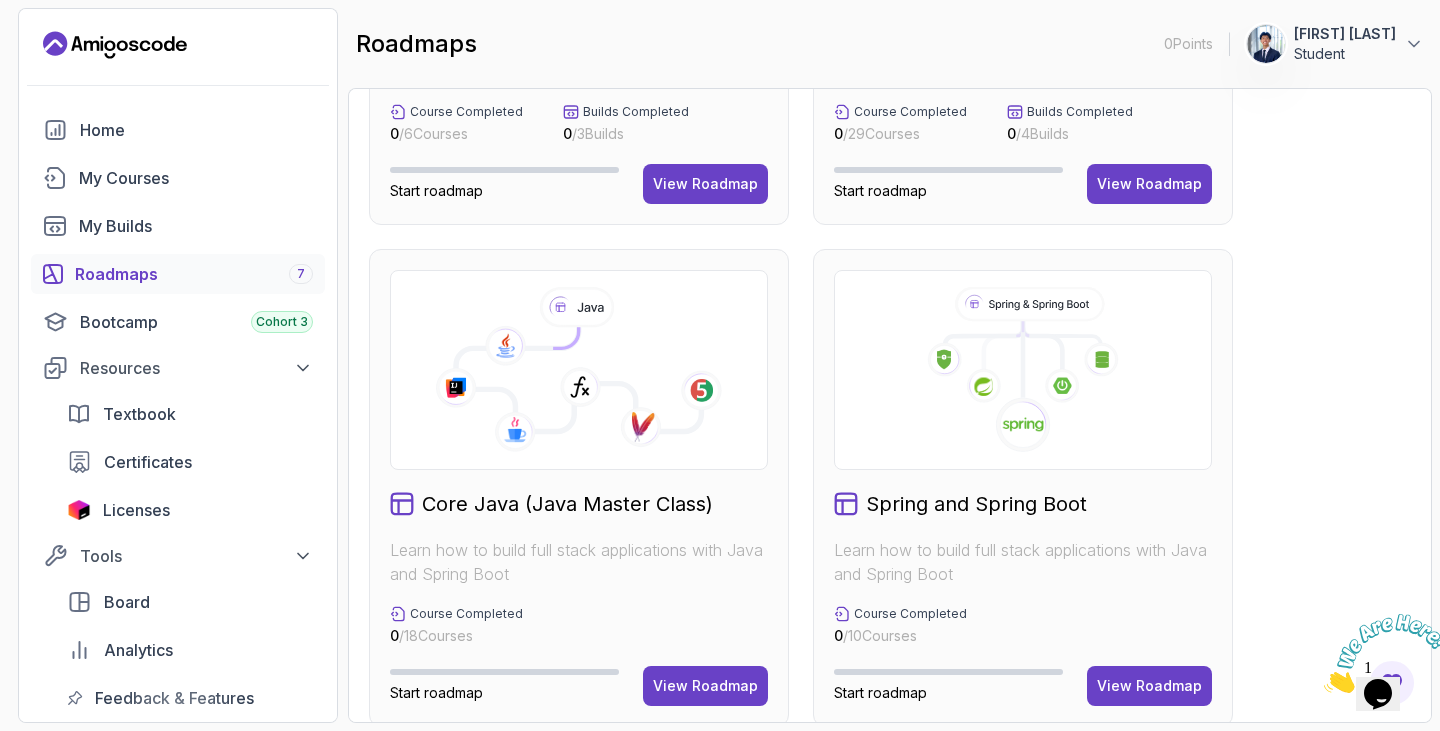 scroll, scrollTop: 375, scrollLeft: 0, axis: vertical 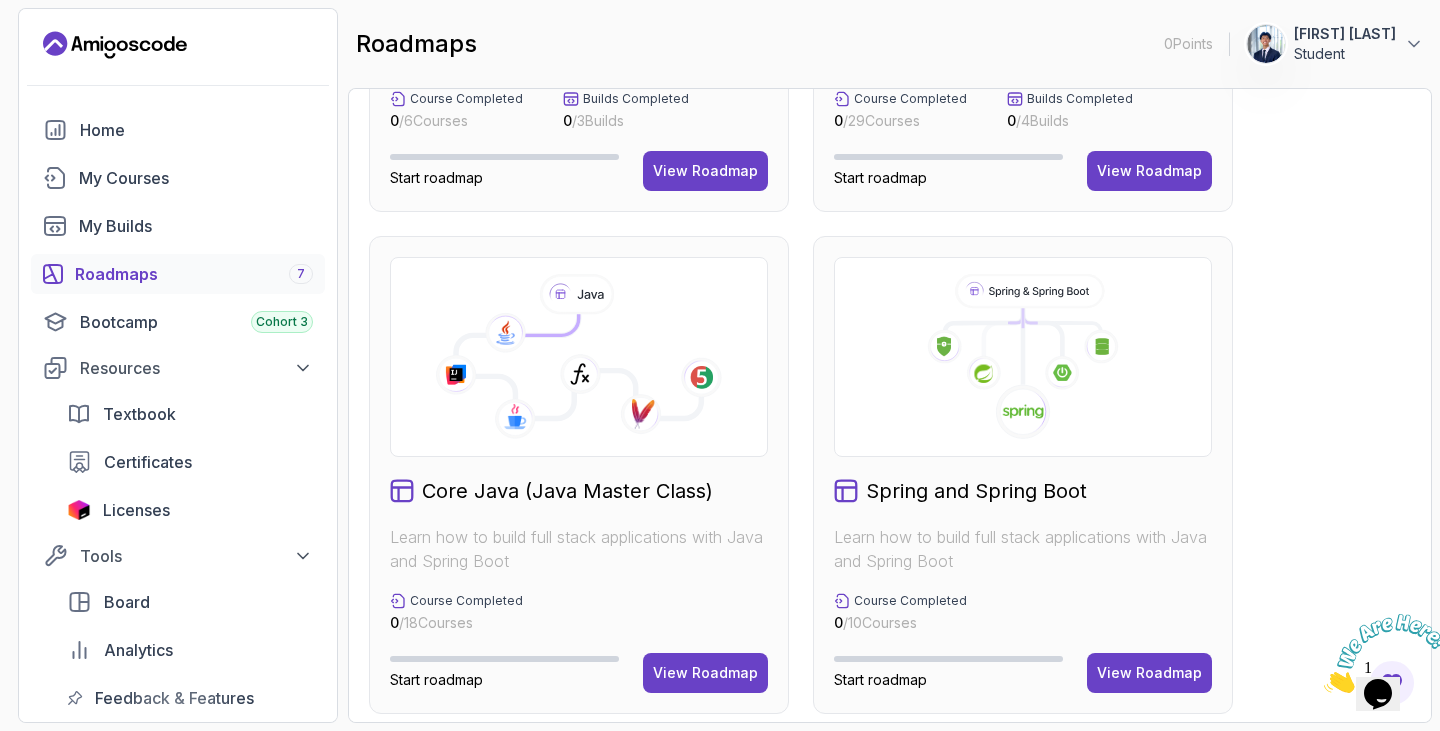 click on "View Roadmap" at bounding box center (705, 673) 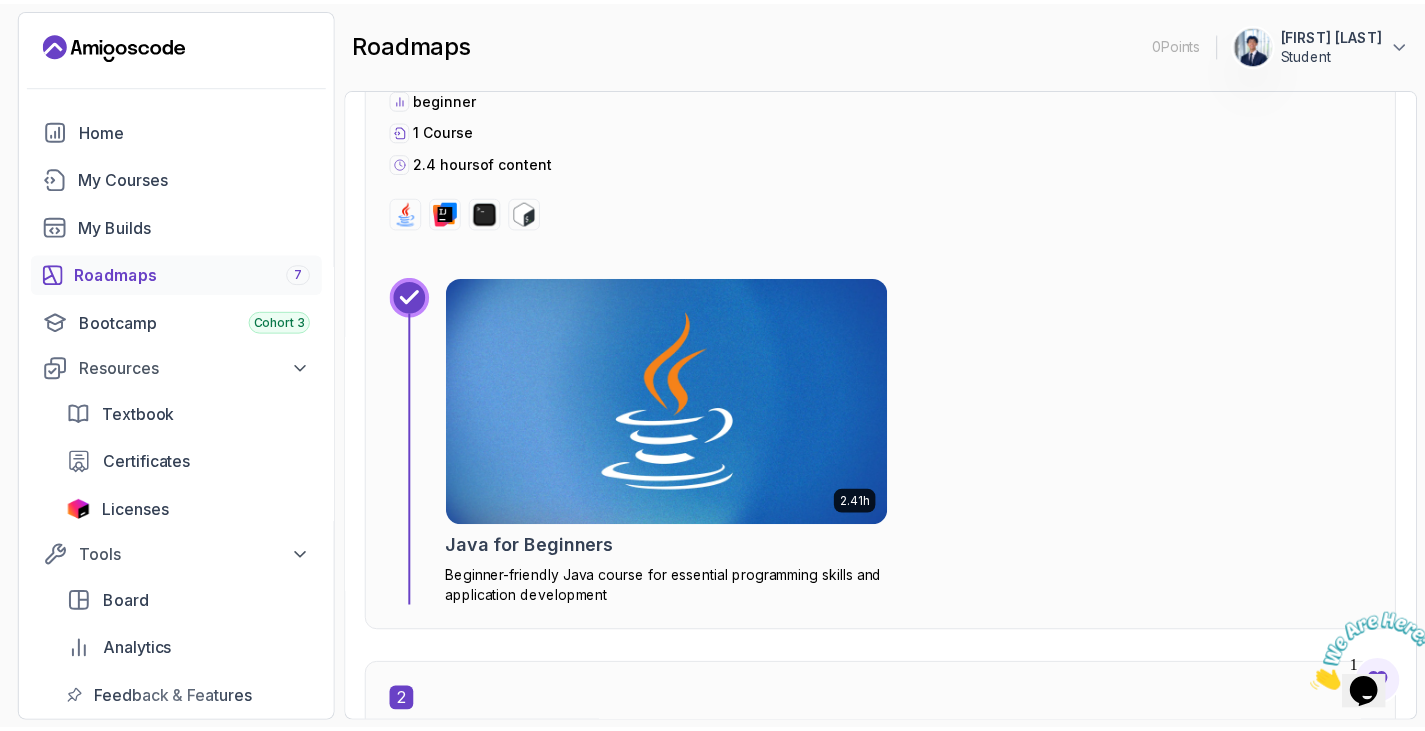 scroll, scrollTop: 802, scrollLeft: 0, axis: vertical 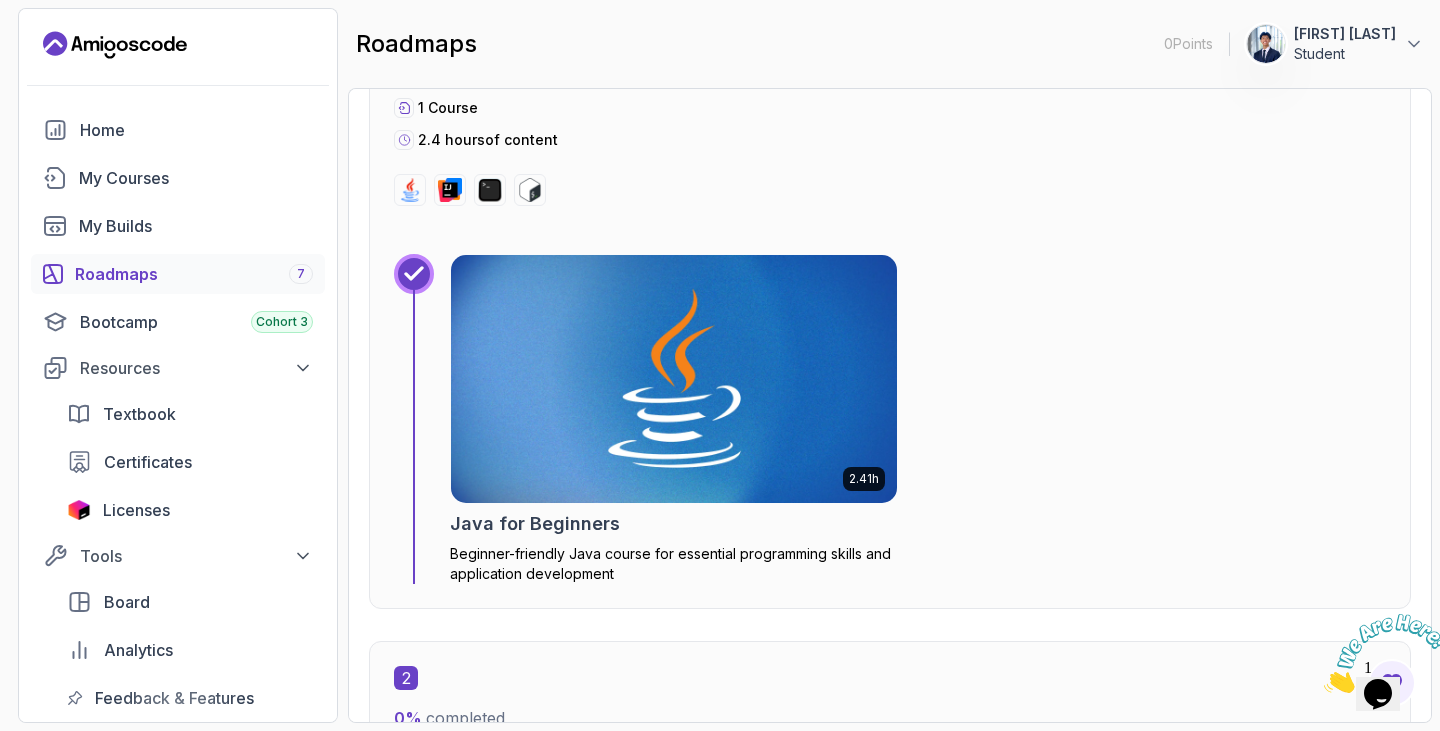 click at bounding box center (674, 379) 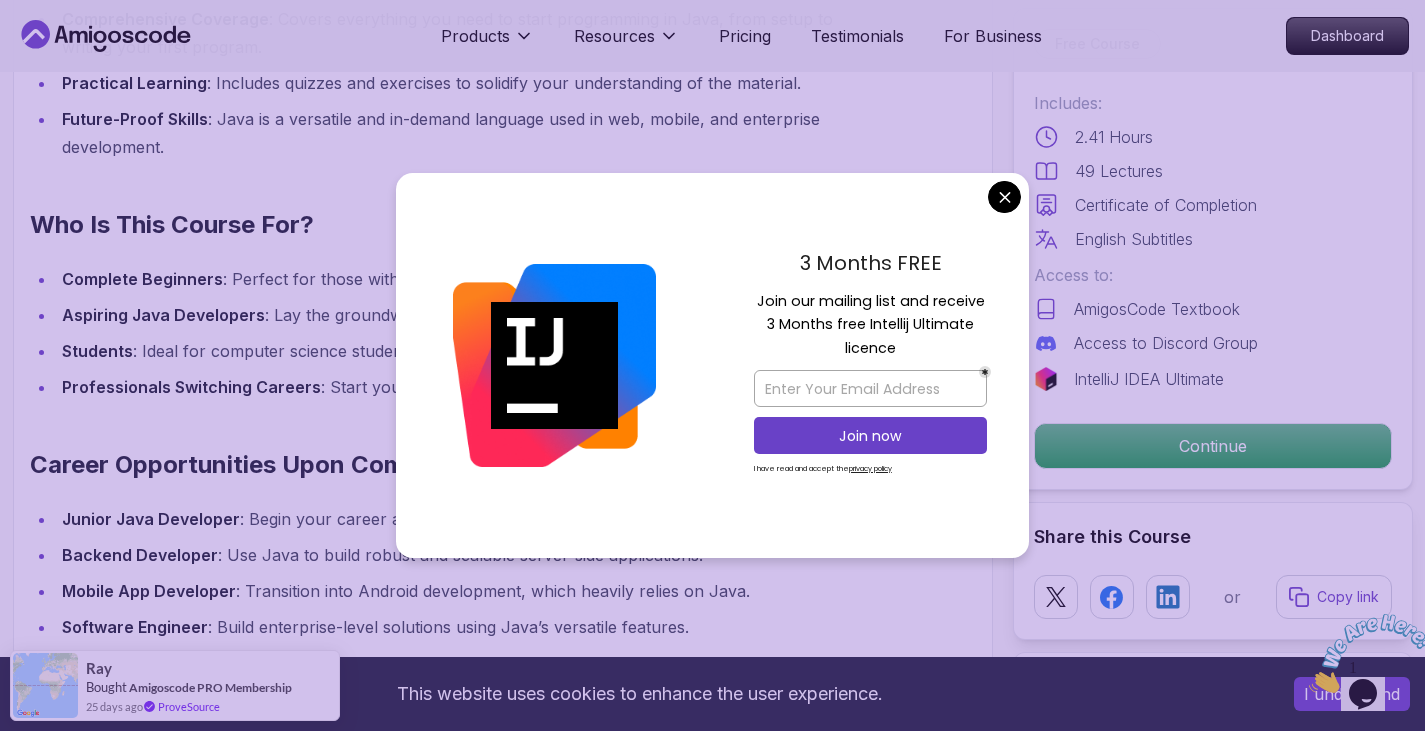 scroll, scrollTop: 1952, scrollLeft: 0, axis: vertical 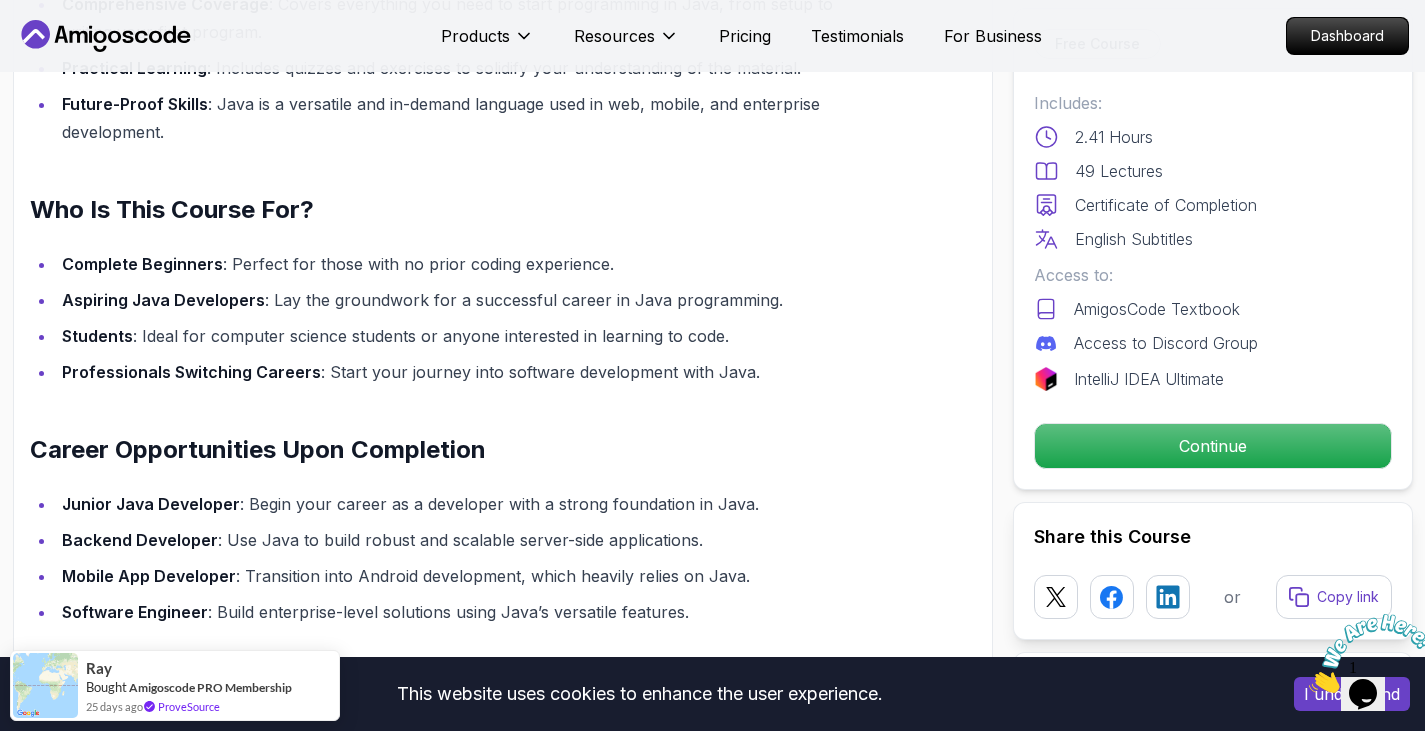 click on "This website uses cookies to enhance the user experience. I understand Products Resources Pricing Testimonials For Business Dashboard Products Resources Pricing Testimonials For Business Dashboard Java for Beginners Beginner-friendly Java course for essential programming skills and application development Mama Samba Braima Djalo  /   Instructor Free Course Includes: 2.41 Hours 49 Lectures Certificate of Completion English Subtitles Access to: AmigosCode Textbook Access to Discord Group IntelliJ IDEA Ultimate Continue Share this Course or Copy link Got a Team of 5 or More? With one subscription, give your entire team access to all courses and features. Check our Business Plan Mama Samba Braima Djalo  /   Instructor What you will learn java intellij terminal bash Java Usages - Learn the various applications and use cases of Java in the real world. Compiled vs Interpreted, Static vs Dynamic Typing - Understand the differences between compiled and interpreted languages, and static vs dynamic typing." at bounding box center [712, 2072] 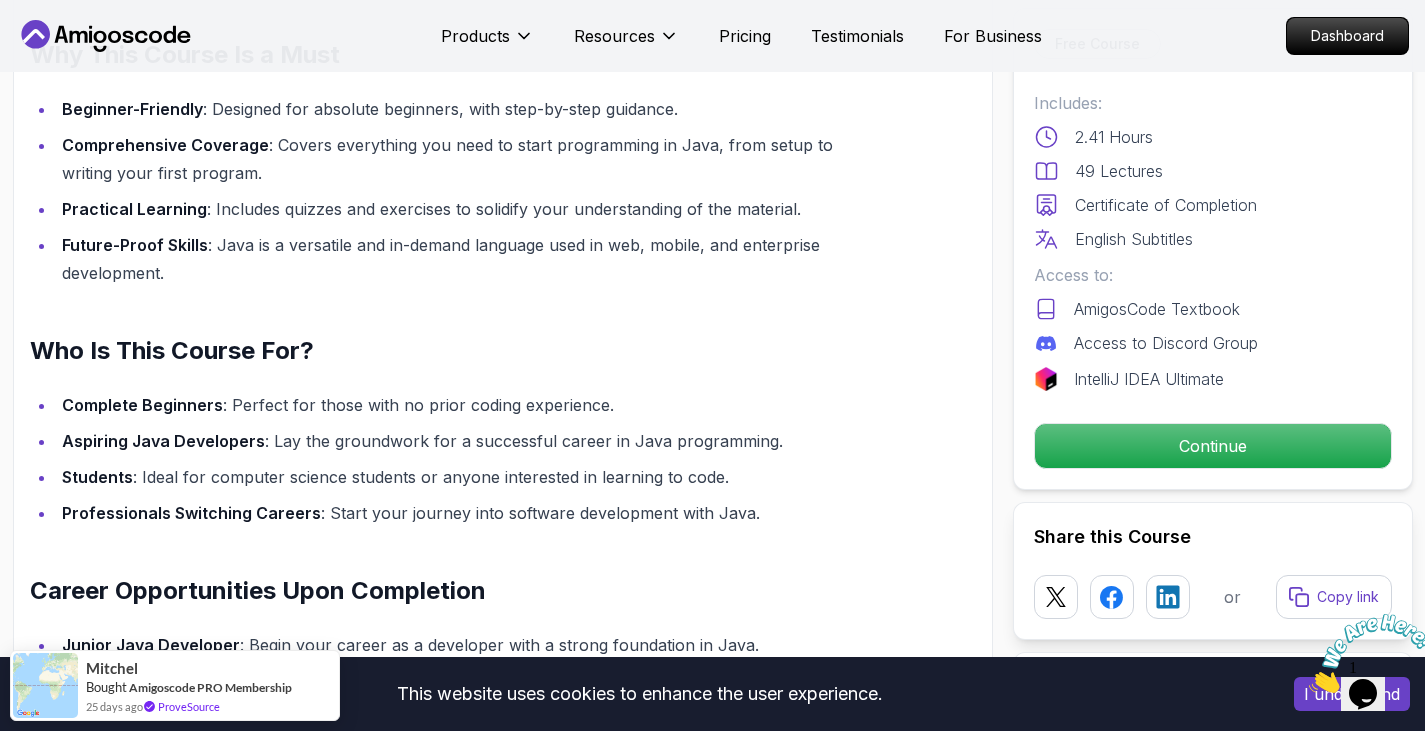 scroll, scrollTop: 1810, scrollLeft: 0, axis: vertical 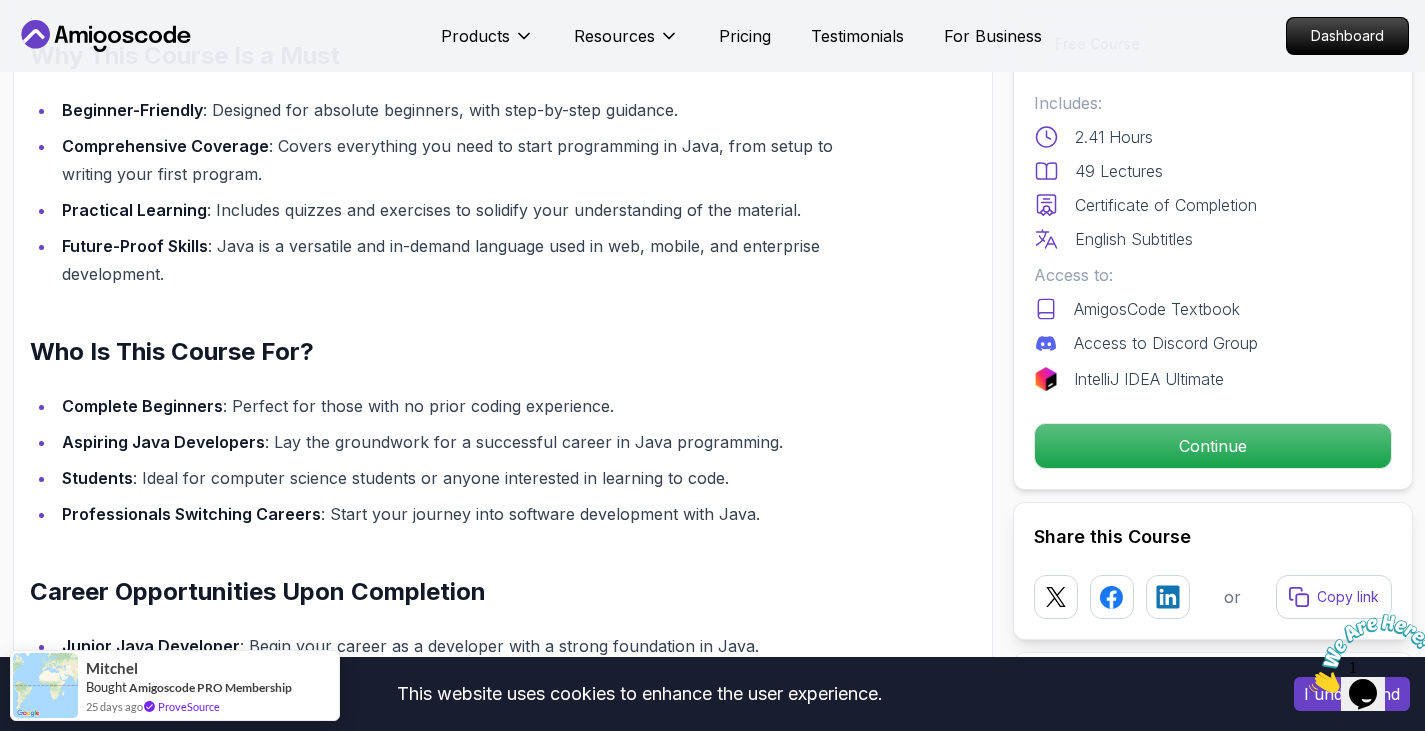 click on "Continue" at bounding box center [1213, 446] 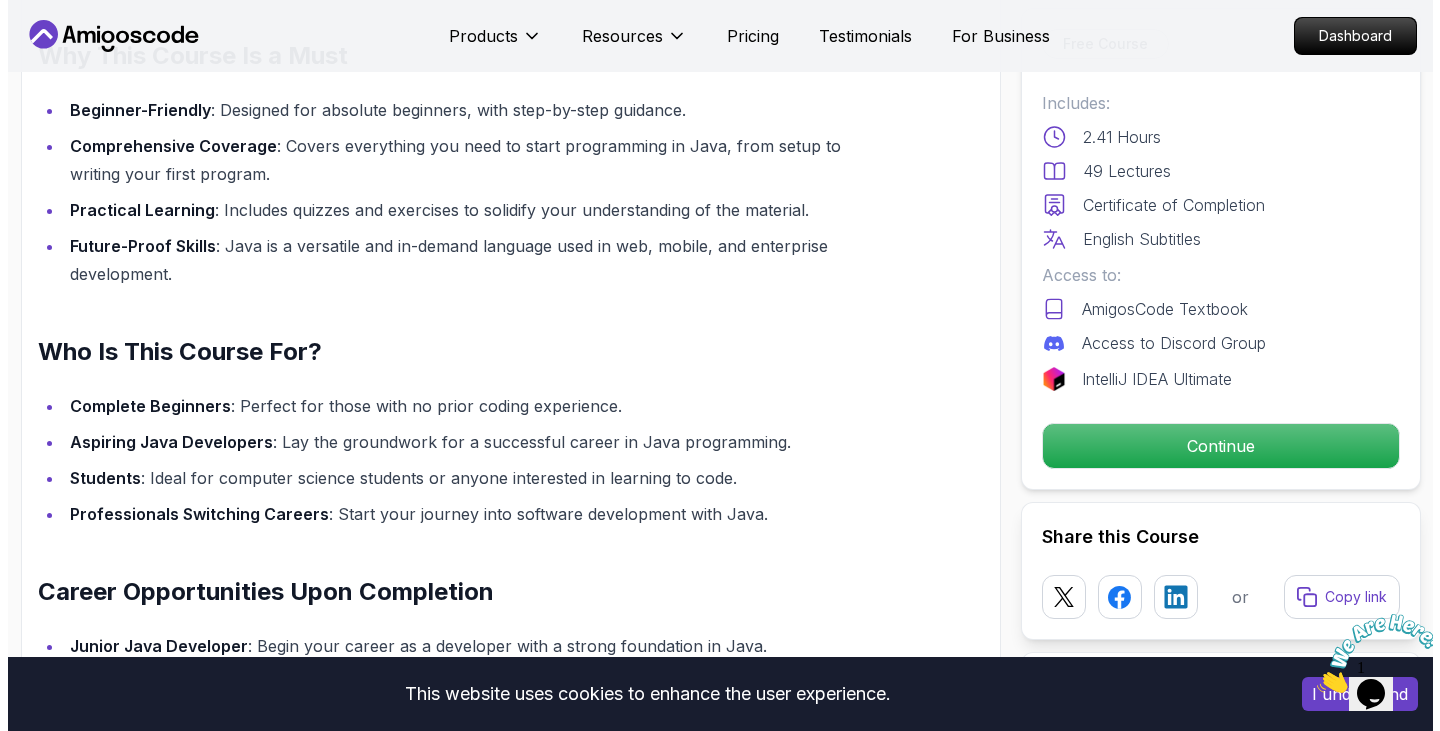 scroll, scrollTop: 0, scrollLeft: 0, axis: both 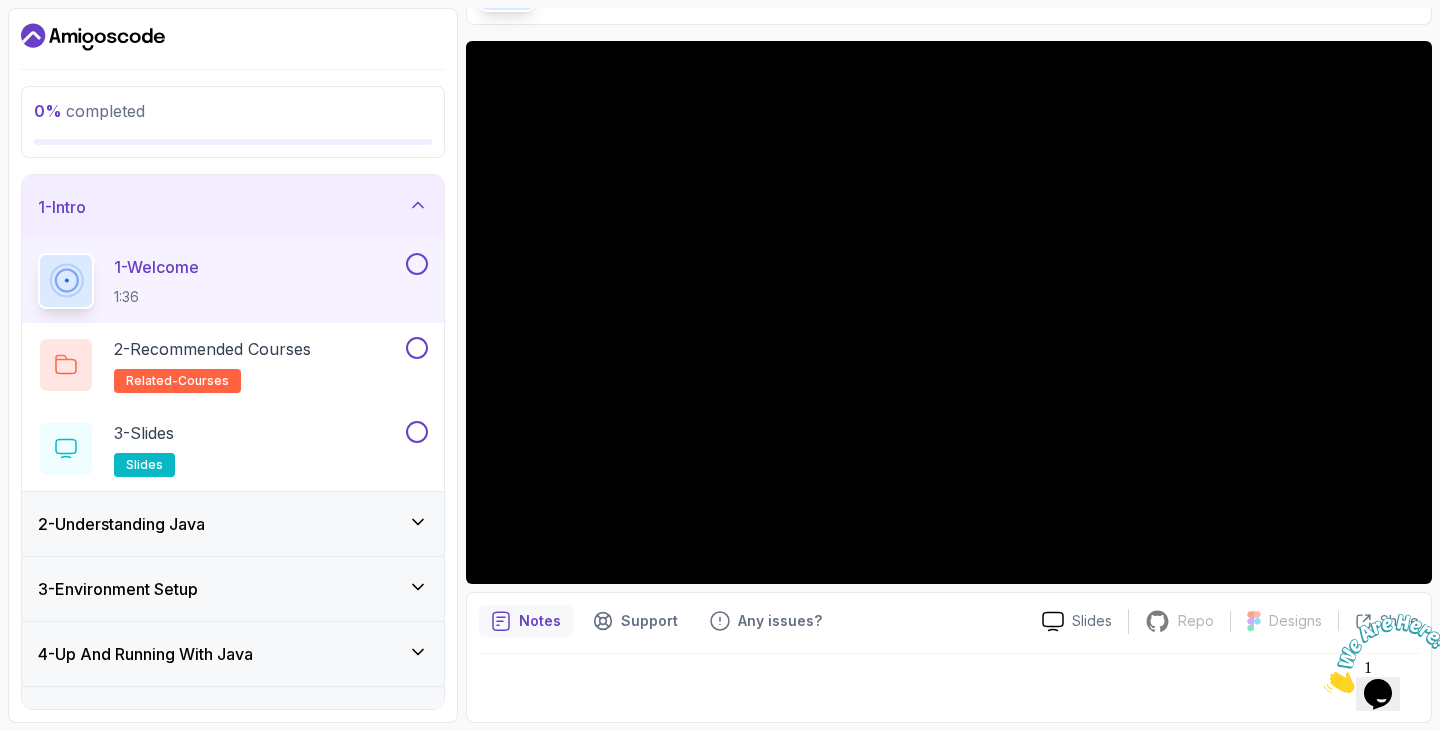 click on "2  -  Understanding Java" at bounding box center (233, 524) 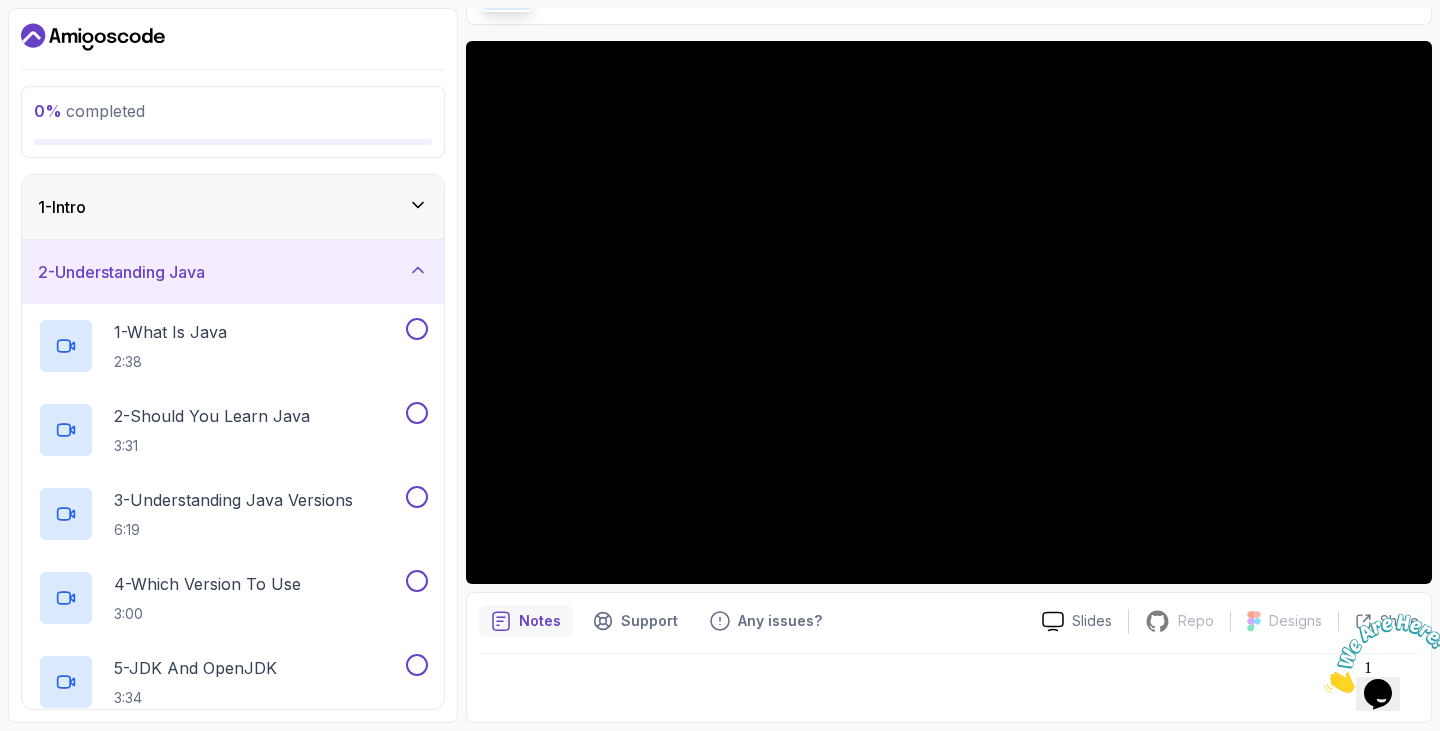 click 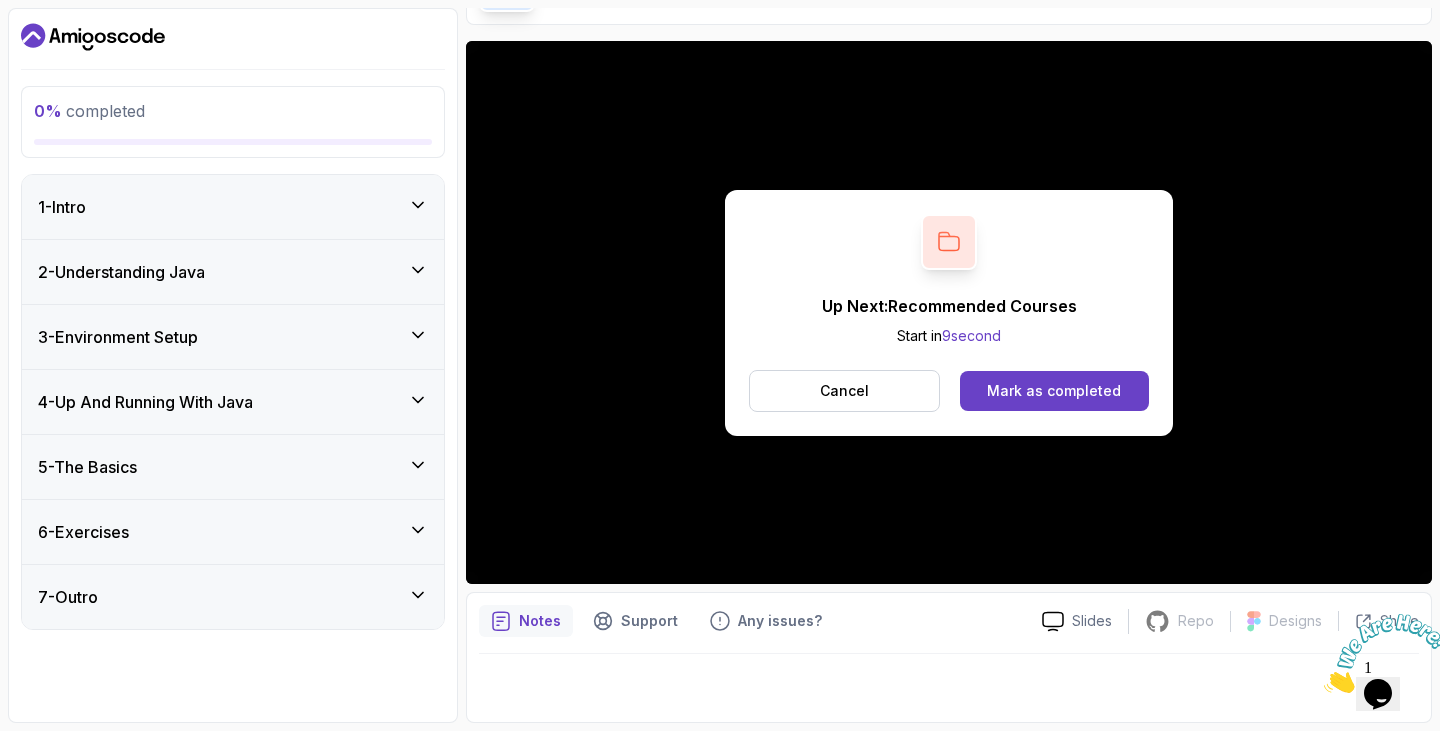 click on "Mark as completed" at bounding box center [1054, 391] 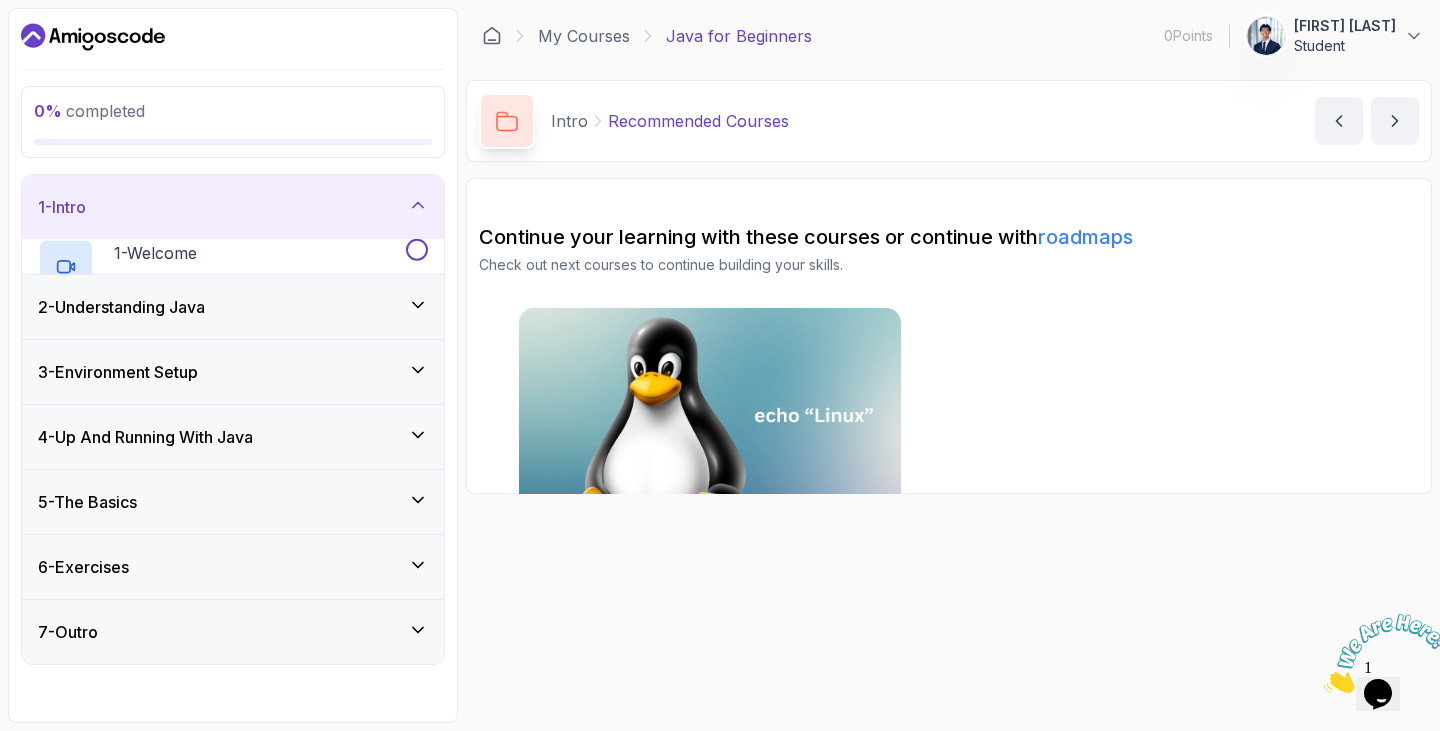scroll, scrollTop: 0, scrollLeft: 0, axis: both 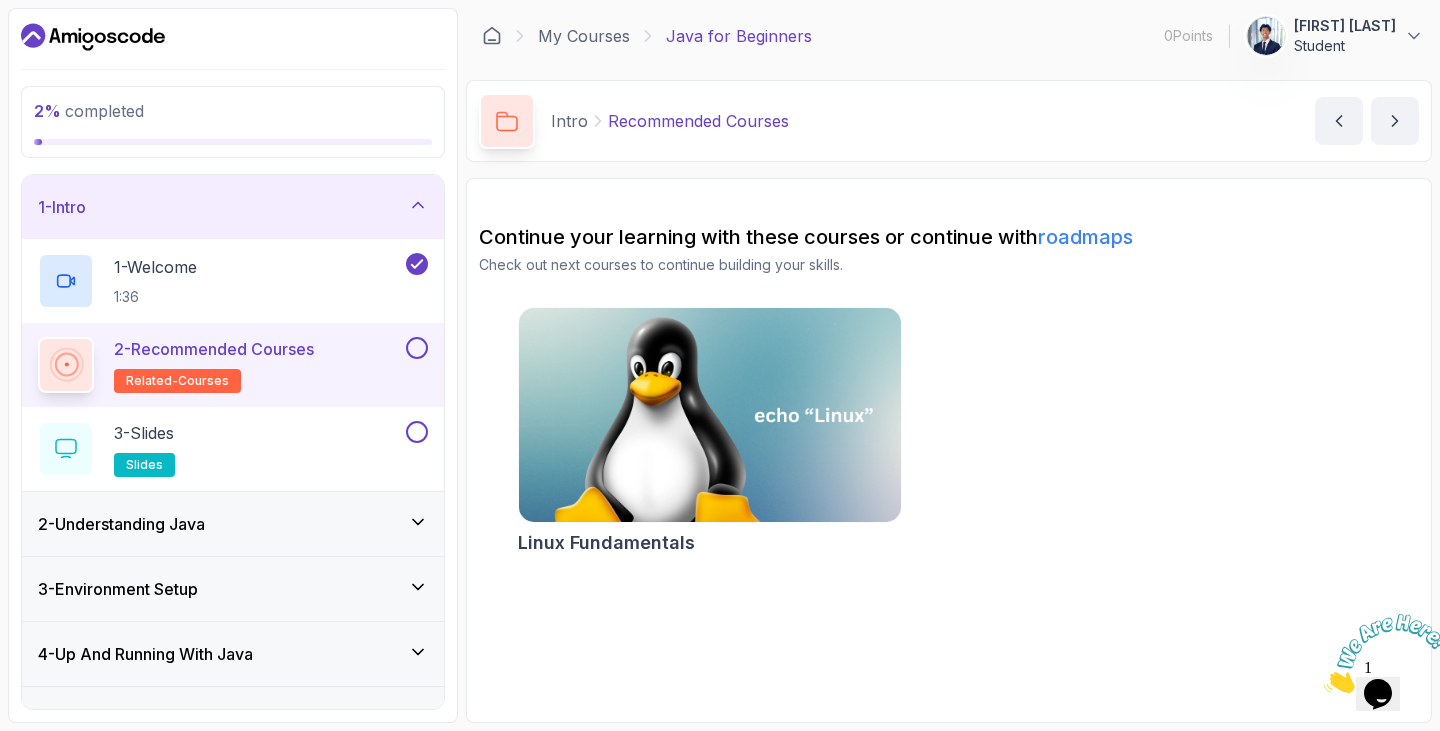 click at bounding box center [710, 415] 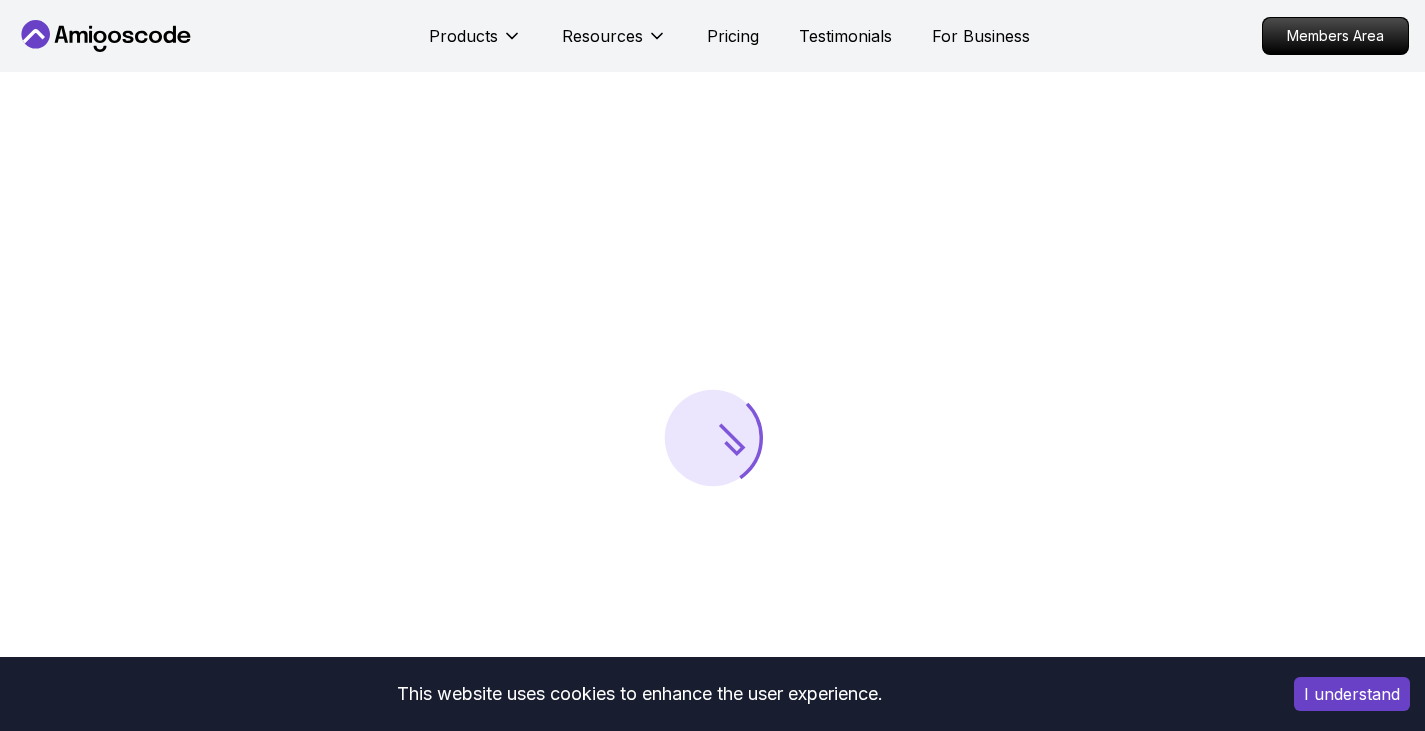scroll, scrollTop: 0, scrollLeft: 0, axis: both 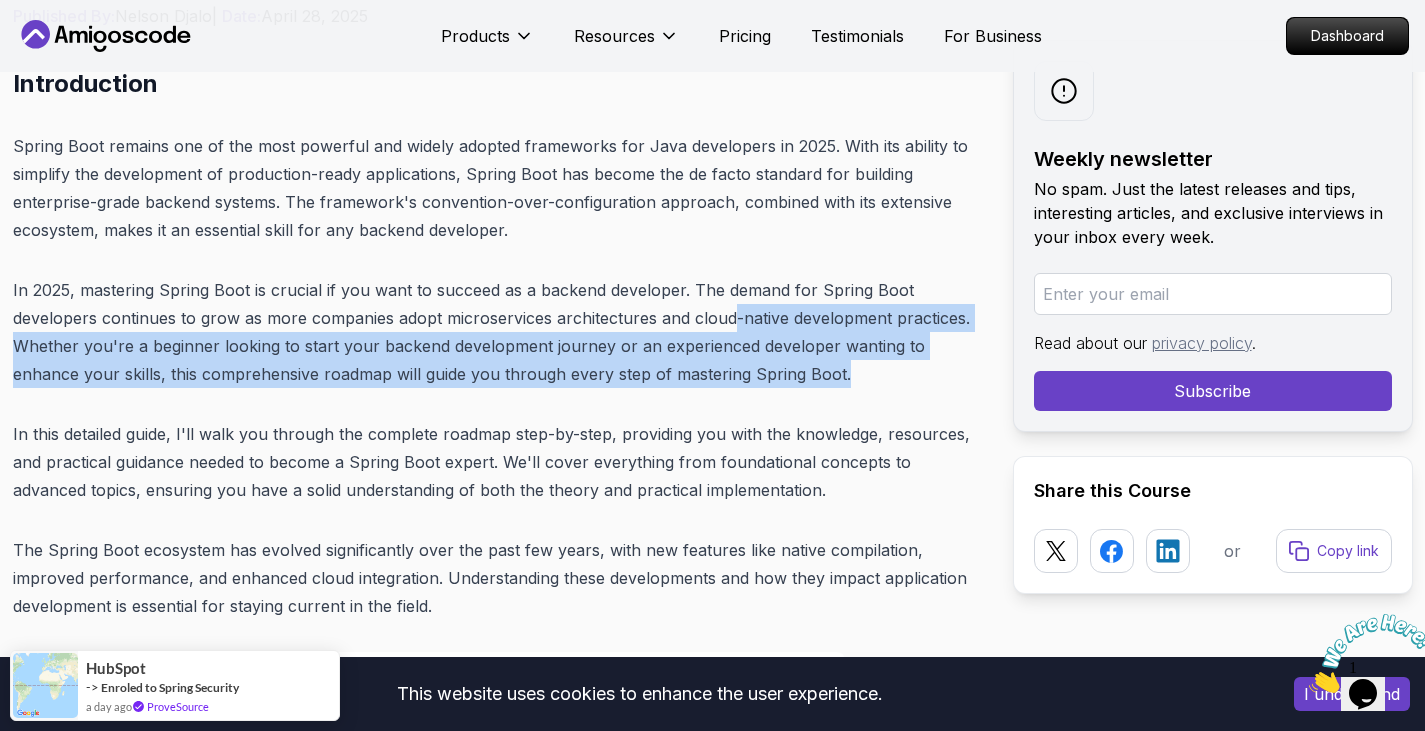 drag, startPoint x: 728, startPoint y: 314, endPoint x: 813, endPoint y: 363, distance: 98.11218 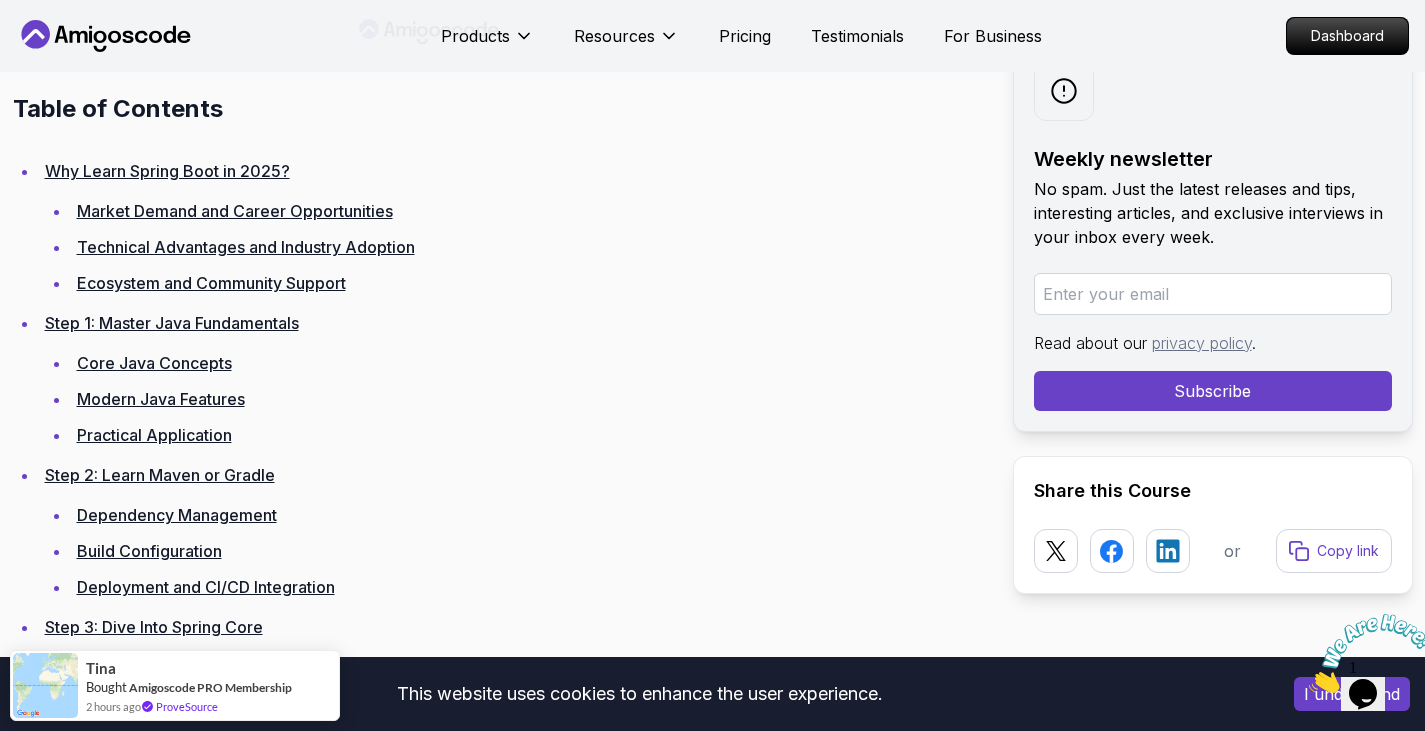 scroll, scrollTop: 2714, scrollLeft: 0, axis: vertical 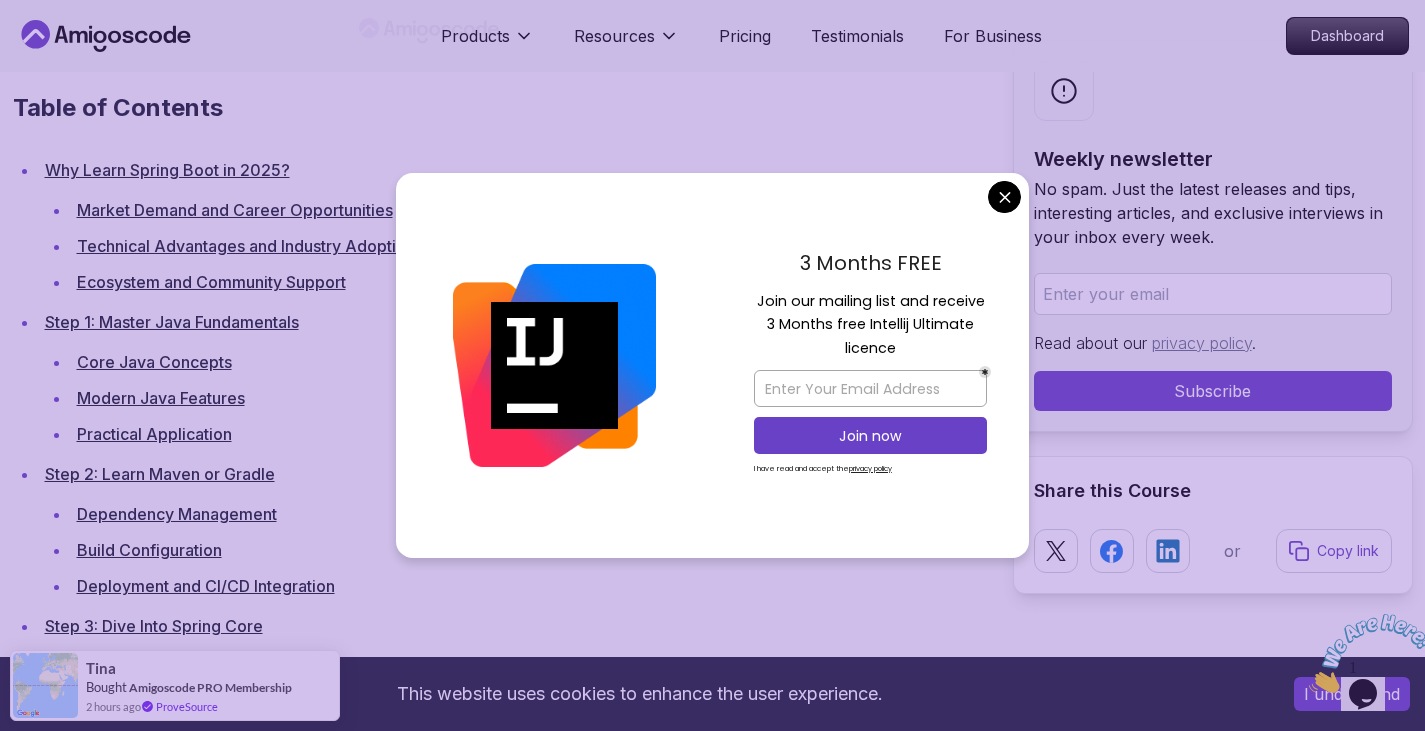 click on "This website uses cookies to enhance the user experience. I understand Products Resources Pricing Testimonials For Business Dashboard Products Resources Pricing Testimonials For Business Dashboard Blogs Spring Boot Roadmap 2025: The Complete Guide for Backend Developers backend 30 min read Spring Boot Roadmap 2025: The Complete Guide for Backend Developers Learn how to master Spring Boot in 2025 with this complete roadmap covering Java fundamentals, REST APIs, Spring Security, Data Access, and more. Weekly newsletter No spam. Just the latest releases and tips, interesting articles, and exclusive interviews in your inbox every week. Read about our   privacy policy . Subscribe Share this Course or Copy link Published By:  Nelson Djalo  |   Date:  April 28, 2025 Introduction
Table of Contents
Why Learn Spring Boot in 2025?
Market Demand and Career Opportunities
Technical Advantages and Industry Adoption
Ecosystem and Community Support
Step 1: Master Java Fundamentals" at bounding box center [712, 10780] 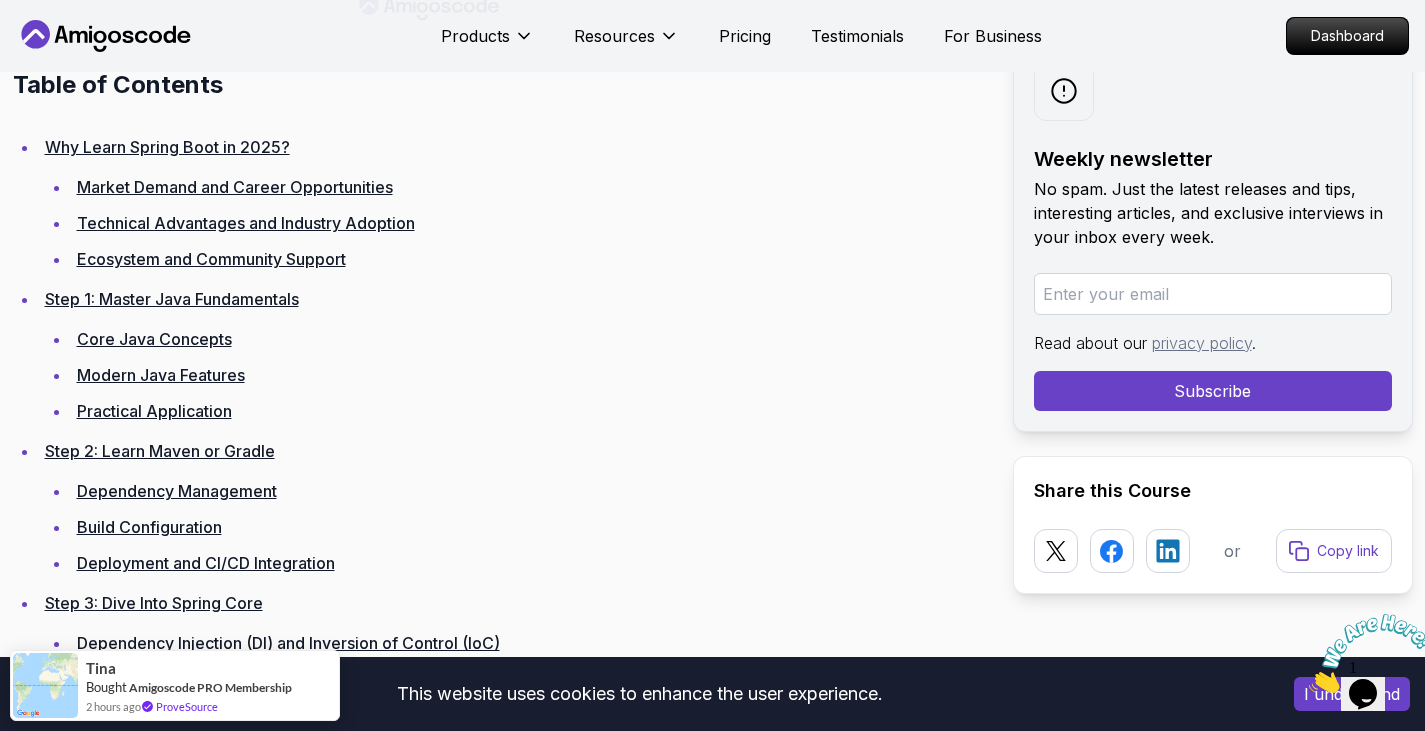 scroll, scrollTop: 2749, scrollLeft: 0, axis: vertical 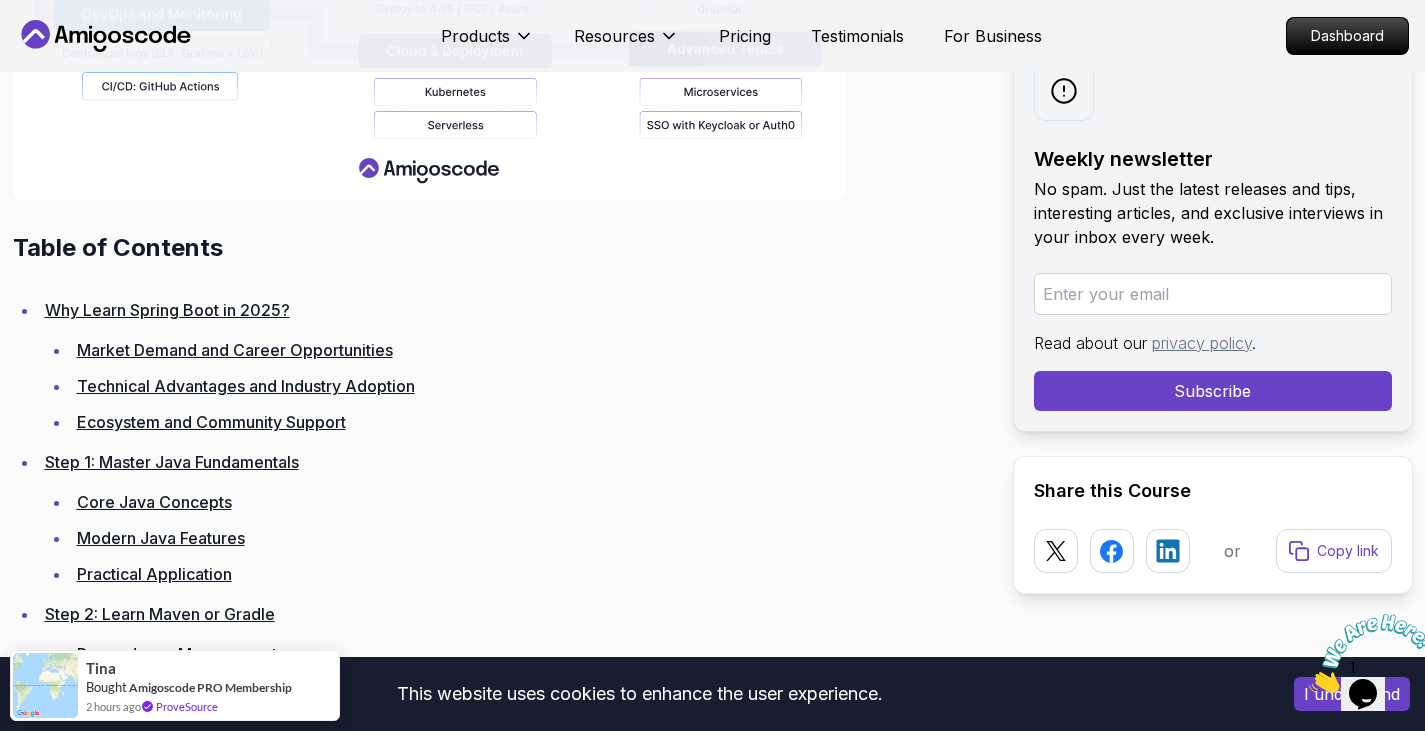 click on "Why Learn Spring Boot in 2025?" at bounding box center [167, 310] 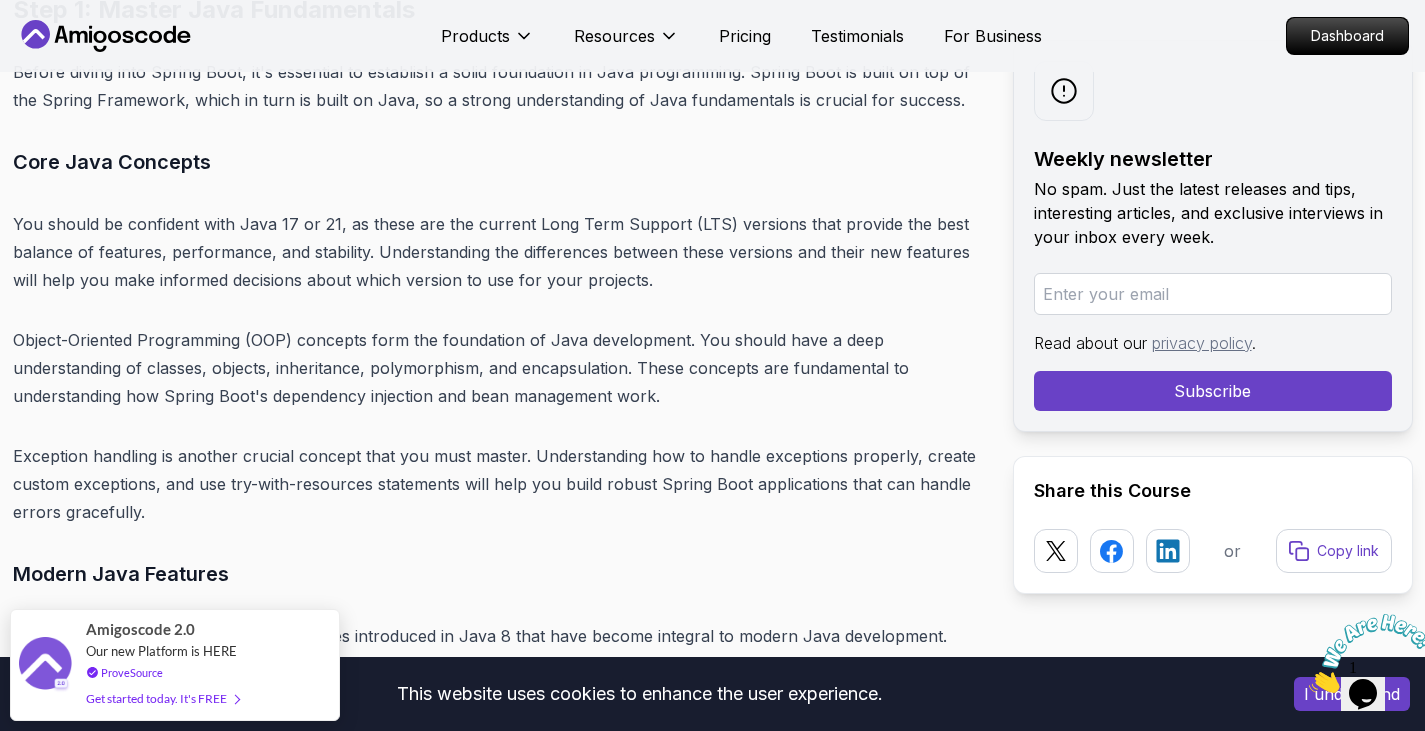 scroll, scrollTop: 6749, scrollLeft: 0, axis: vertical 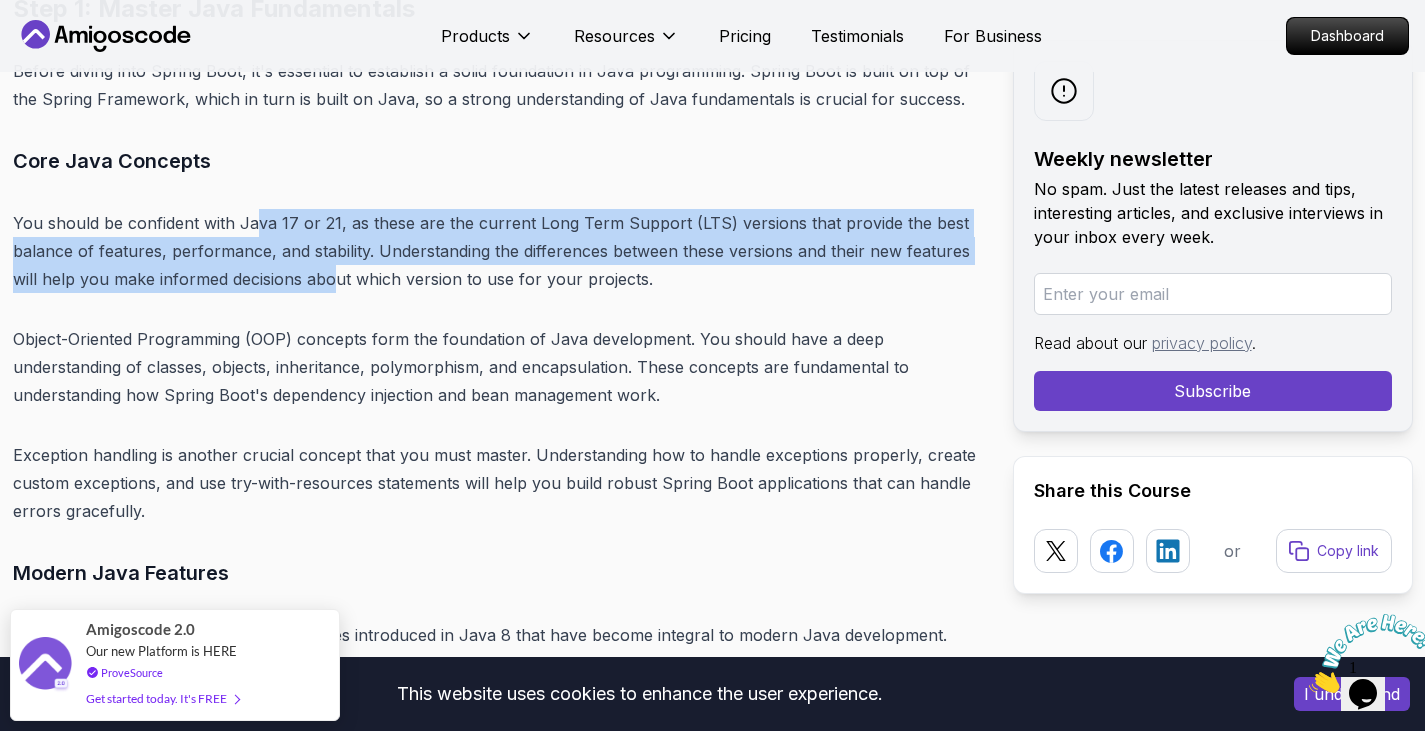 drag, startPoint x: 251, startPoint y: 224, endPoint x: 333, endPoint y: 283, distance: 101.0198 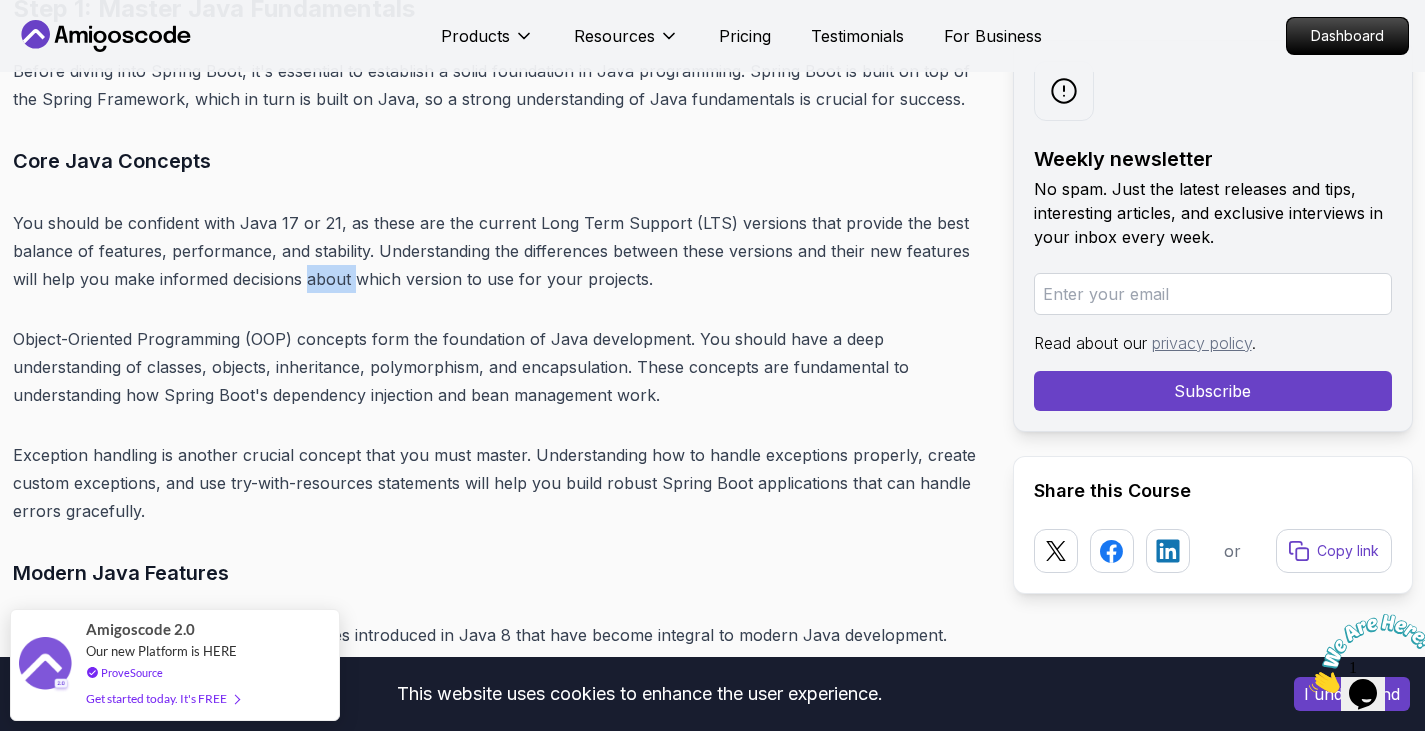 click on "You should be confident with Java 17 or 21, as these are the current Long Term Support (LTS) versions that provide the best balance of features, performance, and stability. Understanding the differences between these versions and their new features will help you make informed decisions about which version to use for your projects." at bounding box center (497, 251) 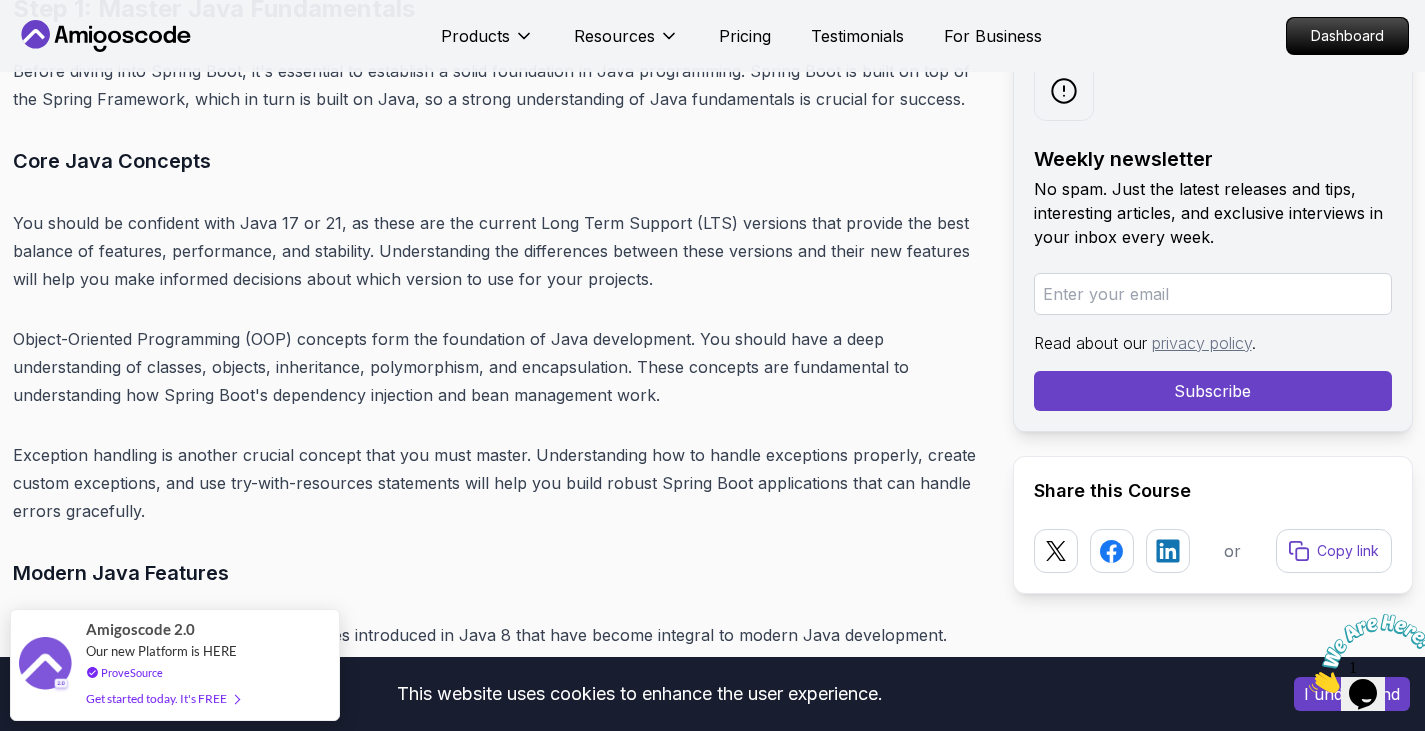 click on "Object-Oriented Programming (OOP) concepts form the foundation of Java development. You should have a deep understanding of classes, objects, inheritance, polymorphism, and encapsulation. These concepts are fundamental to understanding how Spring Boot's dependency injection and bean management work." at bounding box center [497, 367] 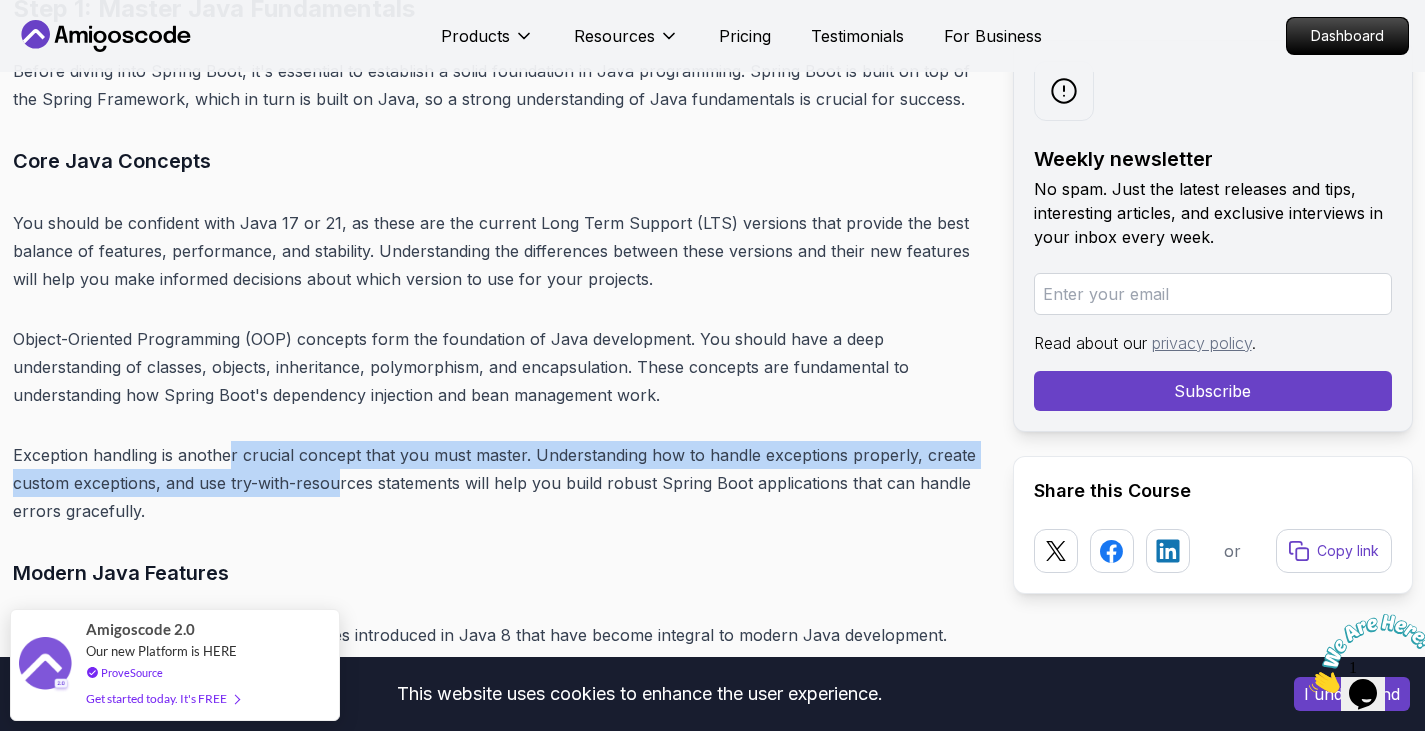 drag, startPoint x: 229, startPoint y: 433, endPoint x: 335, endPoint y: 488, distance: 119.419426 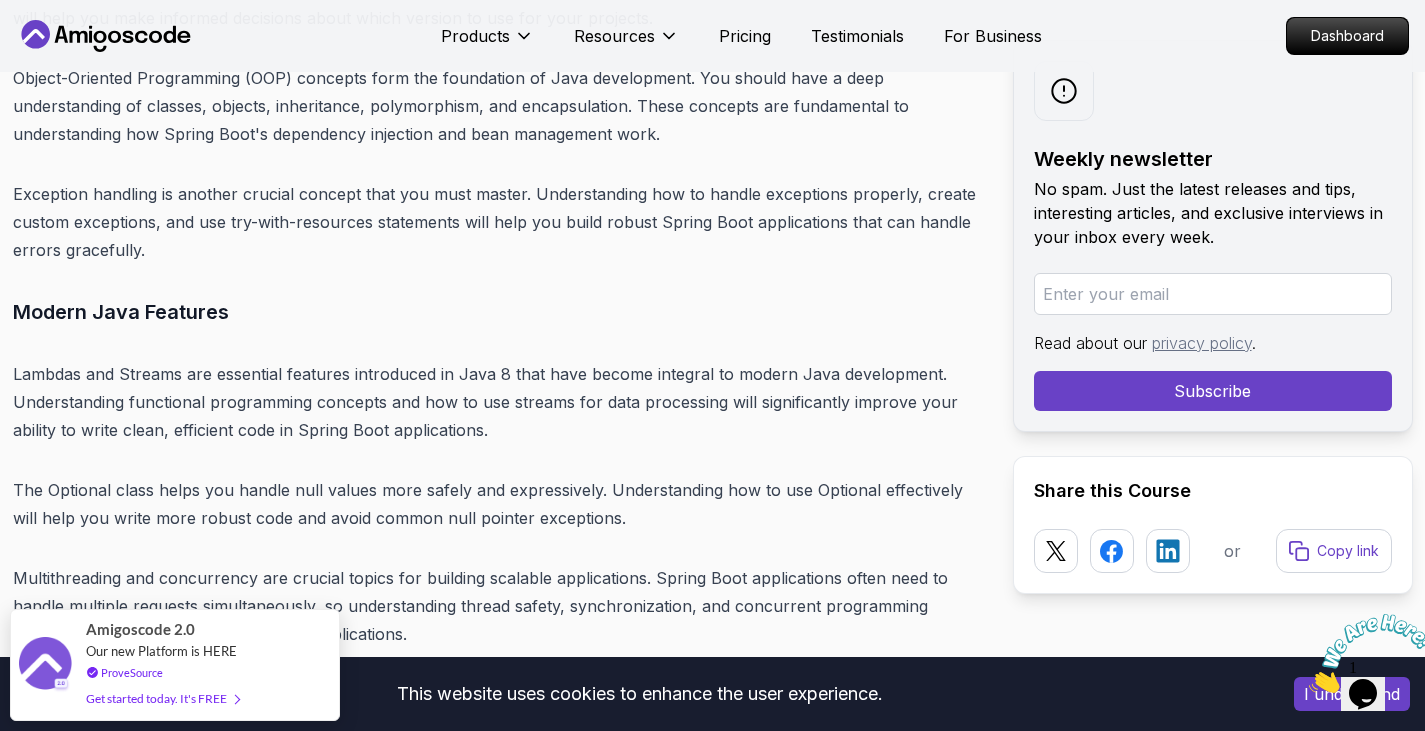scroll, scrollTop: 7030, scrollLeft: 0, axis: vertical 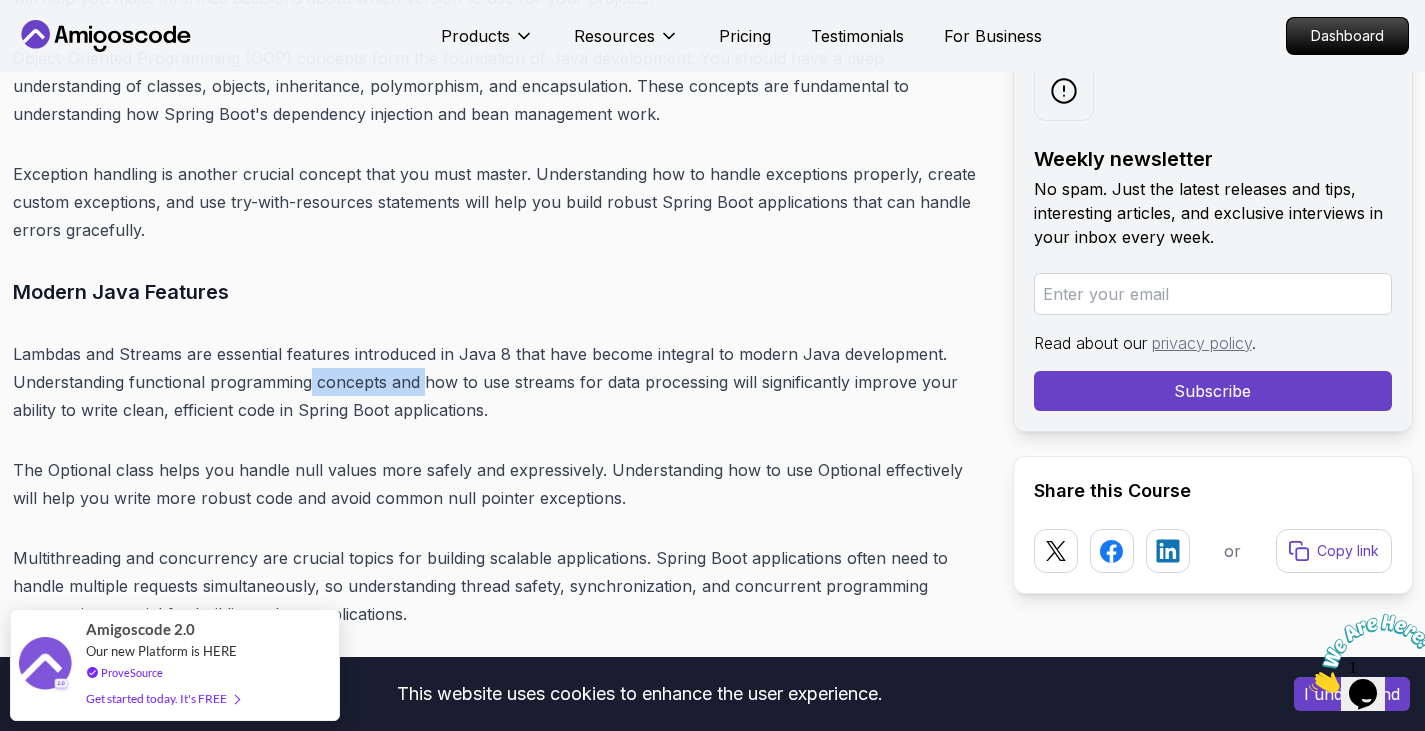 drag, startPoint x: 305, startPoint y: 379, endPoint x: 424, endPoint y: 391, distance: 119.60351 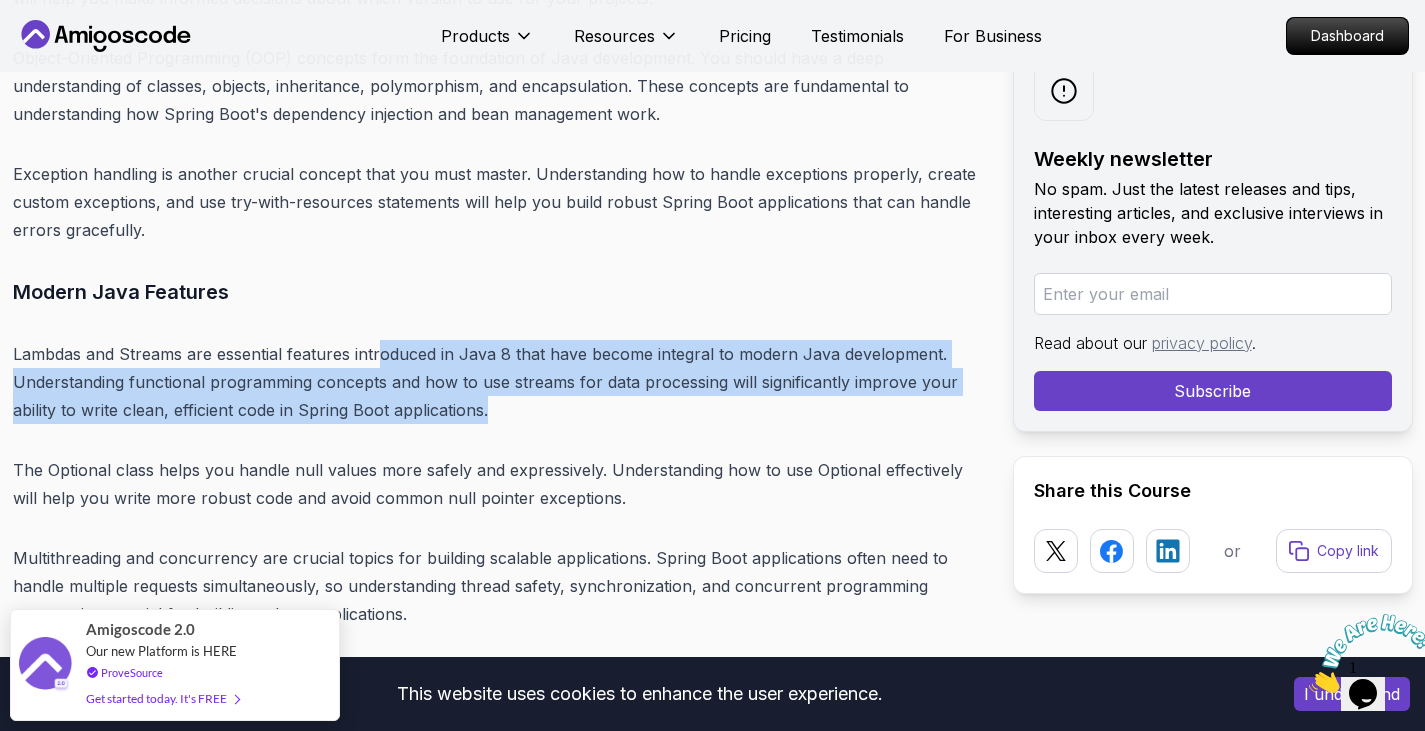 drag, startPoint x: 374, startPoint y: 354, endPoint x: 494, endPoint y: 418, distance: 136 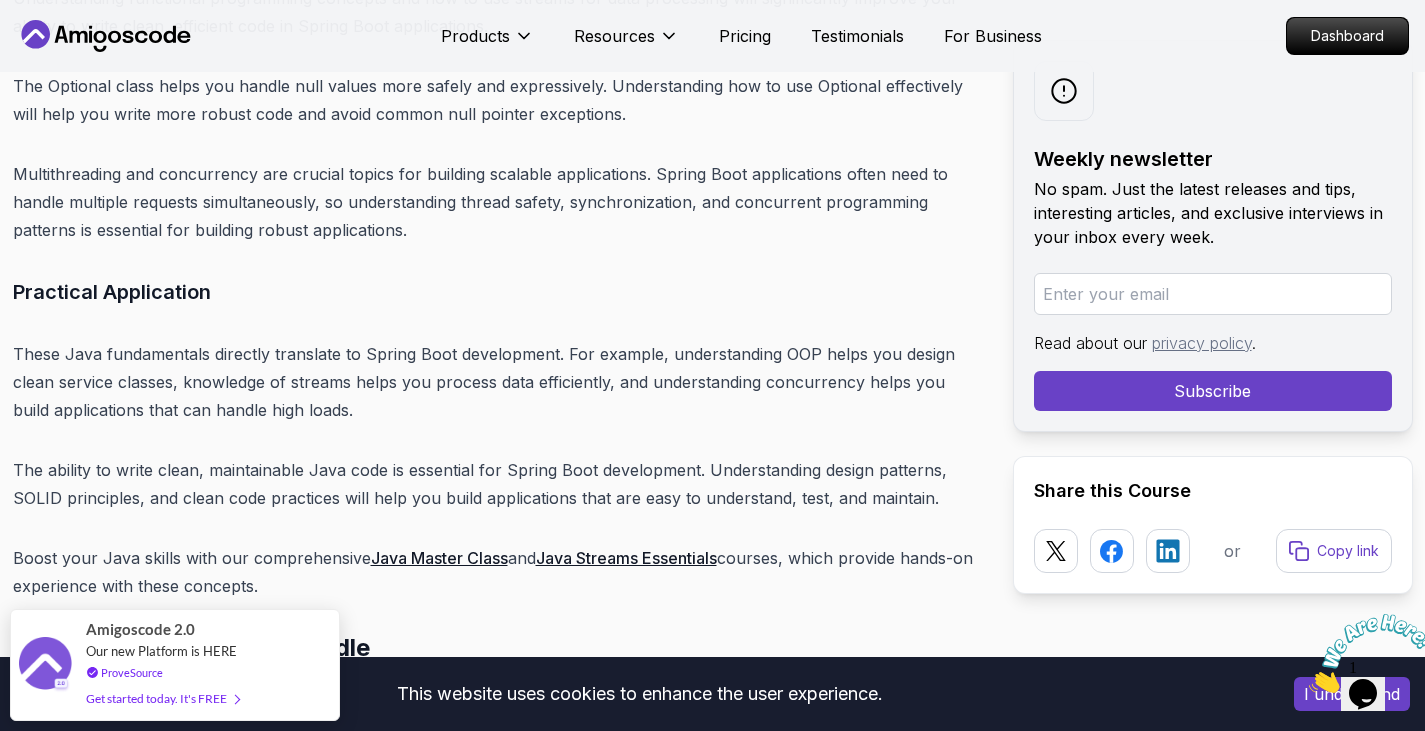 scroll, scrollTop: 7415, scrollLeft: 0, axis: vertical 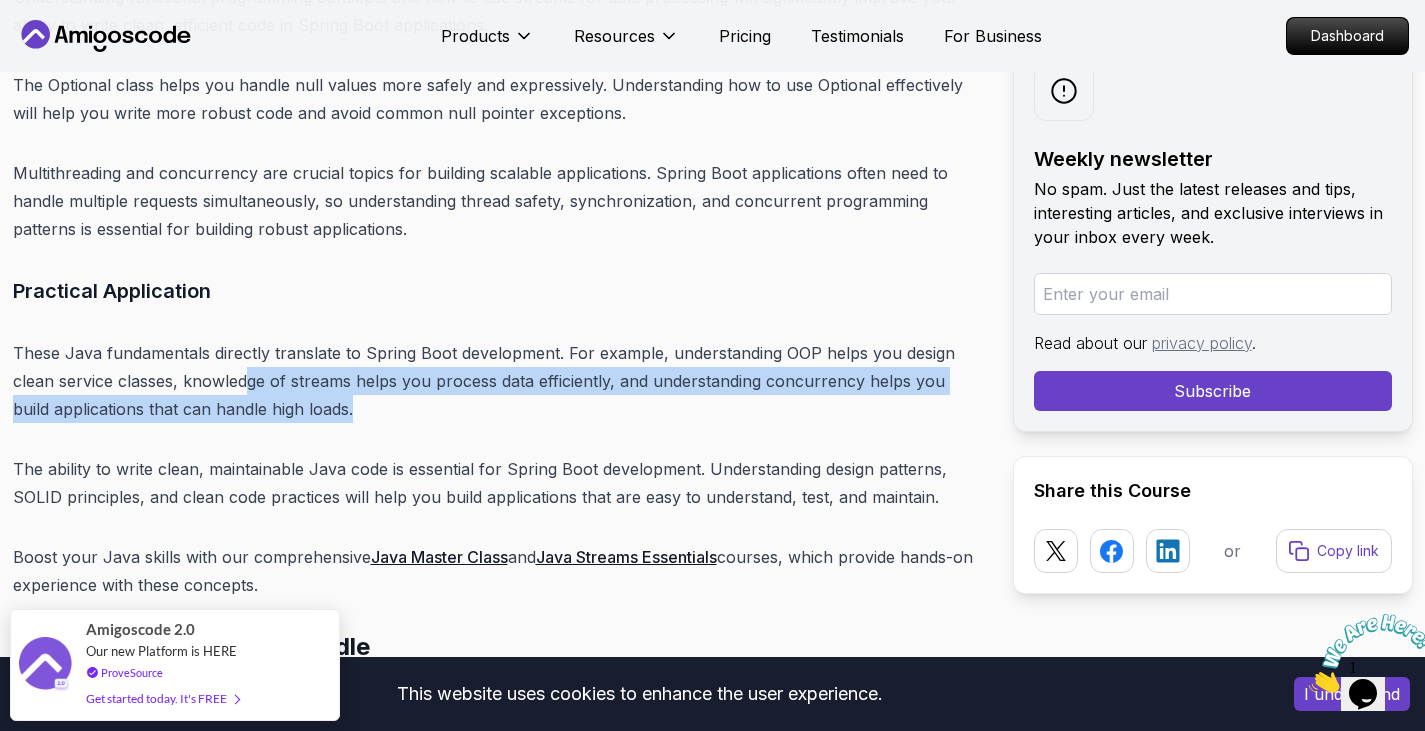 drag, startPoint x: 244, startPoint y: 368, endPoint x: 356, endPoint y: 404, distance: 117.64353 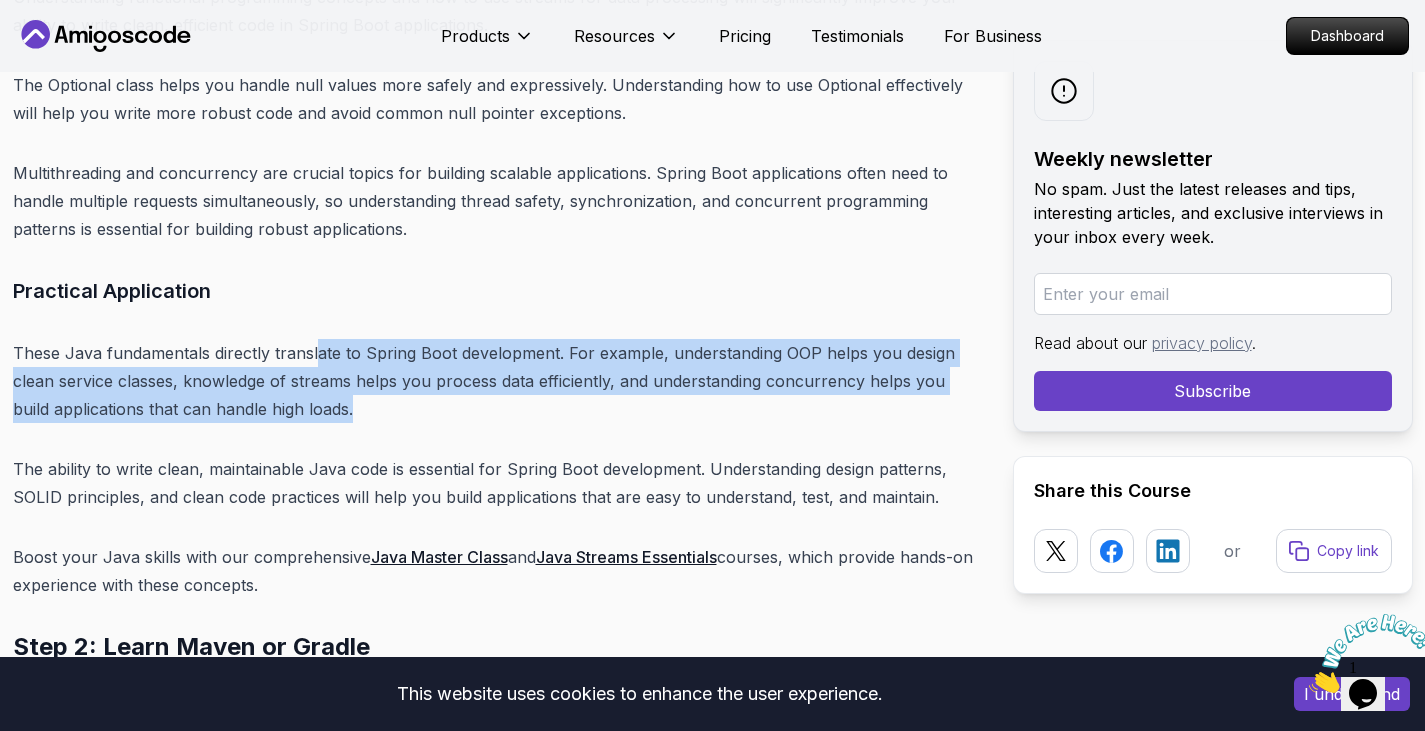 drag, startPoint x: 315, startPoint y: 359, endPoint x: 435, endPoint y: 400, distance: 126.81088 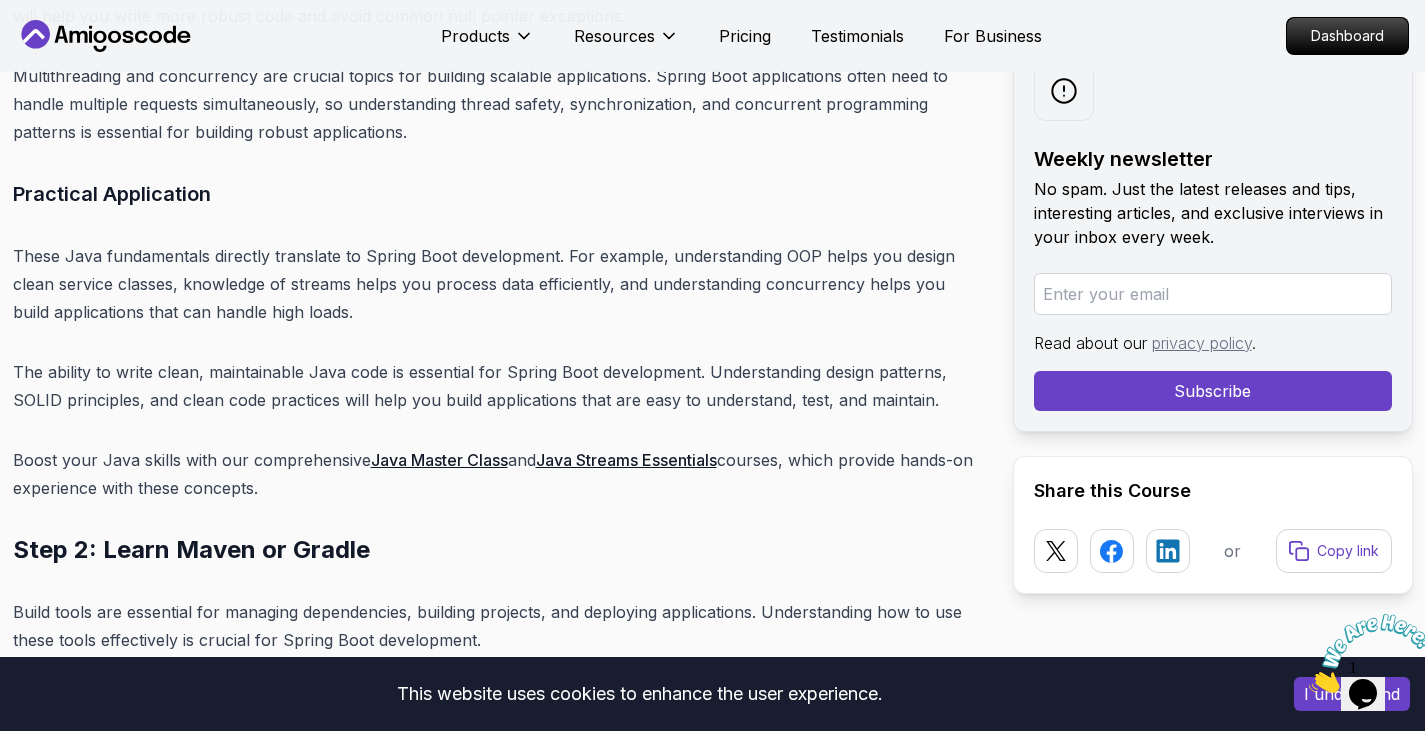 scroll, scrollTop: 7513, scrollLeft: 0, axis: vertical 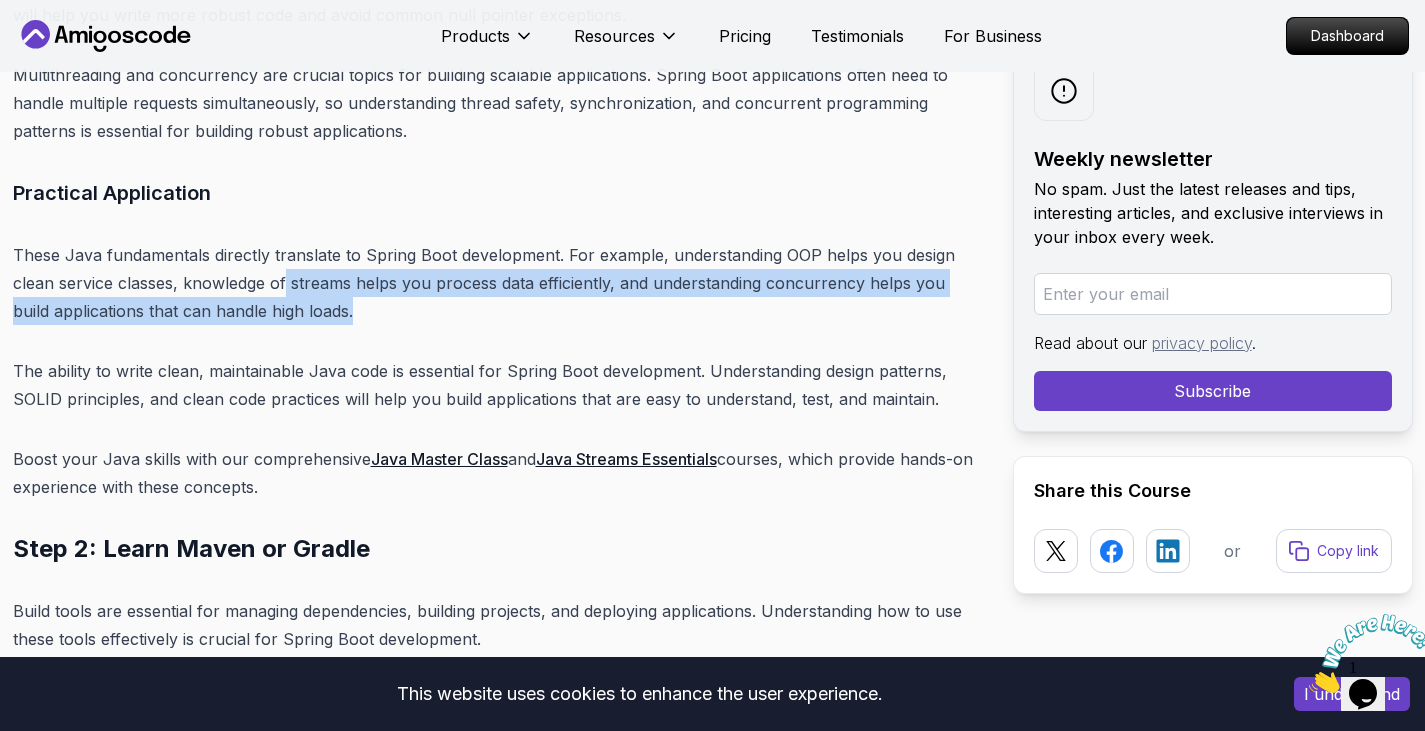 drag, startPoint x: 286, startPoint y: 293, endPoint x: 334, endPoint y: 315, distance: 52.801514 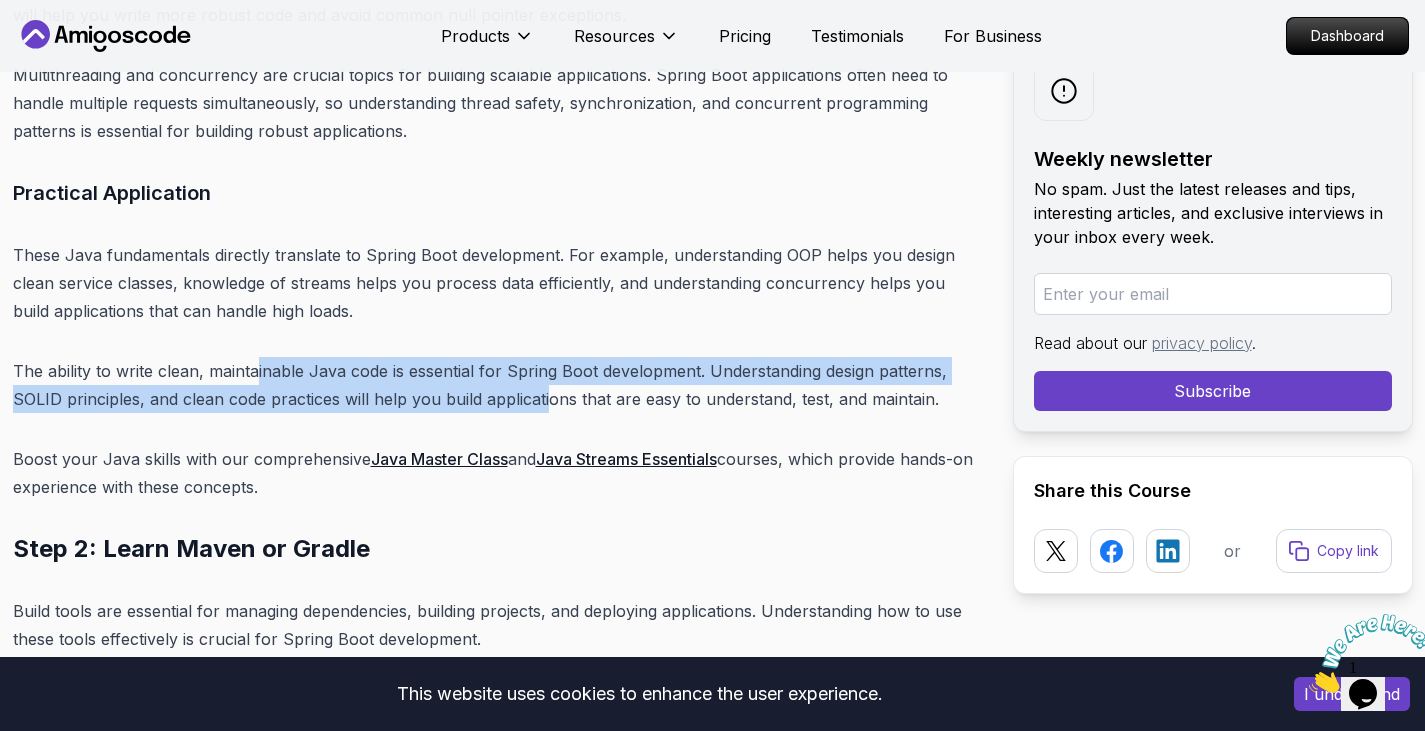 drag, startPoint x: 253, startPoint y: 353, endPoint x: 547, endPoint y: 404, distance: 298.3907 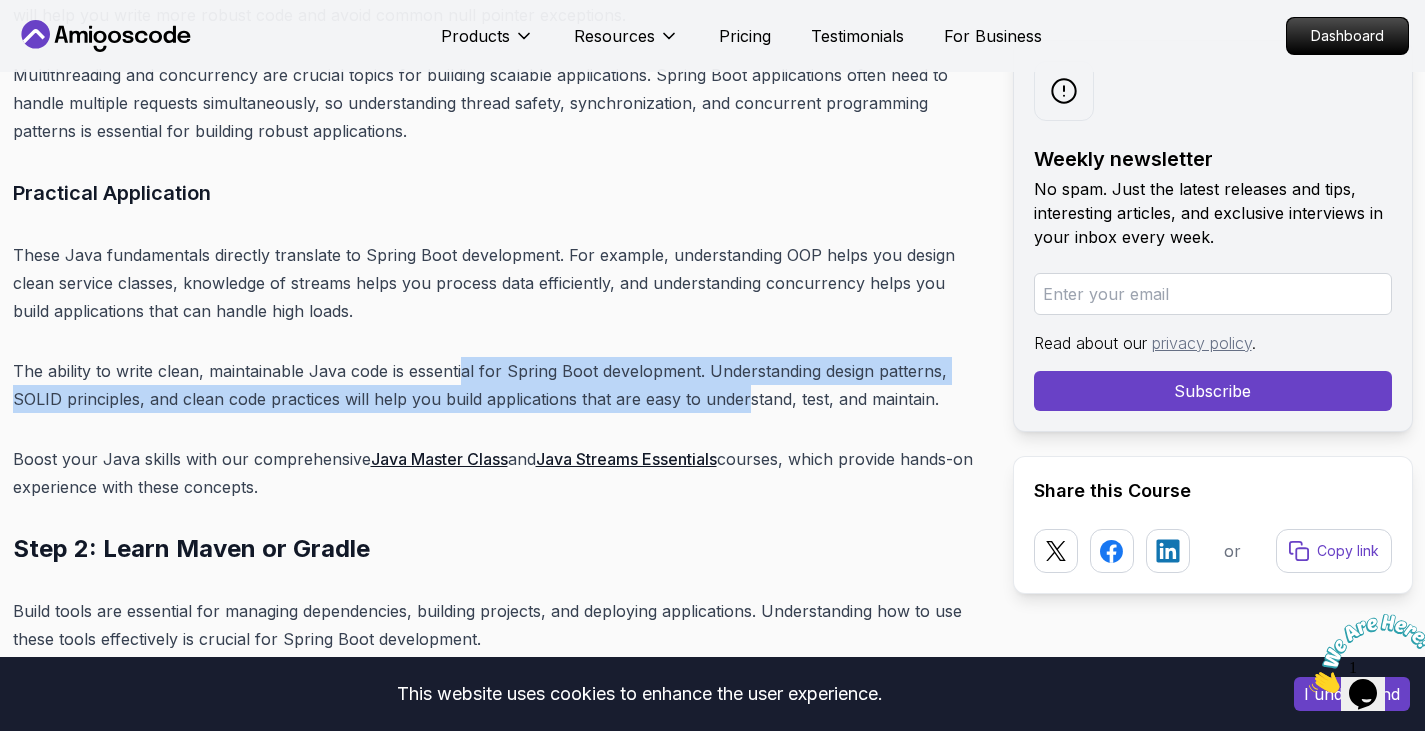 drag, startPoint x: 465, startPoint y: 382, endPoint x: 747, endPoint y: 400, distance: 282.57388 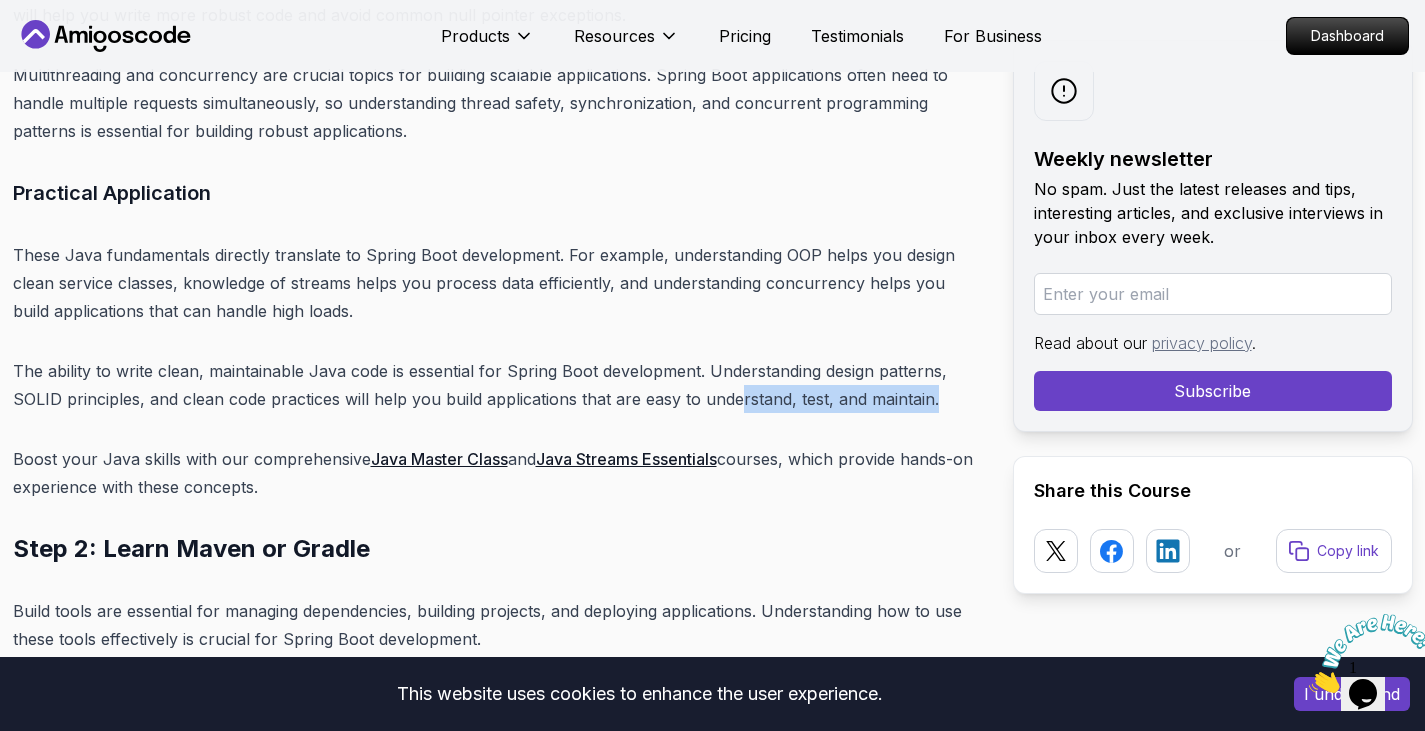 drag, startPoint x: 738, startPoint y: 401, endPoint x: 961, endPoint y: 410, distance: 223.18153 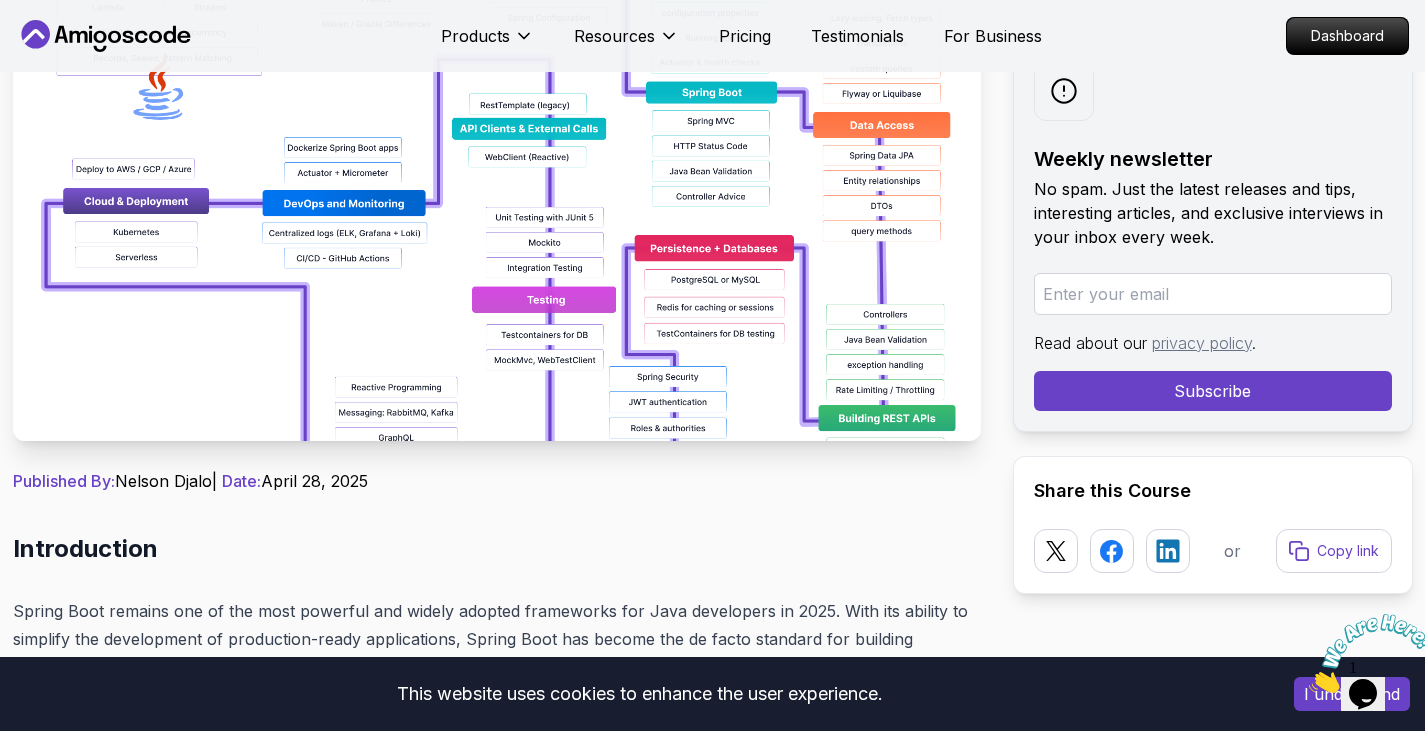 scroll, scrollTop: 0, scrollLeft: 0, axis: both 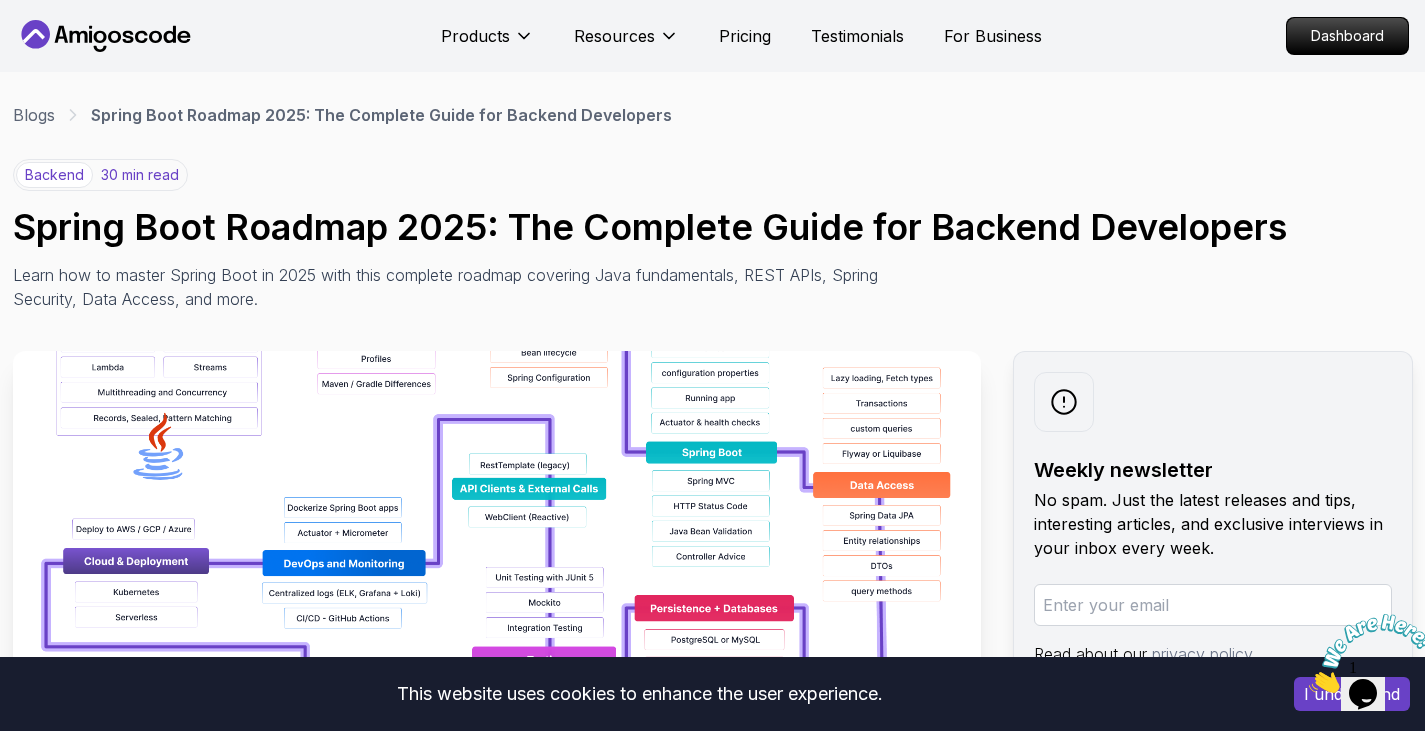 click on "Pricing" at bounding box center (745, 36) 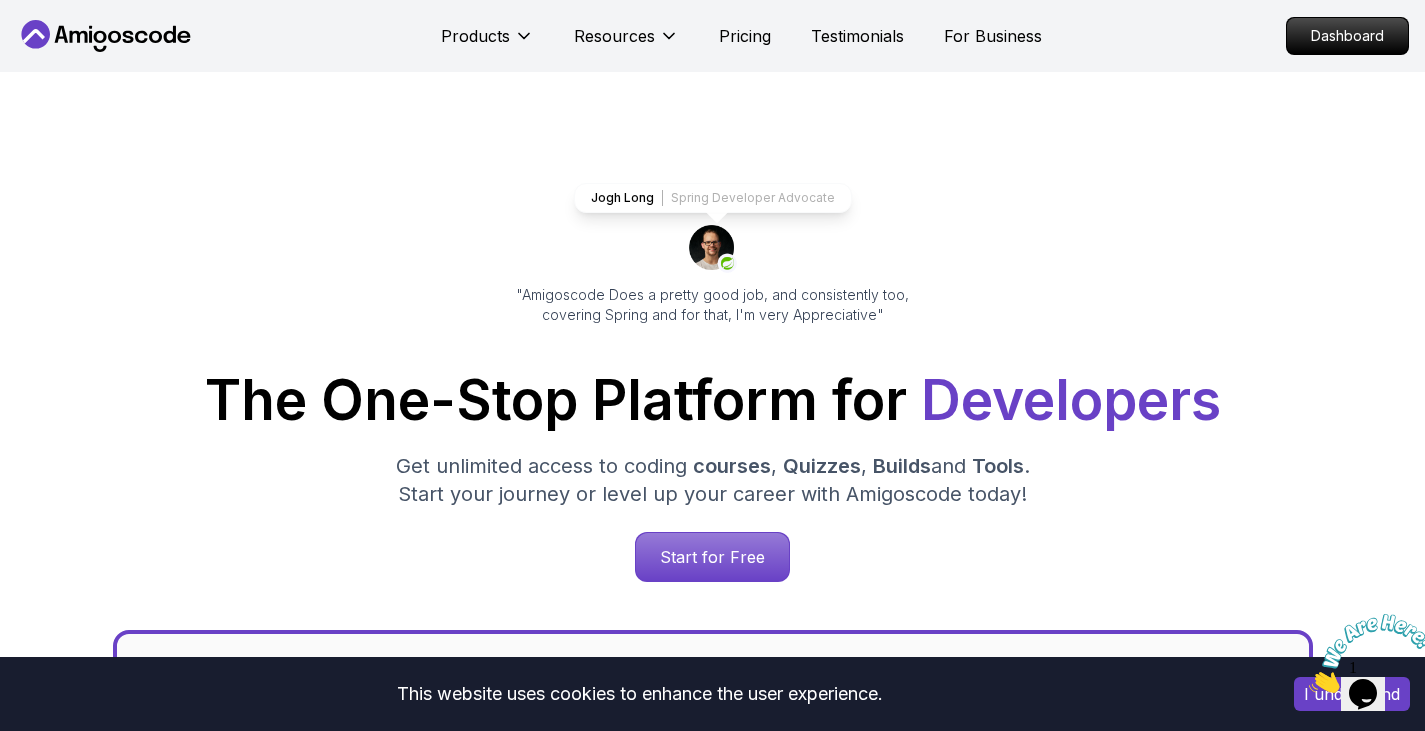 scroll, scrollTop: 4318, scrollLeft: 0, axis: vertical 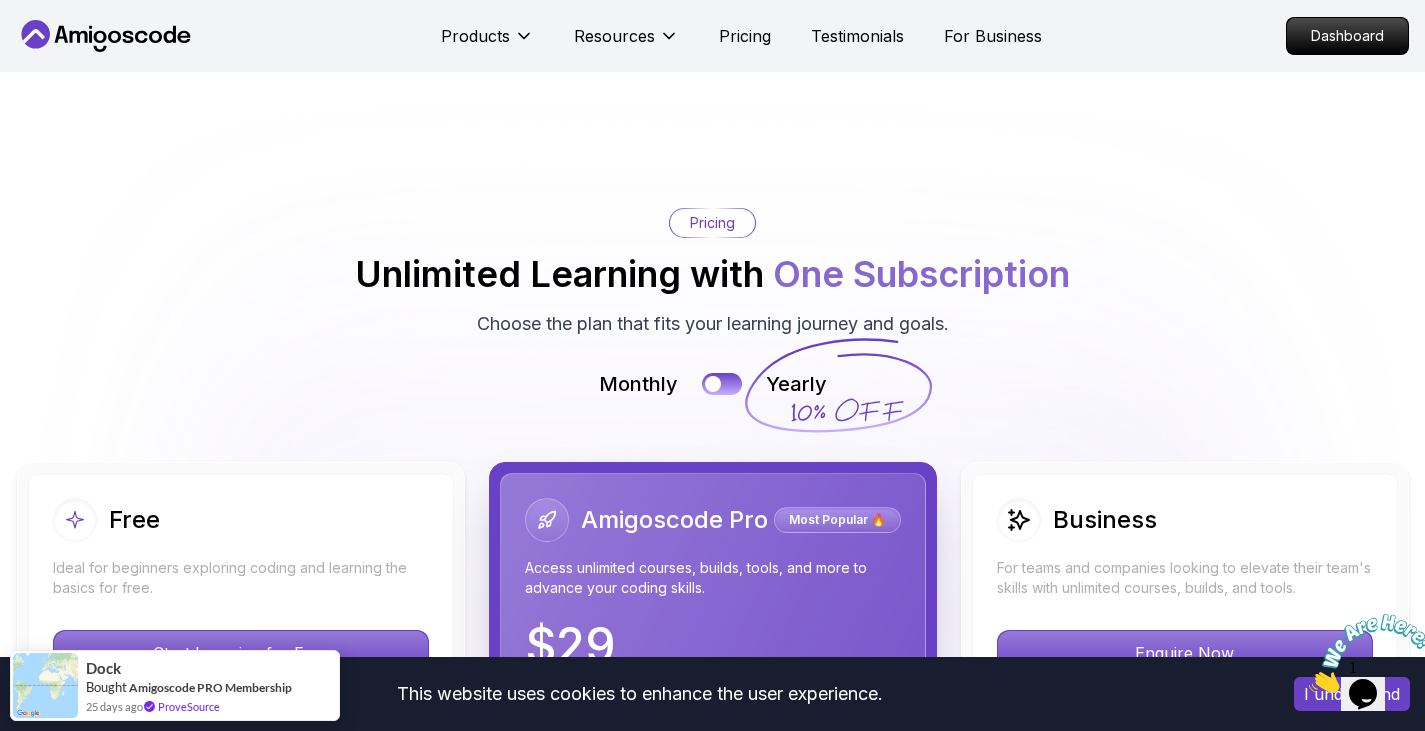 click on "Testimonials" at bounding box center [857, 36] 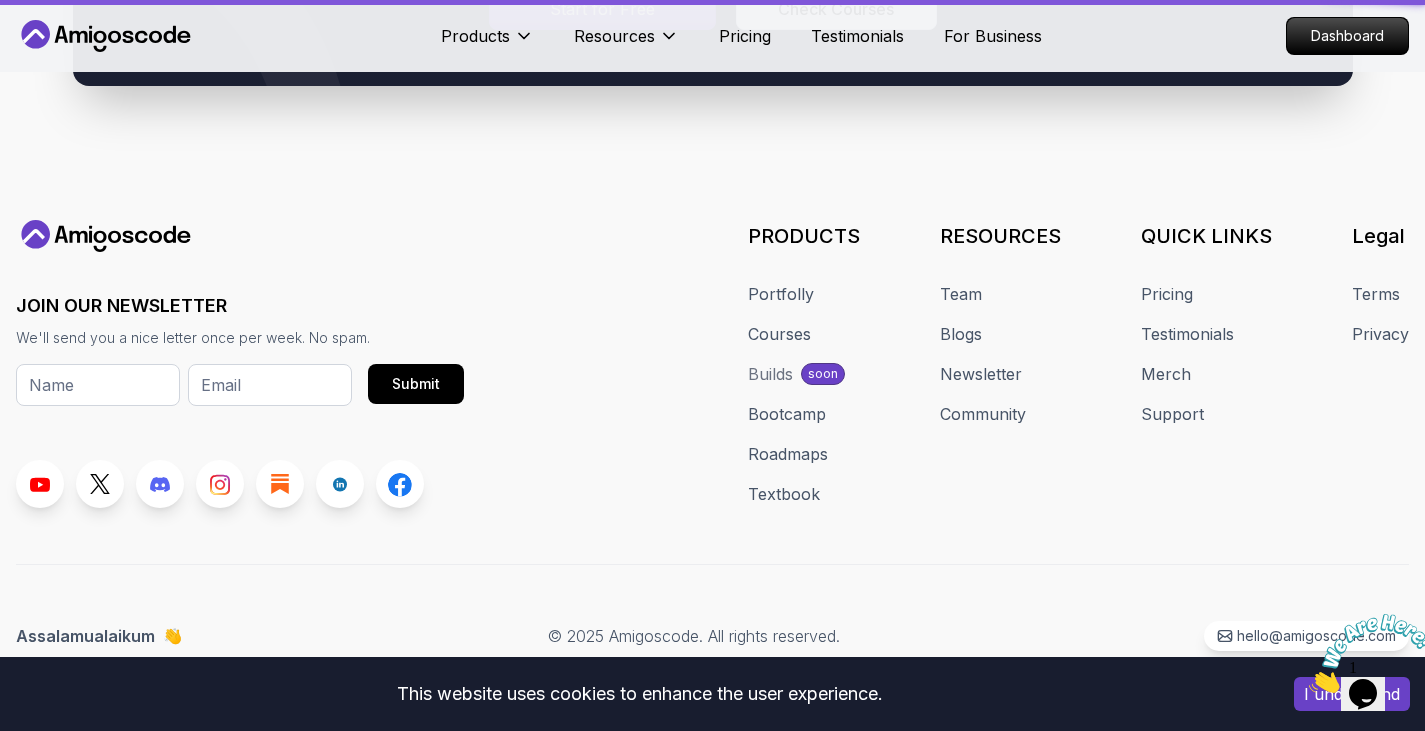scroll, scrollTop: 0, scrollLeft: 0, axis: both 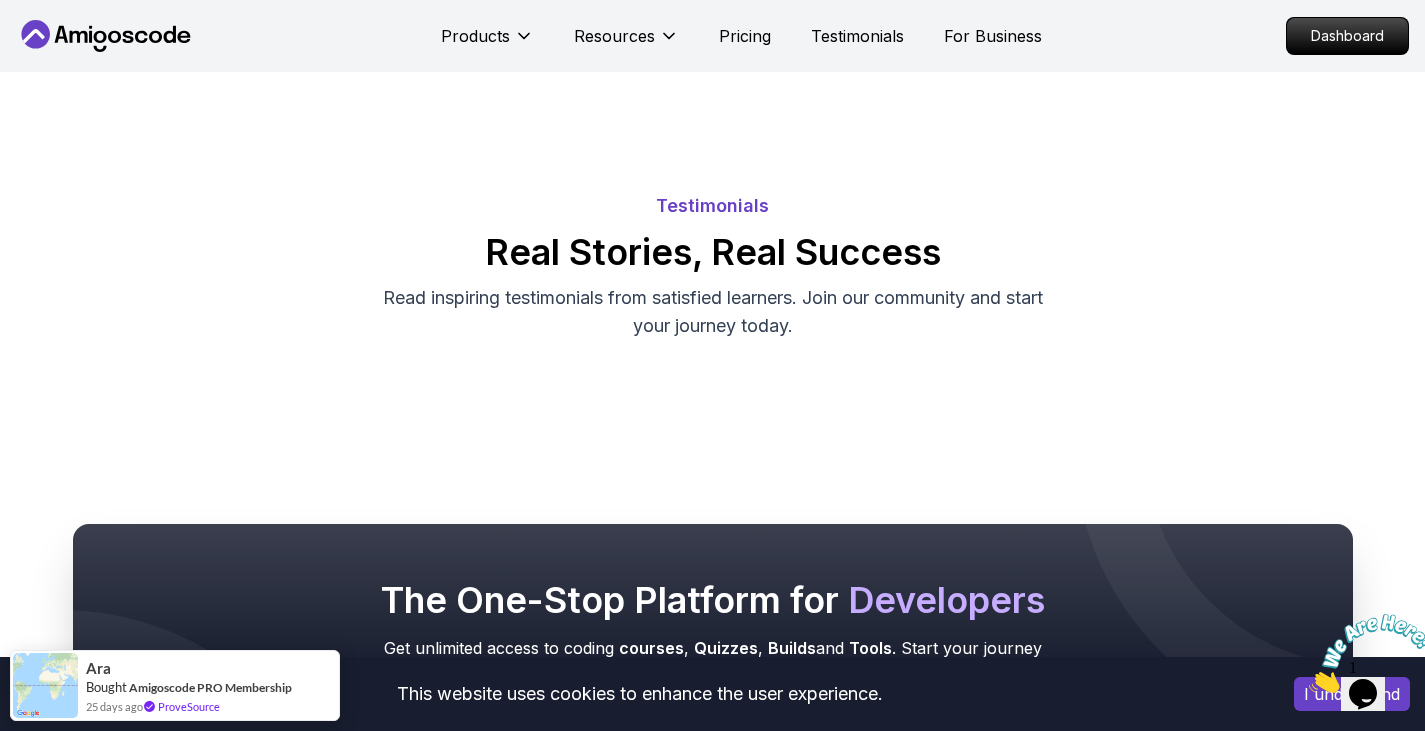 click on "For Business" at bounding box center [993, 36] 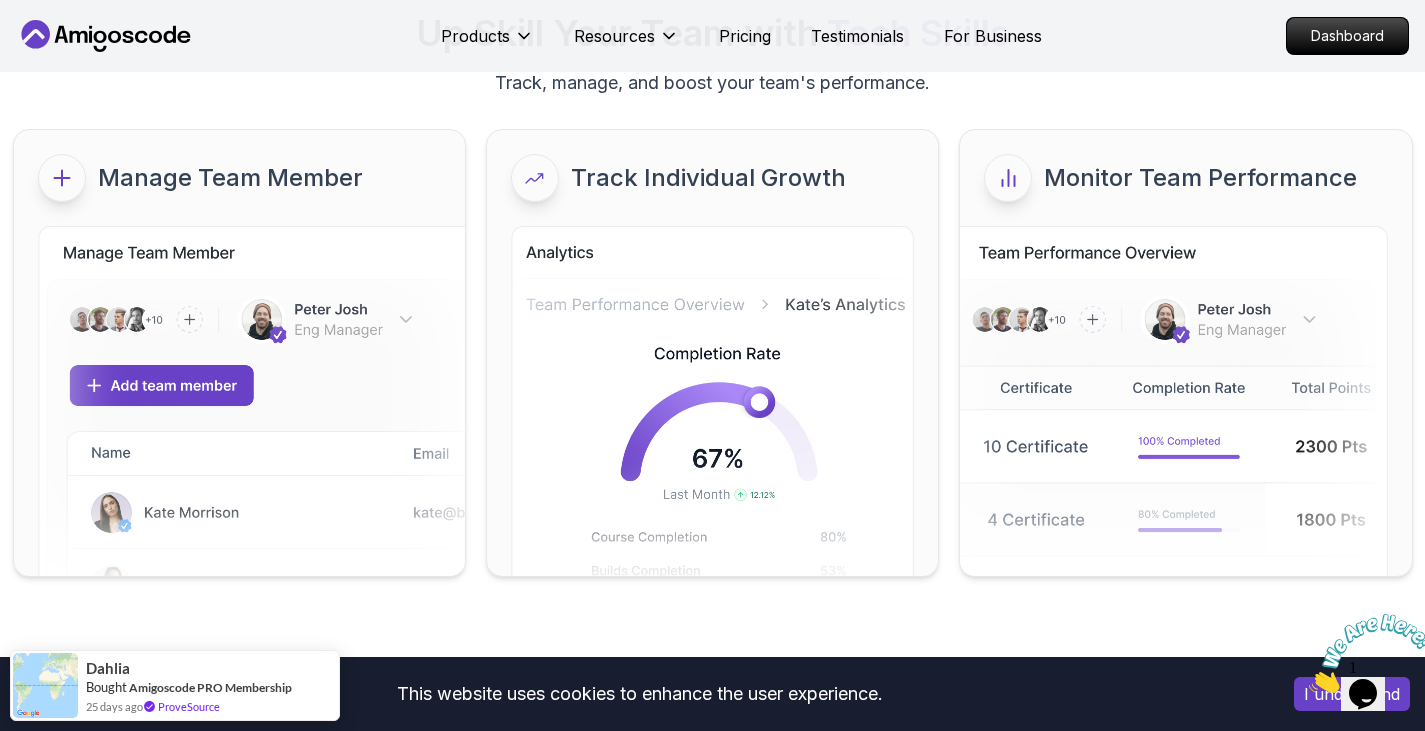 scroll, scrollTop: 0, scrollLeft: 0, axis: both 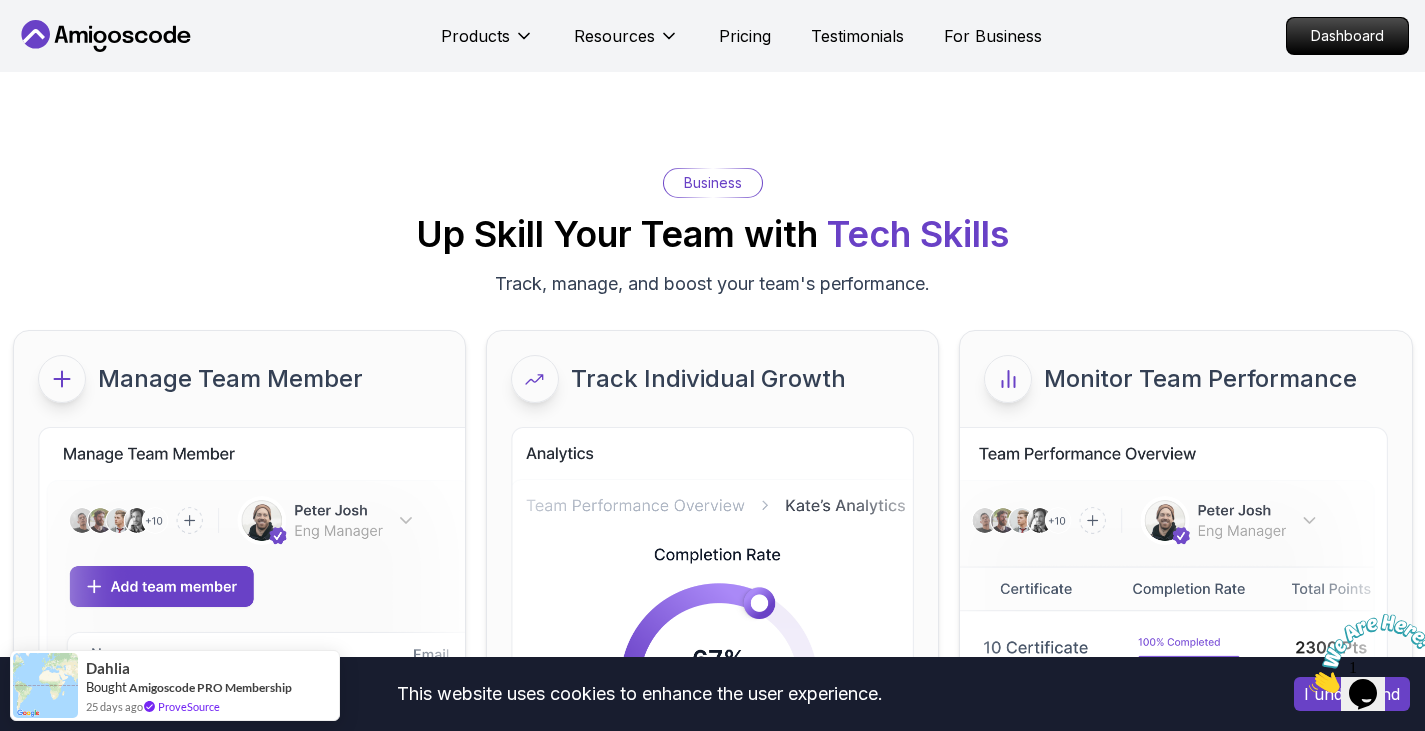 click on "Products Resources Pricing Testimonials For Business" at bounding box center (741, 36) 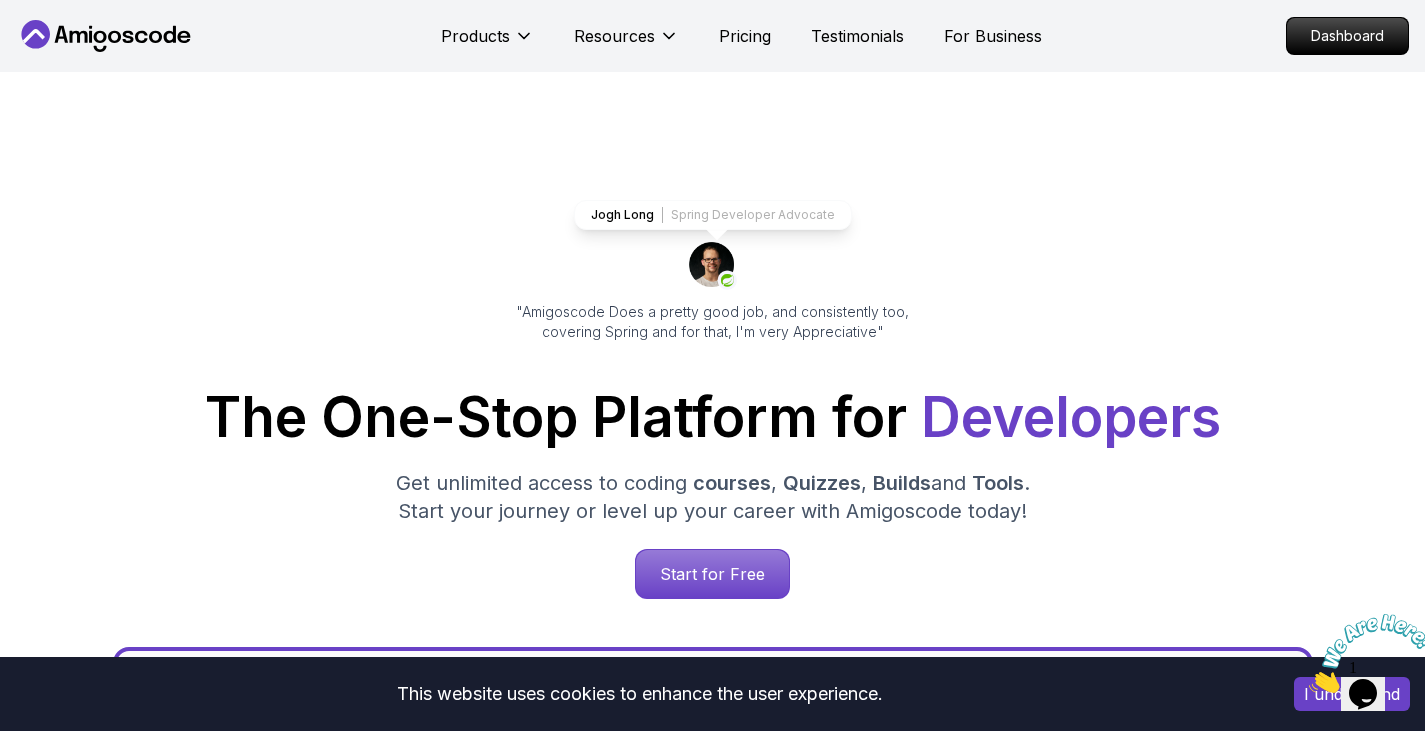 scroll, scrollTop: 4280, scrollLeft: 0, axis: vertical 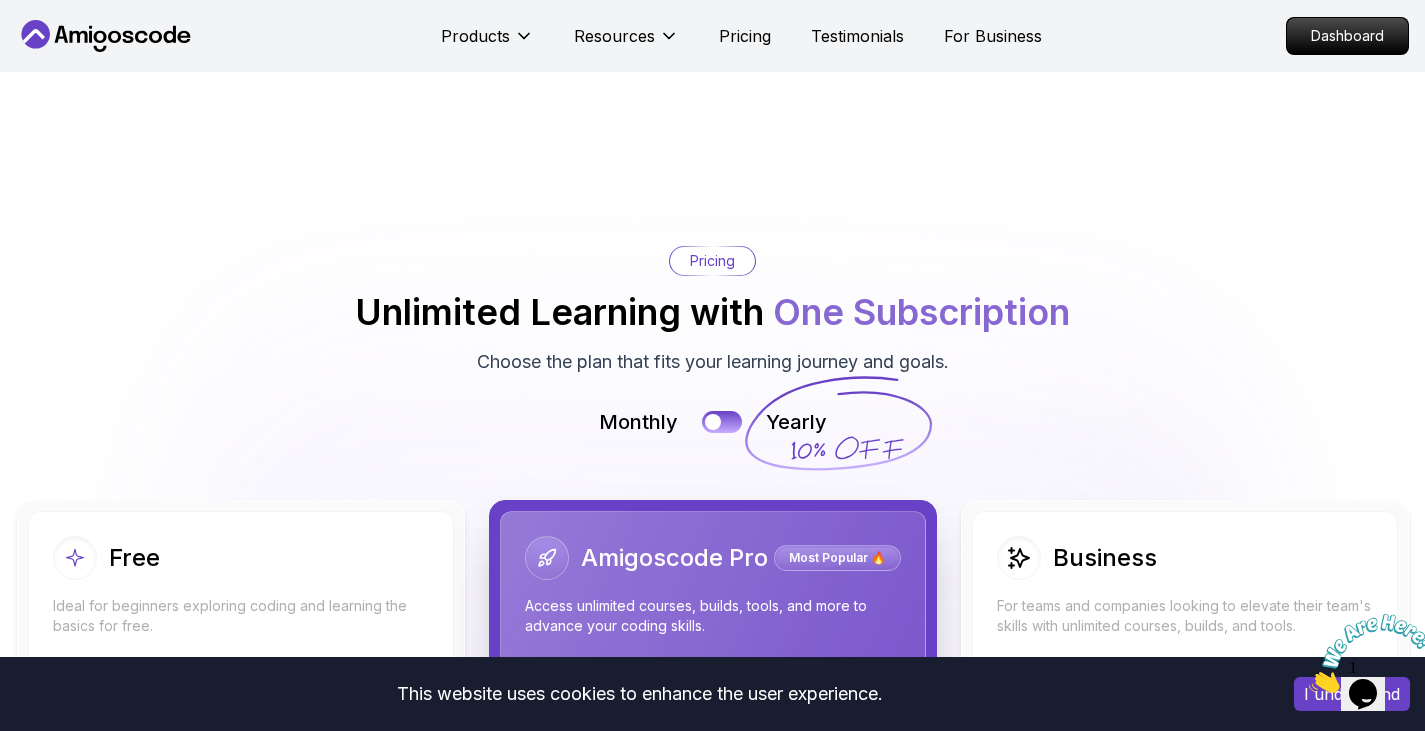 click on "Dashboard" at bounding box center (1347, 36) 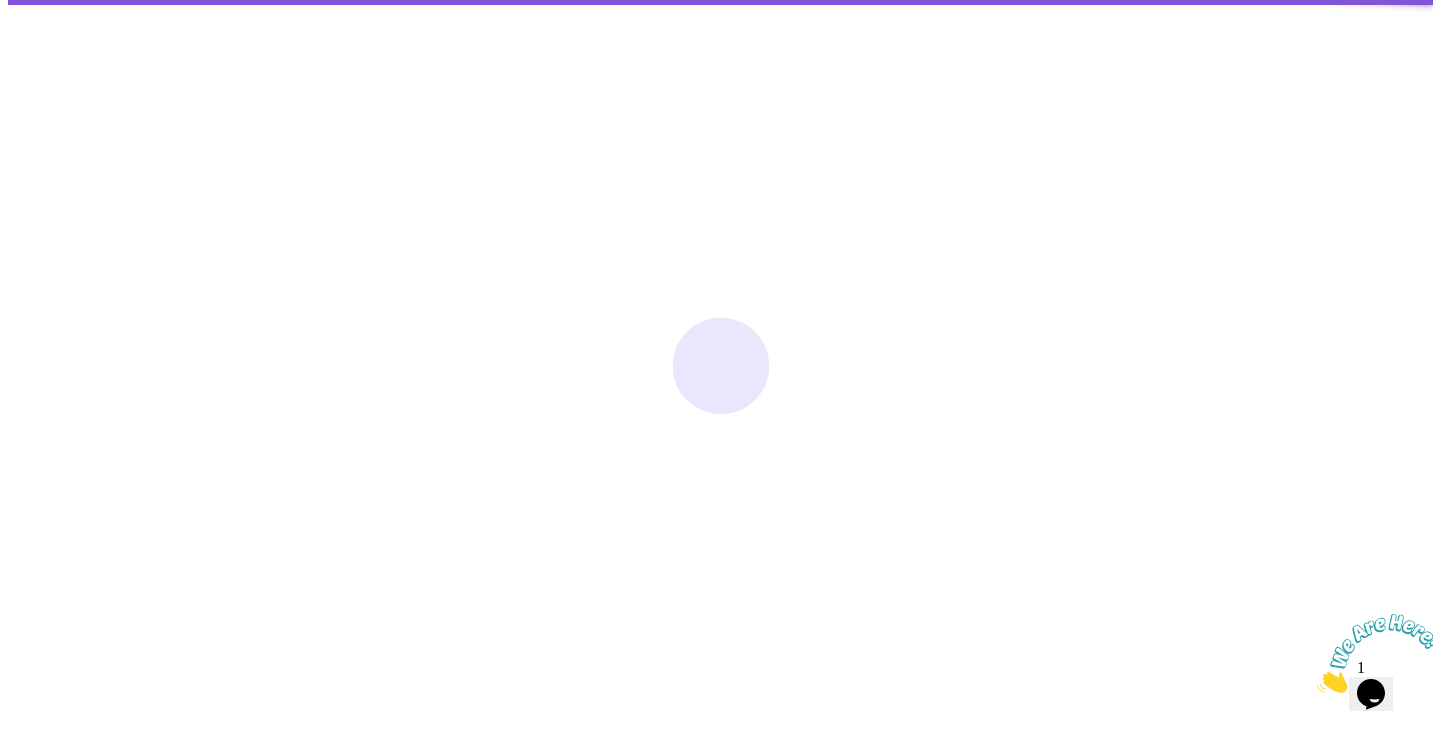 scroll, scrollTop: 0, scrollLeft: 0, axis: both 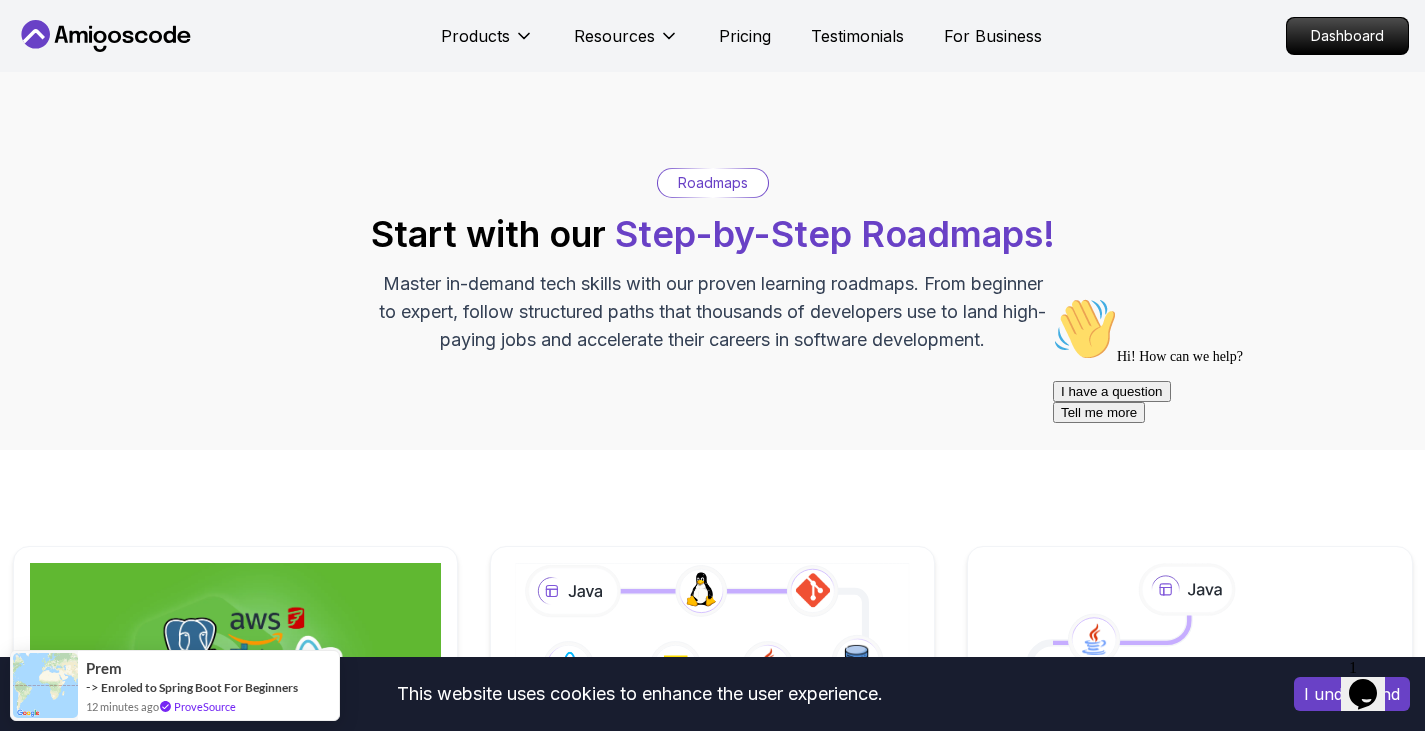 click on "Products Resources Pricing Testimonials For Business Dashboard" at bounding box center [712, 36] 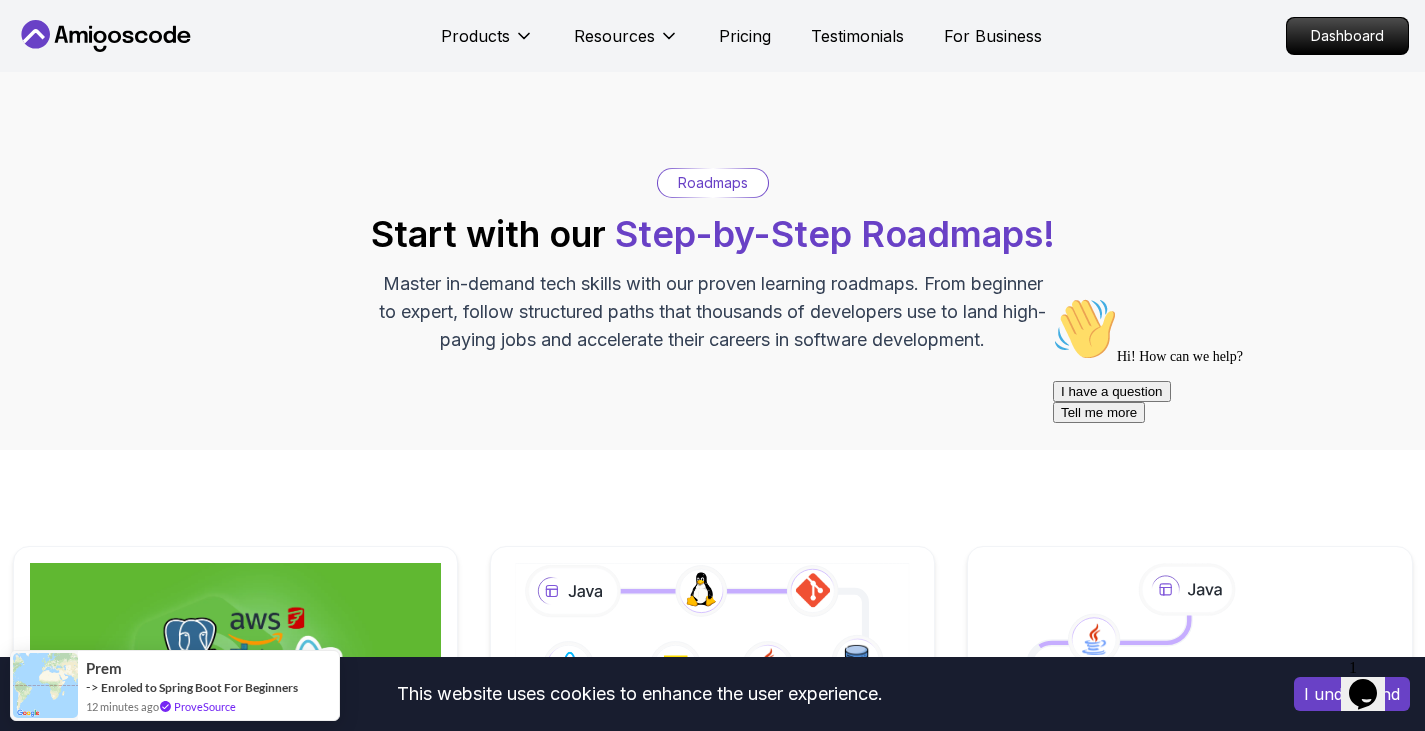click on "Dashboard" at bounding box center [1347, 36] 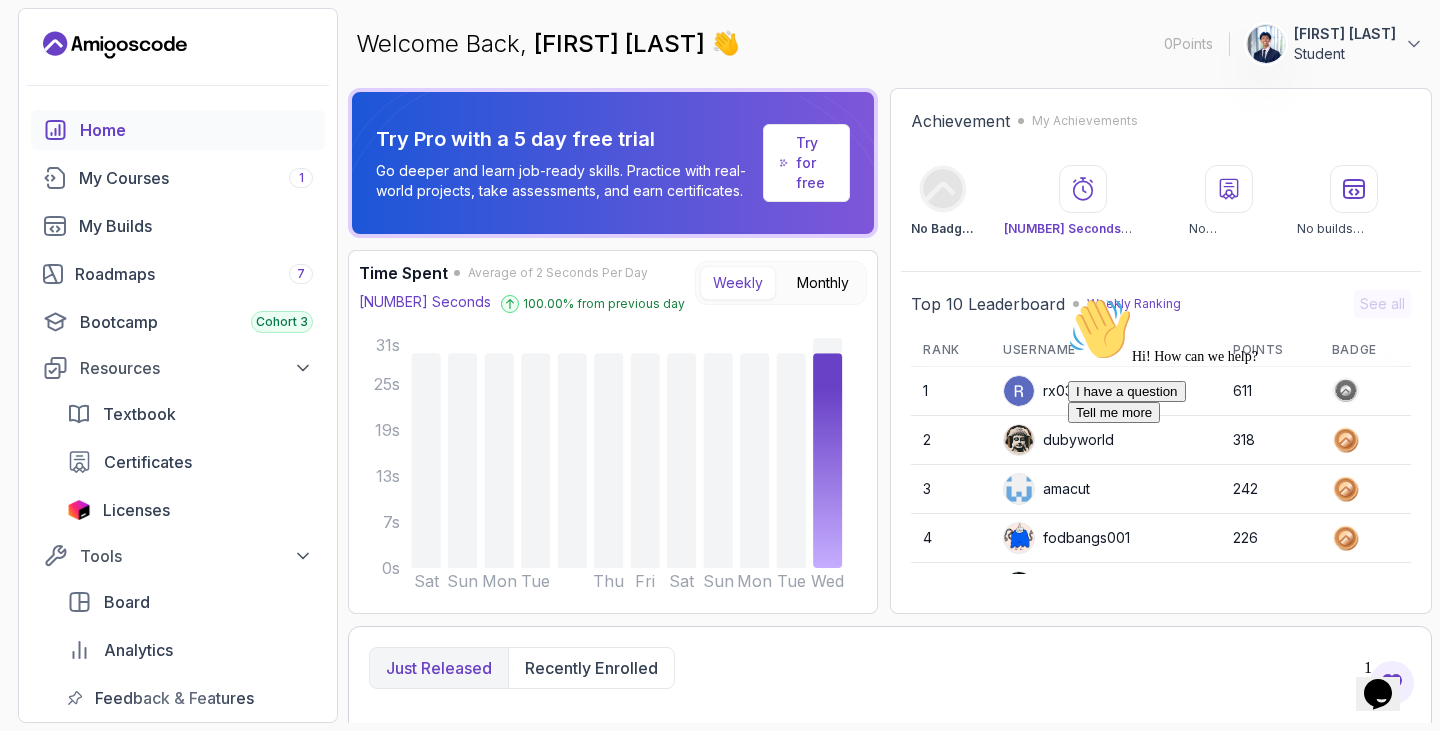 click on "Just released Recently enrolled" at bounding box center [890, 668] 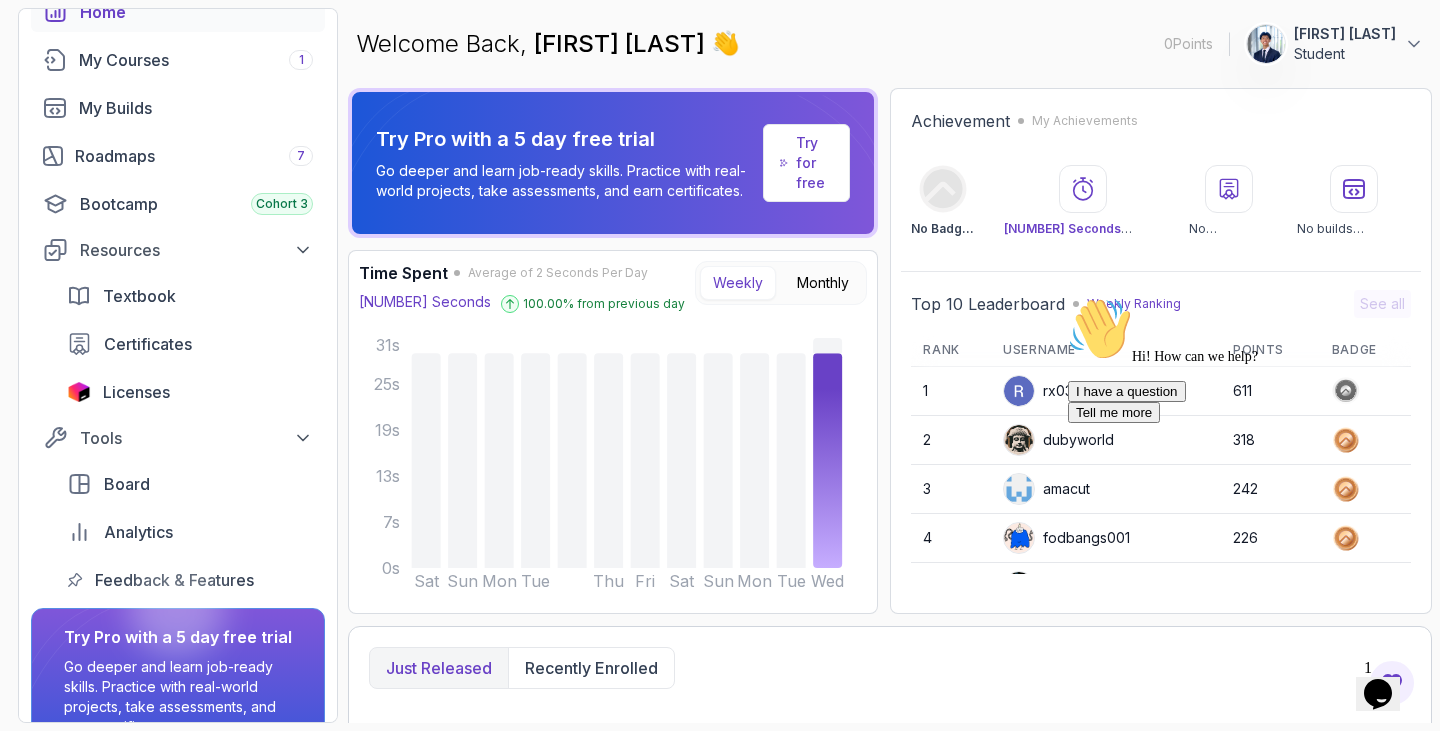scroll, scrollTop: 119, scrollLeft: 0, axis: vertical 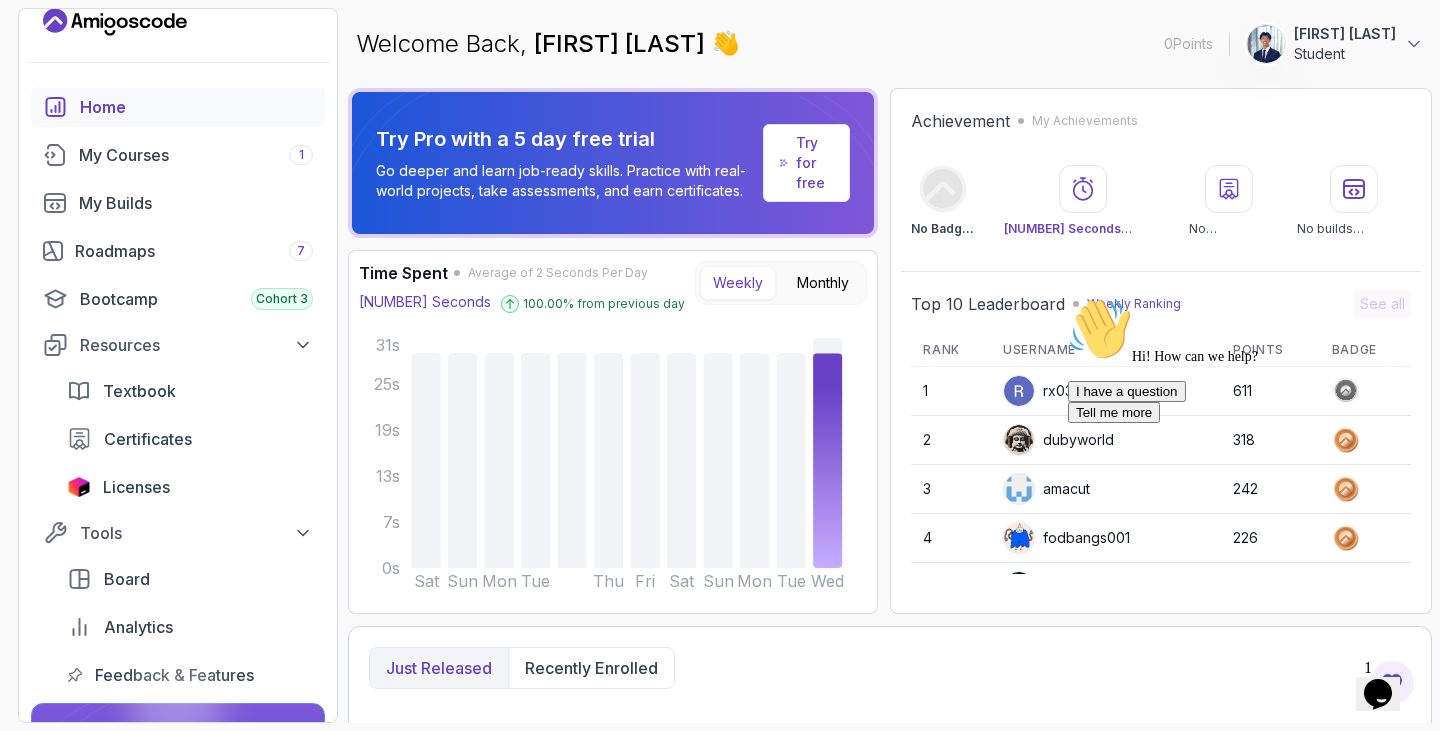 click on "Licenses" at bounding box center (190, 487) 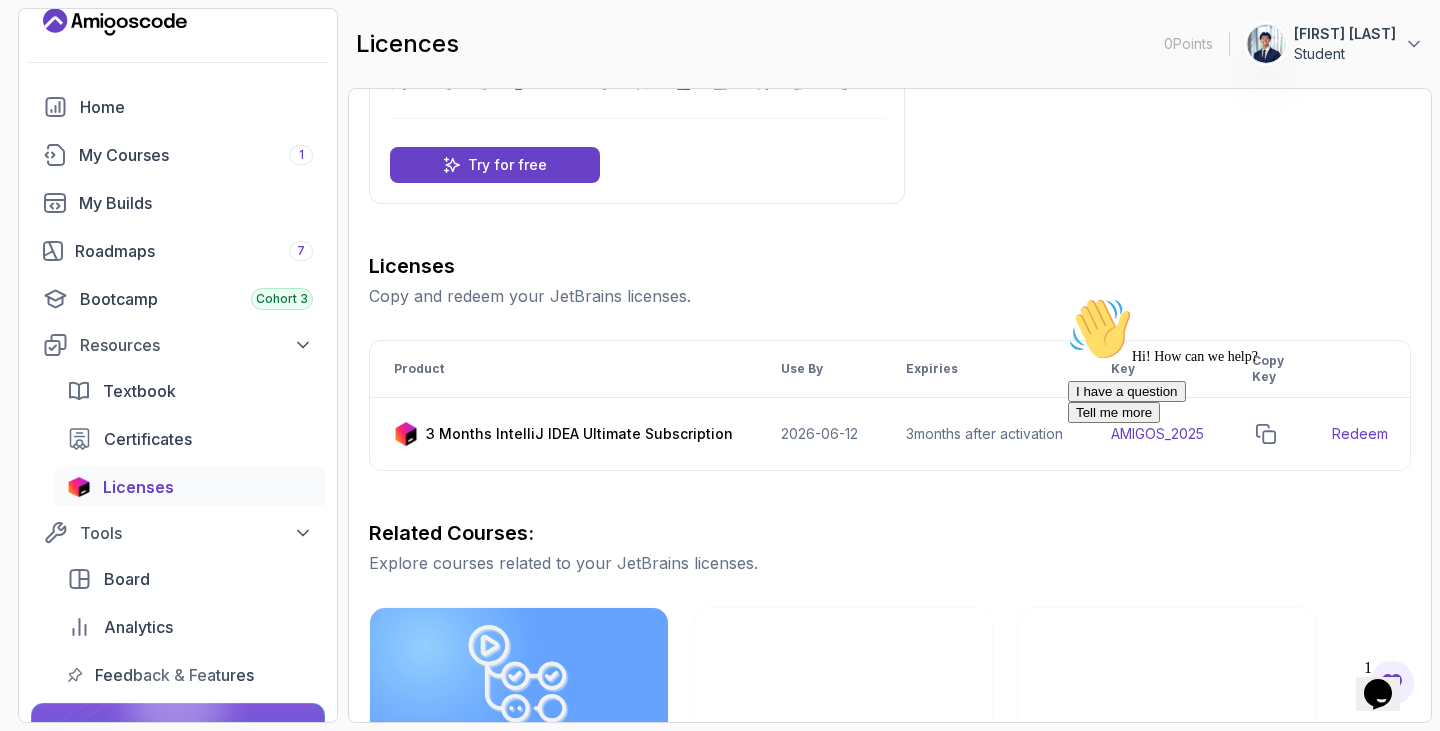 scroll, scrollTop: 134, scrollLeft: 0, axis: vertical 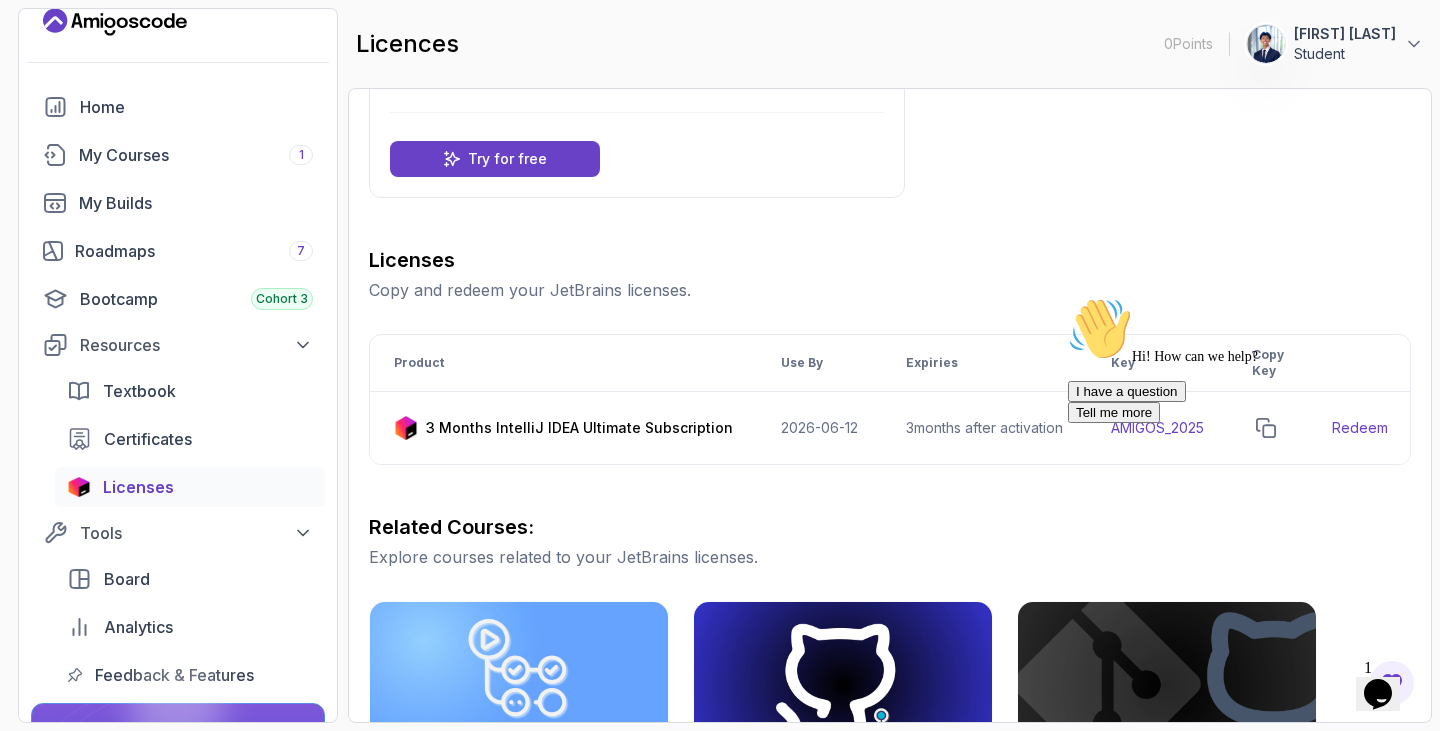 click on "3  months after activation" at bounding box center (984, 428) 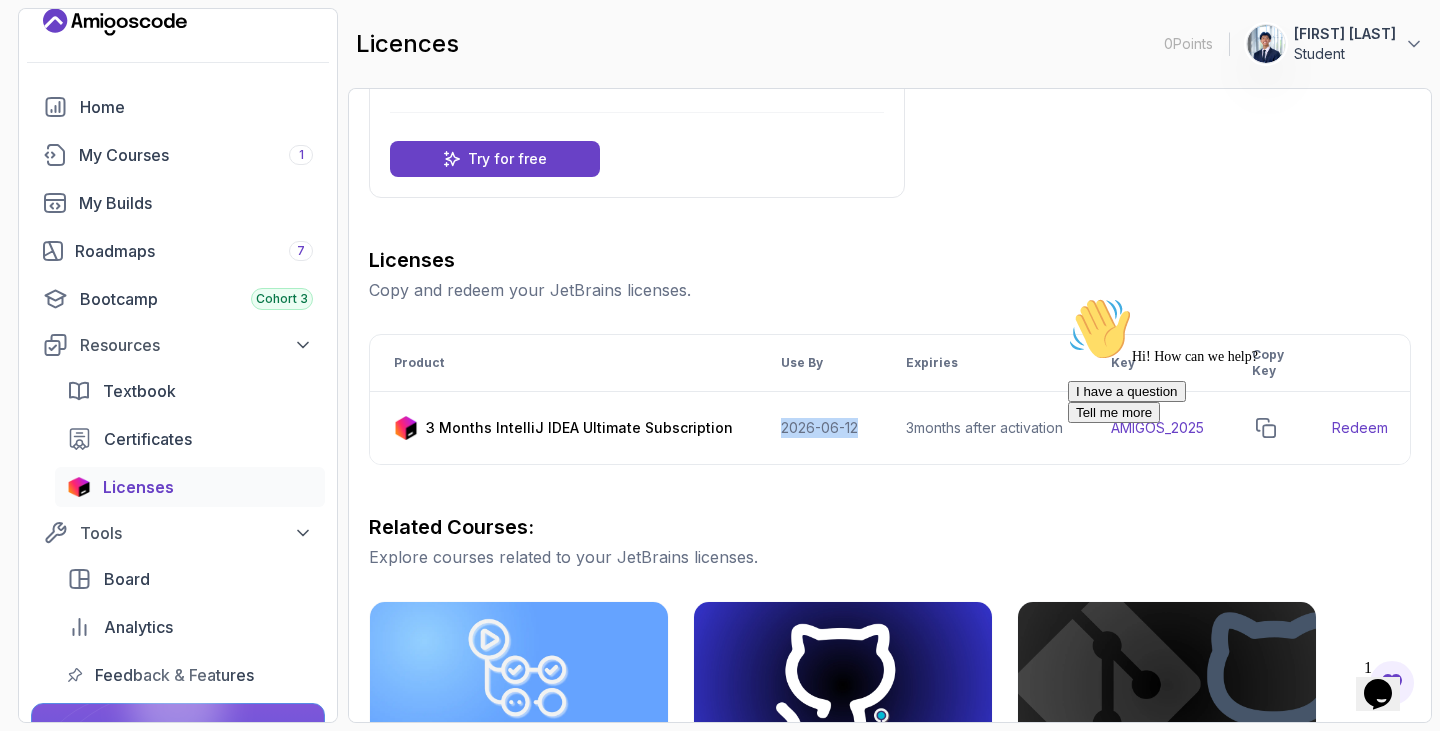 drag, startPoint x: 851, startPoint y: 432, endPoint x: 763, endPoint y: 425, distance: 88.27797 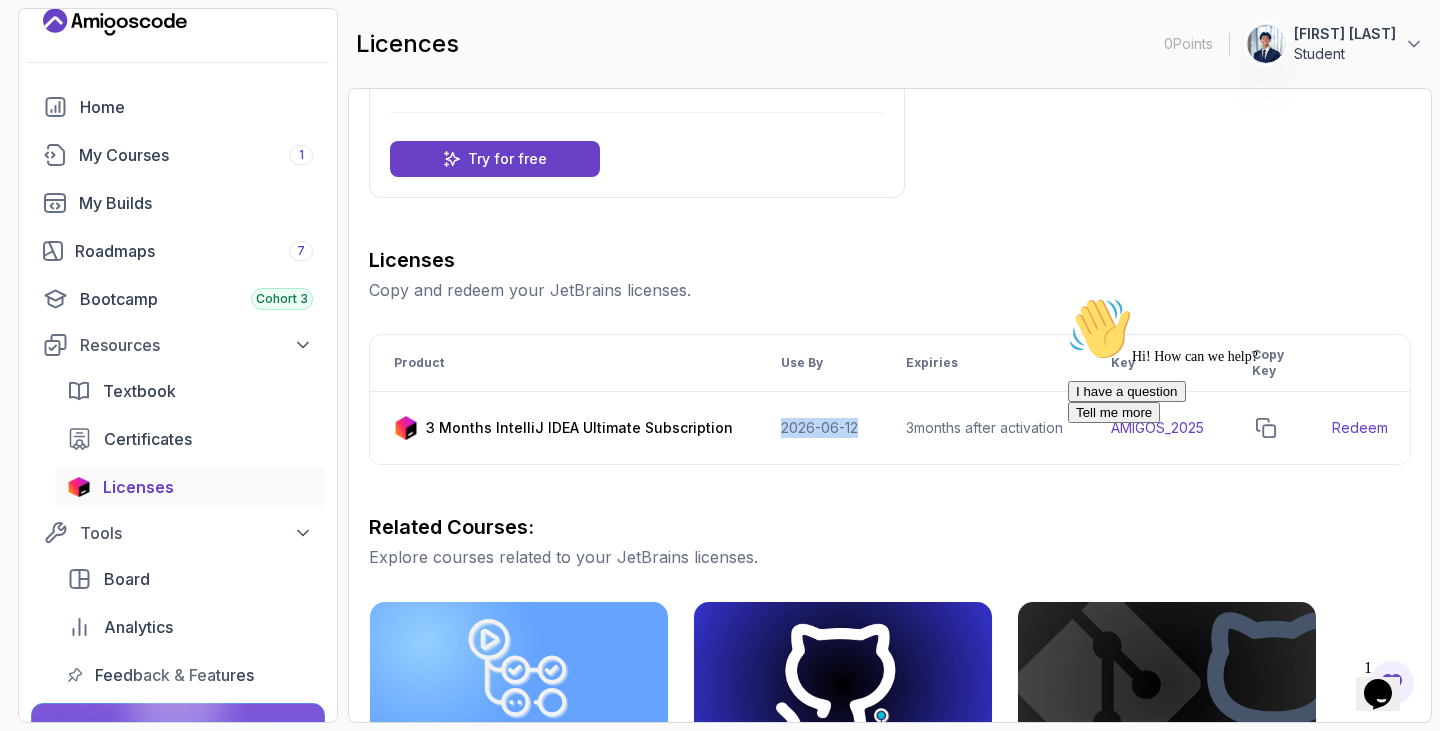 click on "2026-06-12" at bounding box center [819, 428] 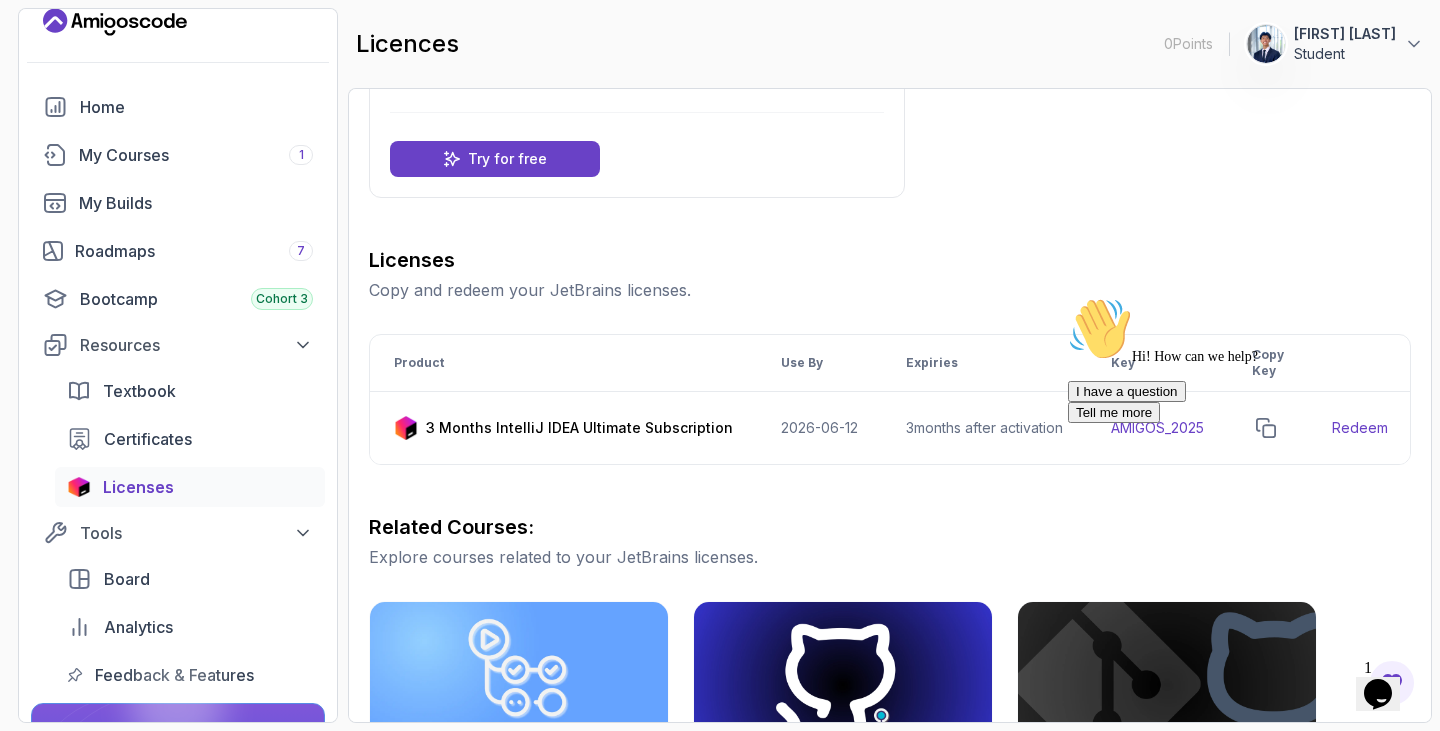 click on "Hi! How can we help? I have a question Tell me more" at bounding box center (1248, 360) 